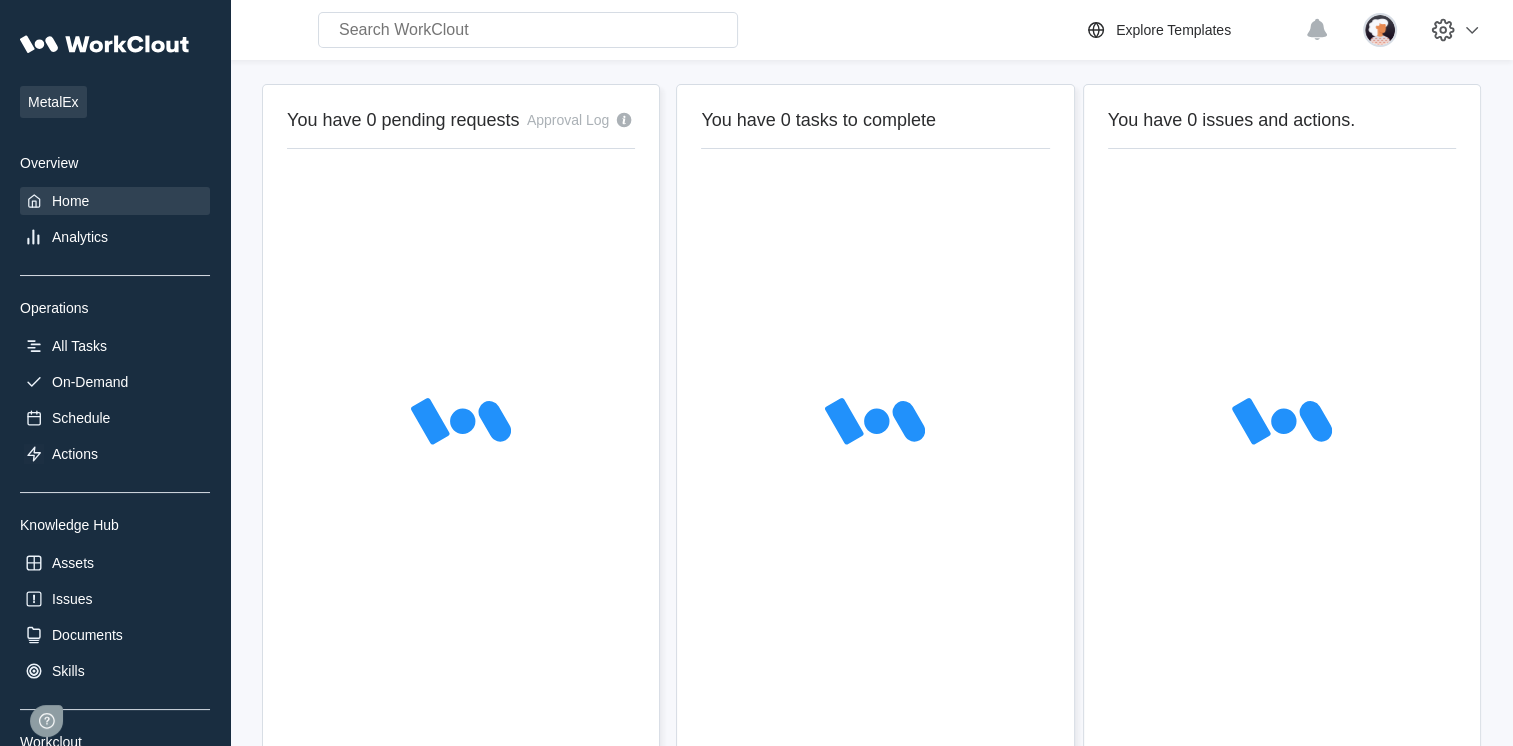 scroll, scrollTop: 0, scrollLeft: 0, axis: both 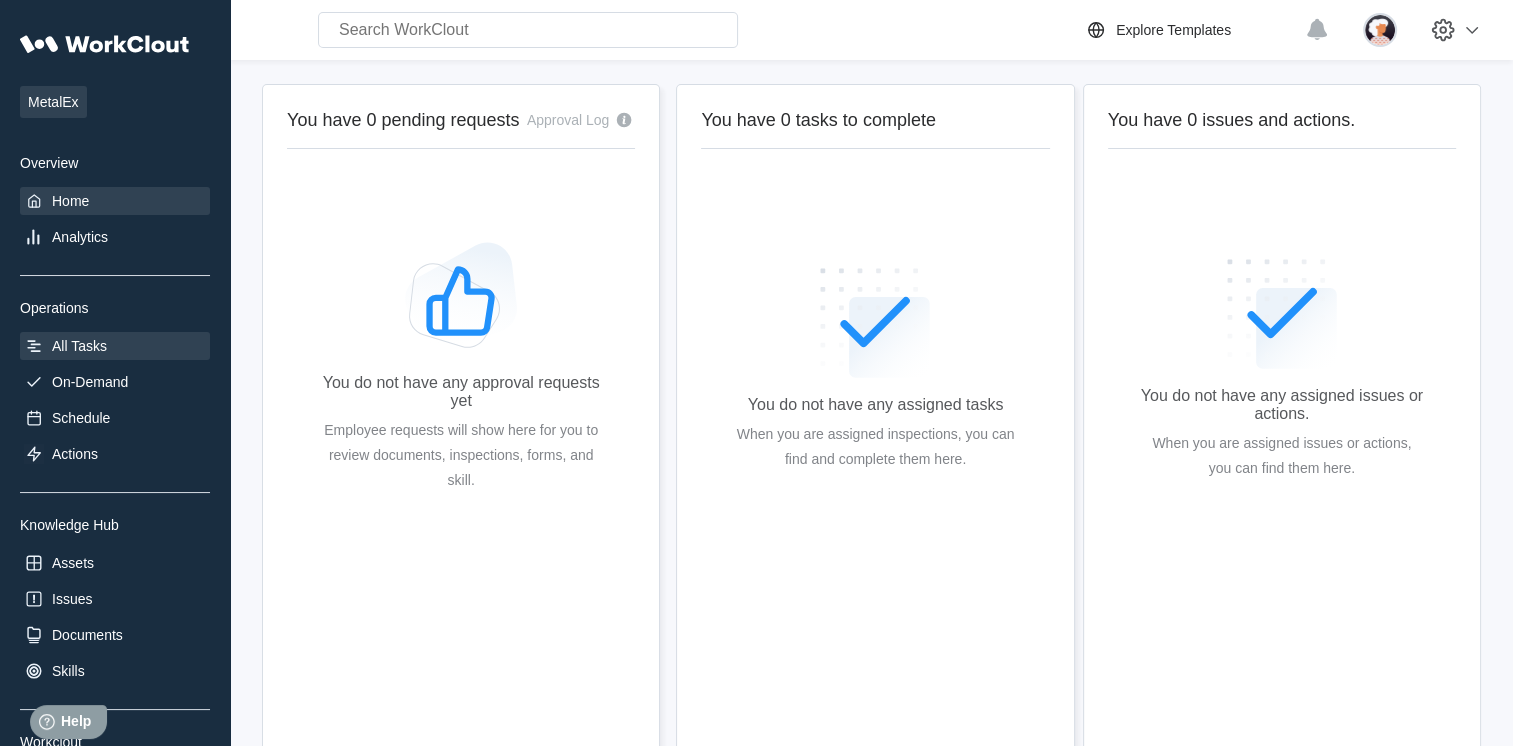 click on "All Tasks" at bounding box center [79, 346] 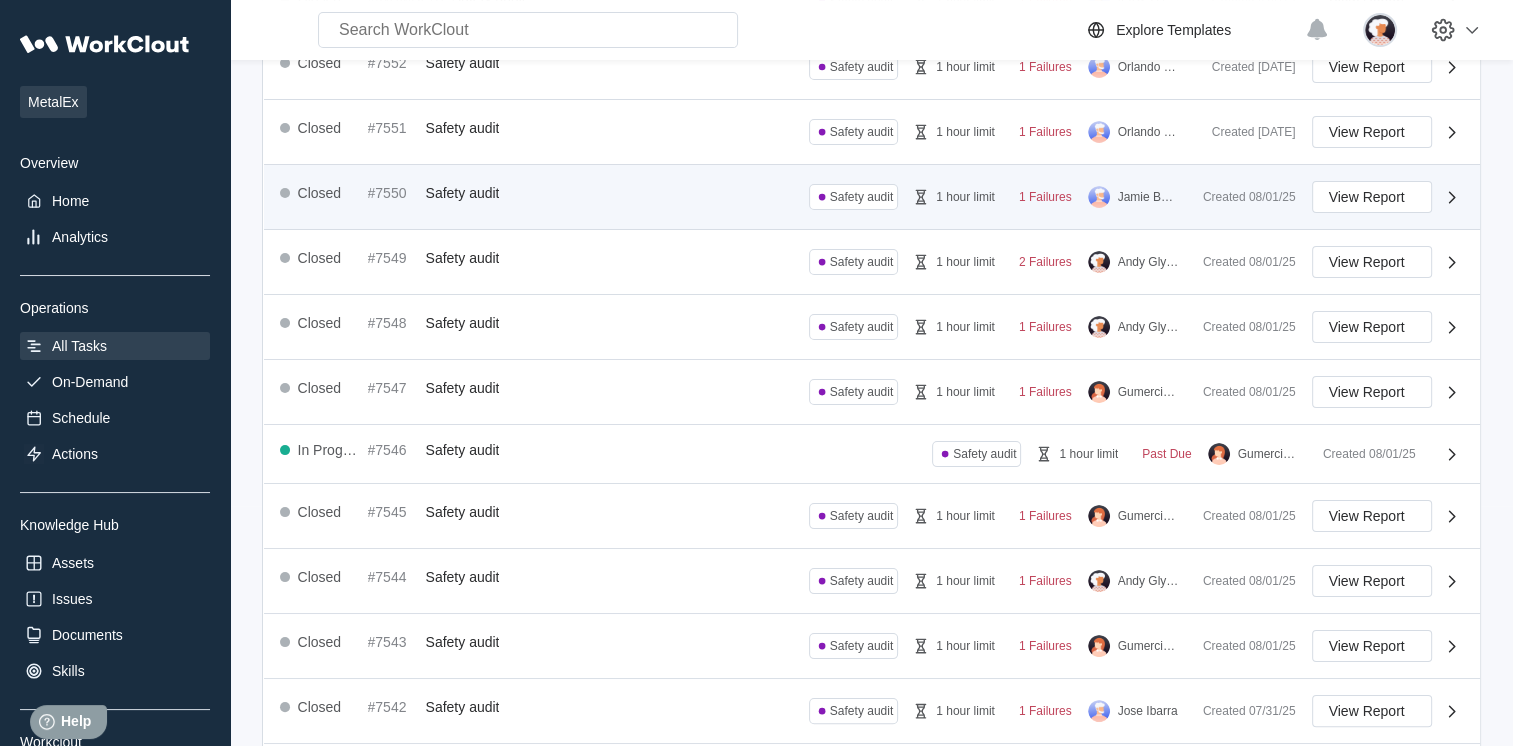 scroll, scrollTop: 518, scrollLeft: 0, axis: vertical 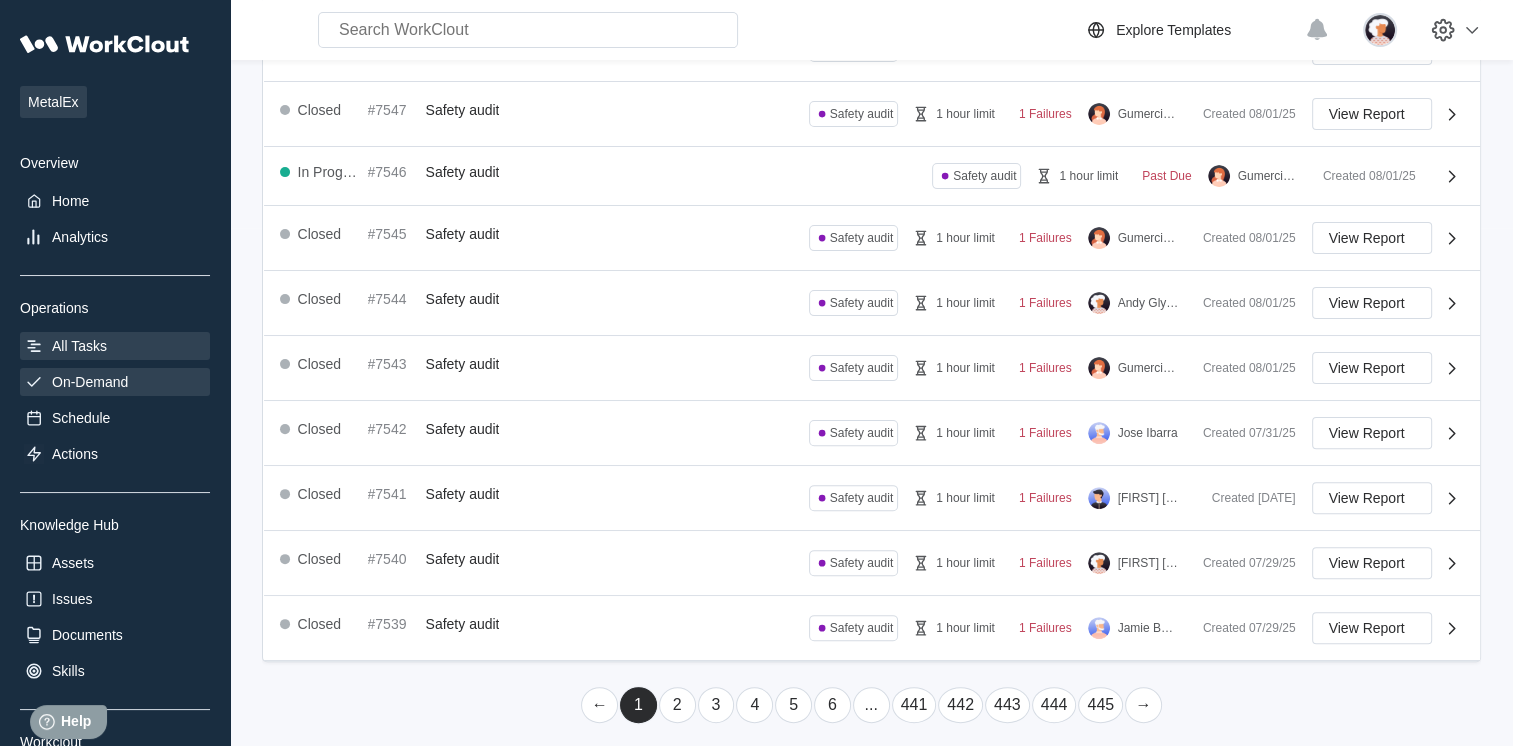 click on "On-Demand" at bounding box center [115, 382] 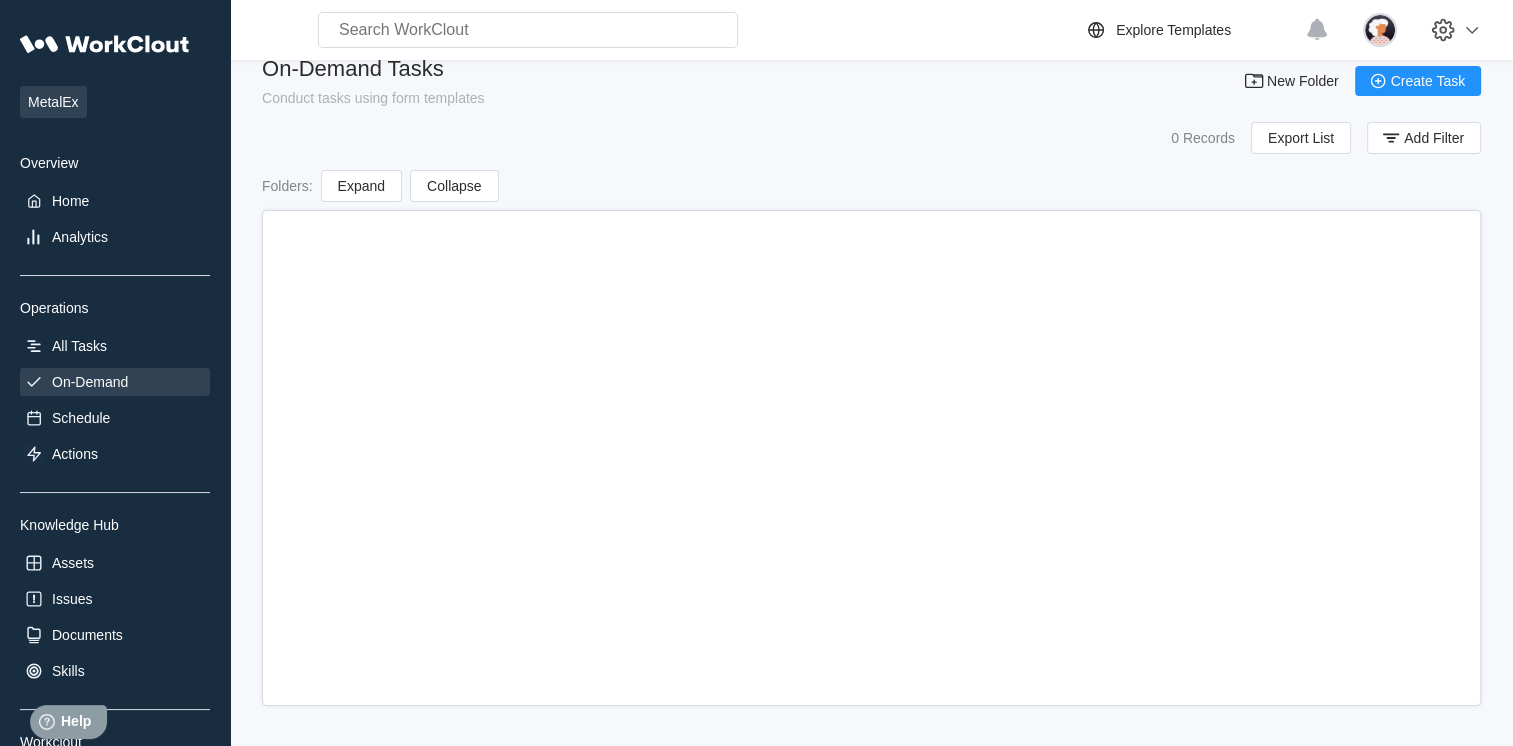scroll, scrollTop: 0, scrollLeft: 0, axis: both 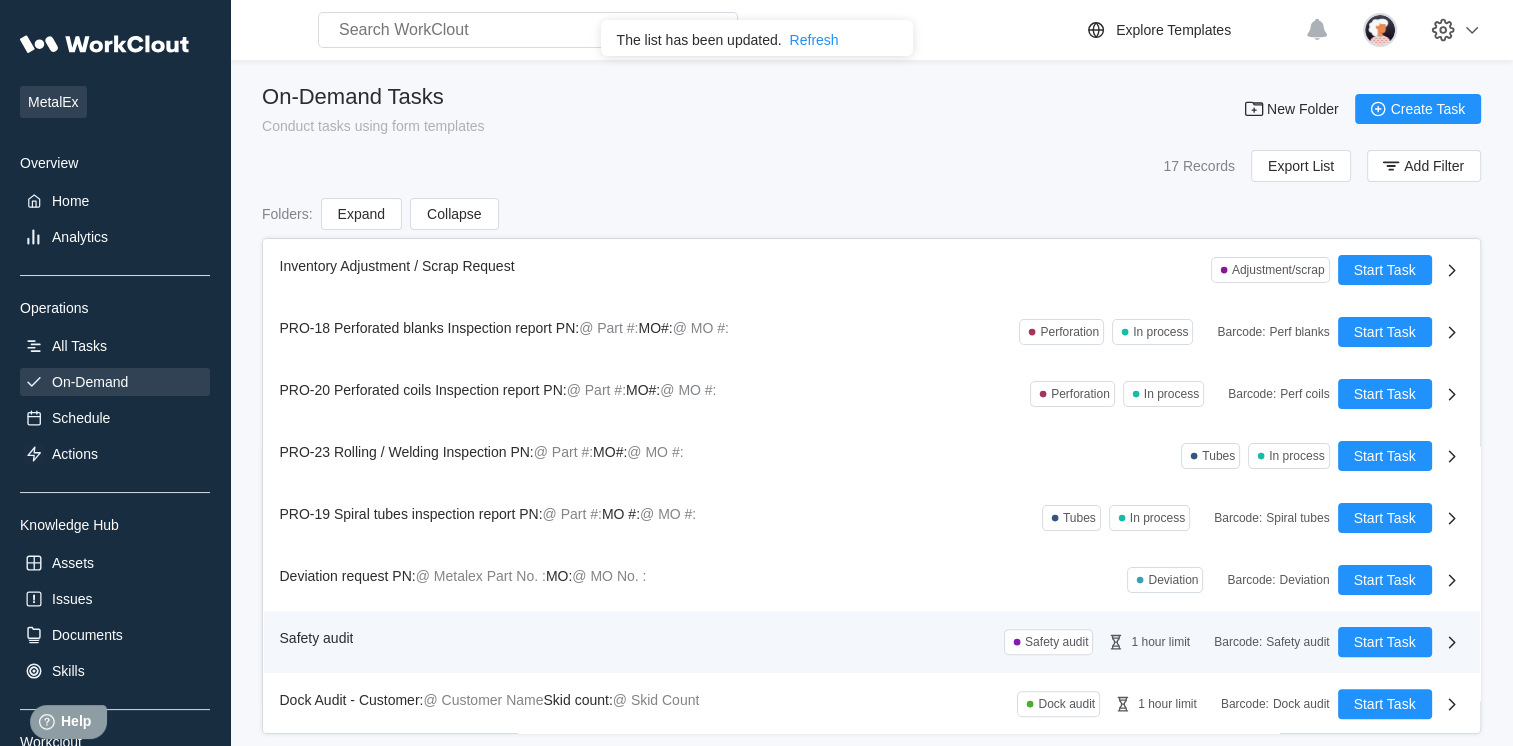 click on "Safety audit" at bounding box center [317, 638] 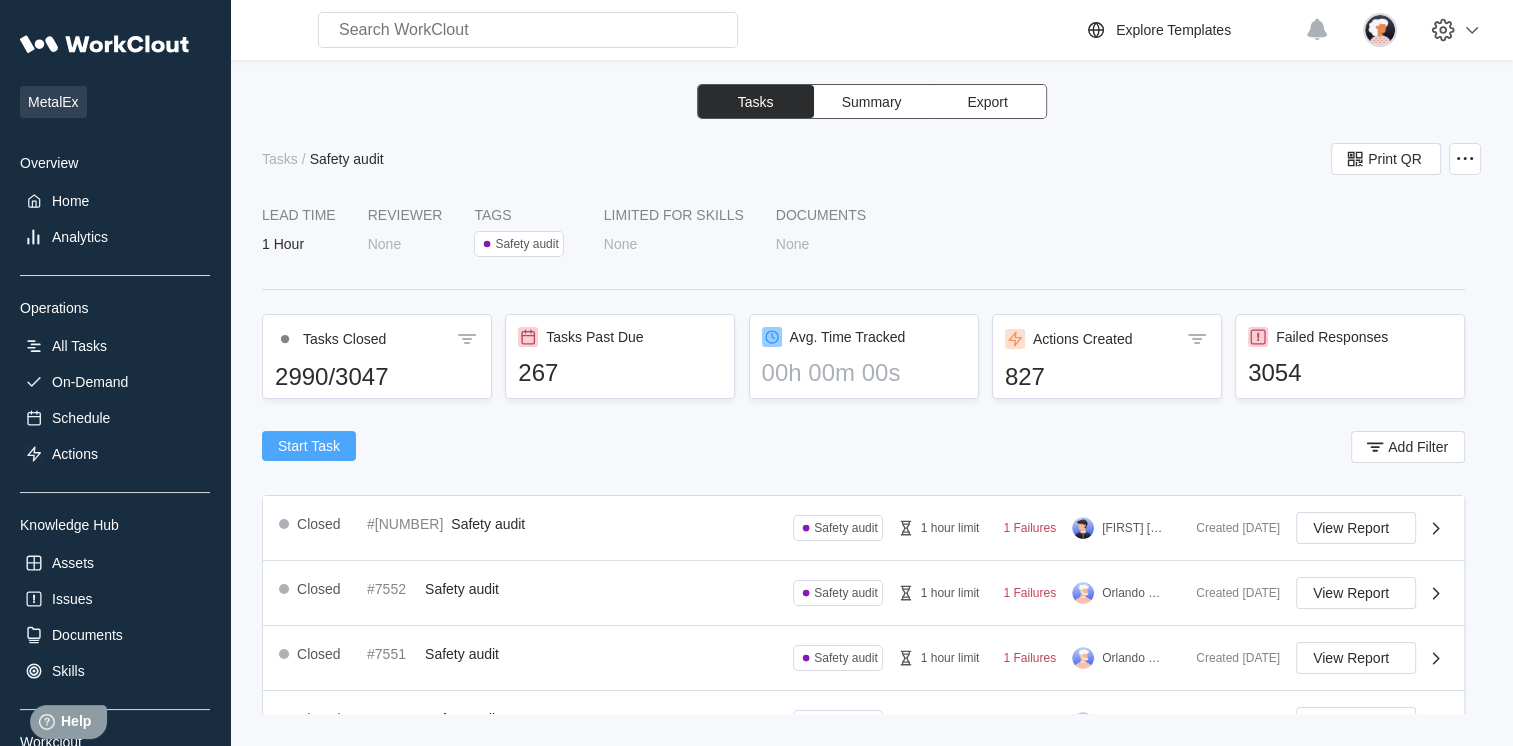 click on "Start Task" at bounding box center (309, 446) 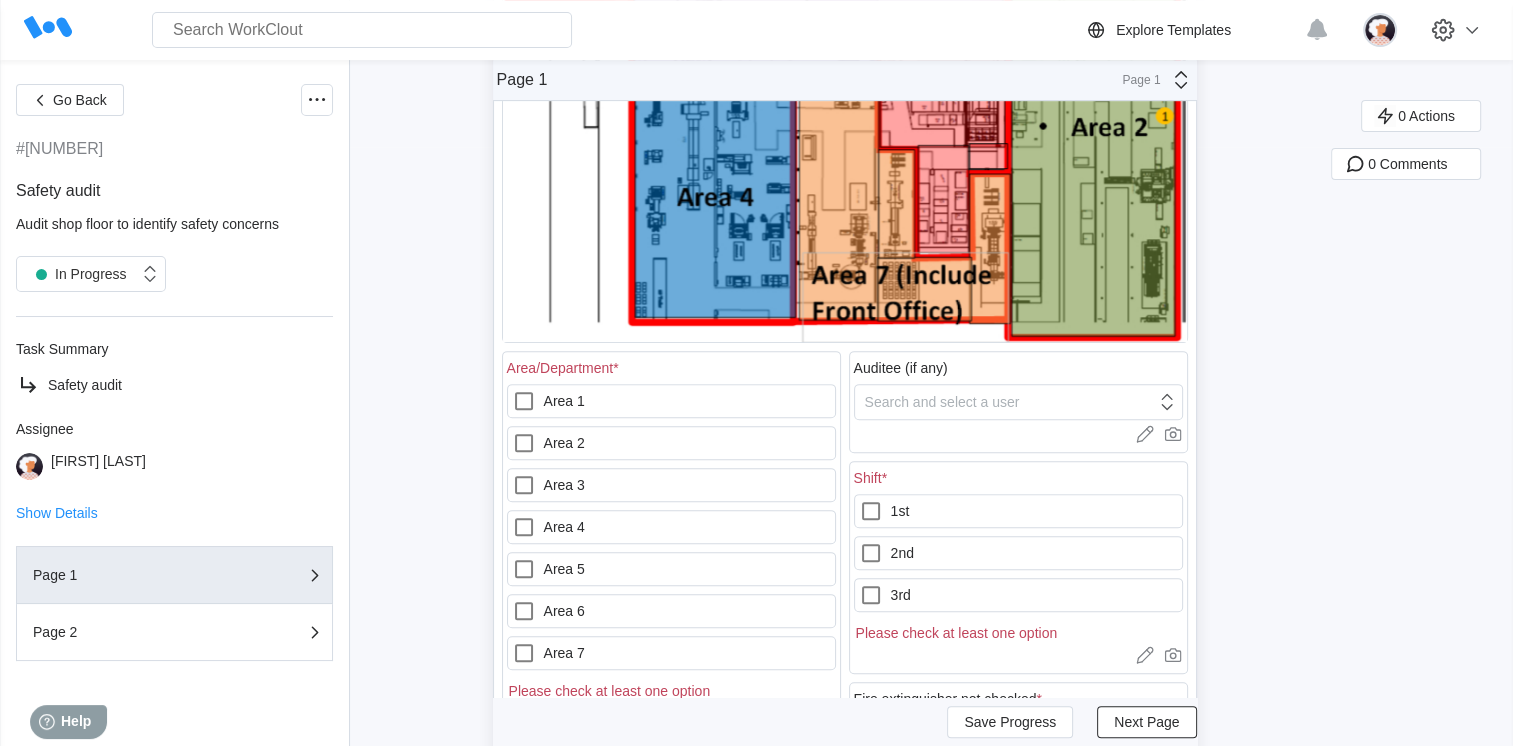 scroll, scrollTop: 600, scrollLeft: 0, axis: vertical 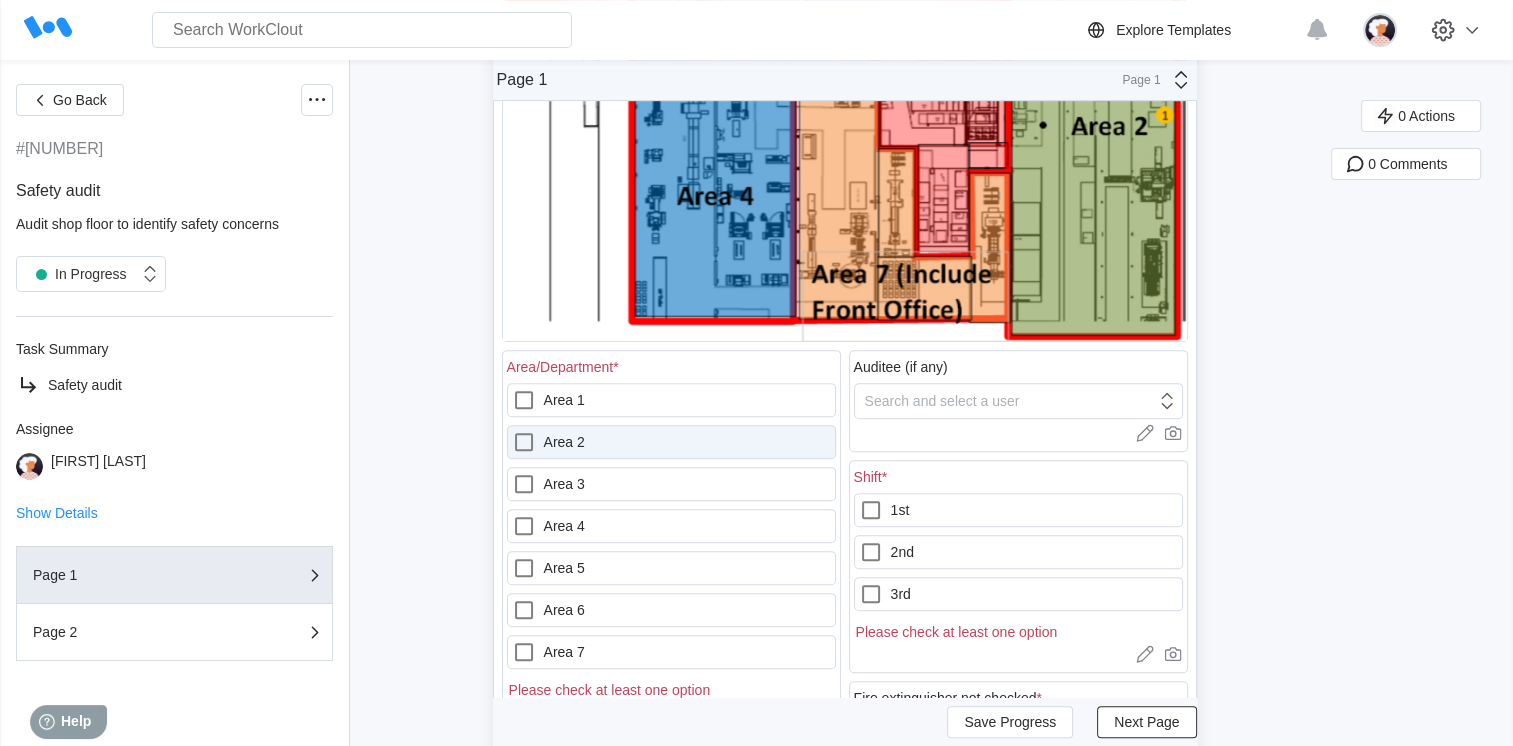 click on "Area 2" at bounding box center [671, 442] 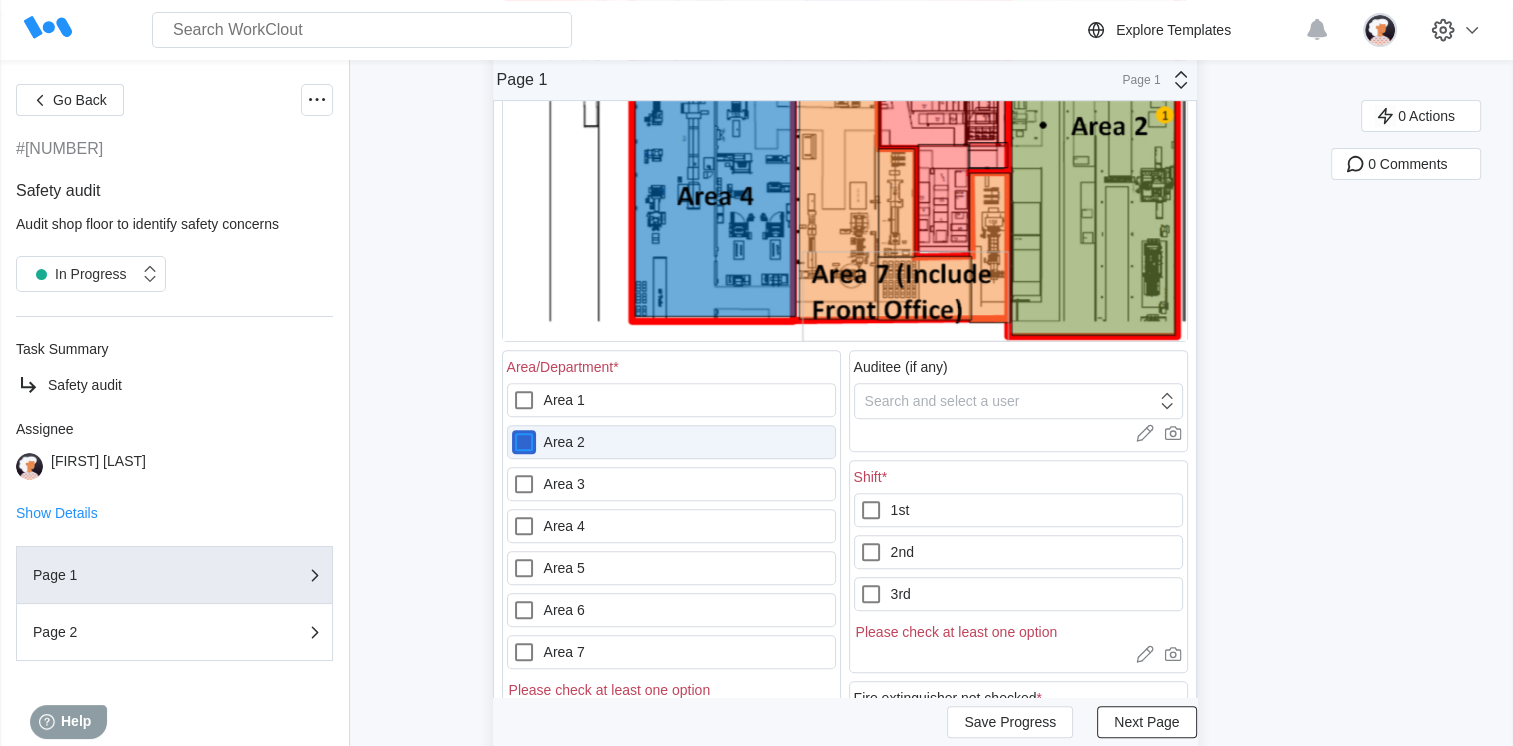 click on "Area 2" at bounding box center [512, 430] 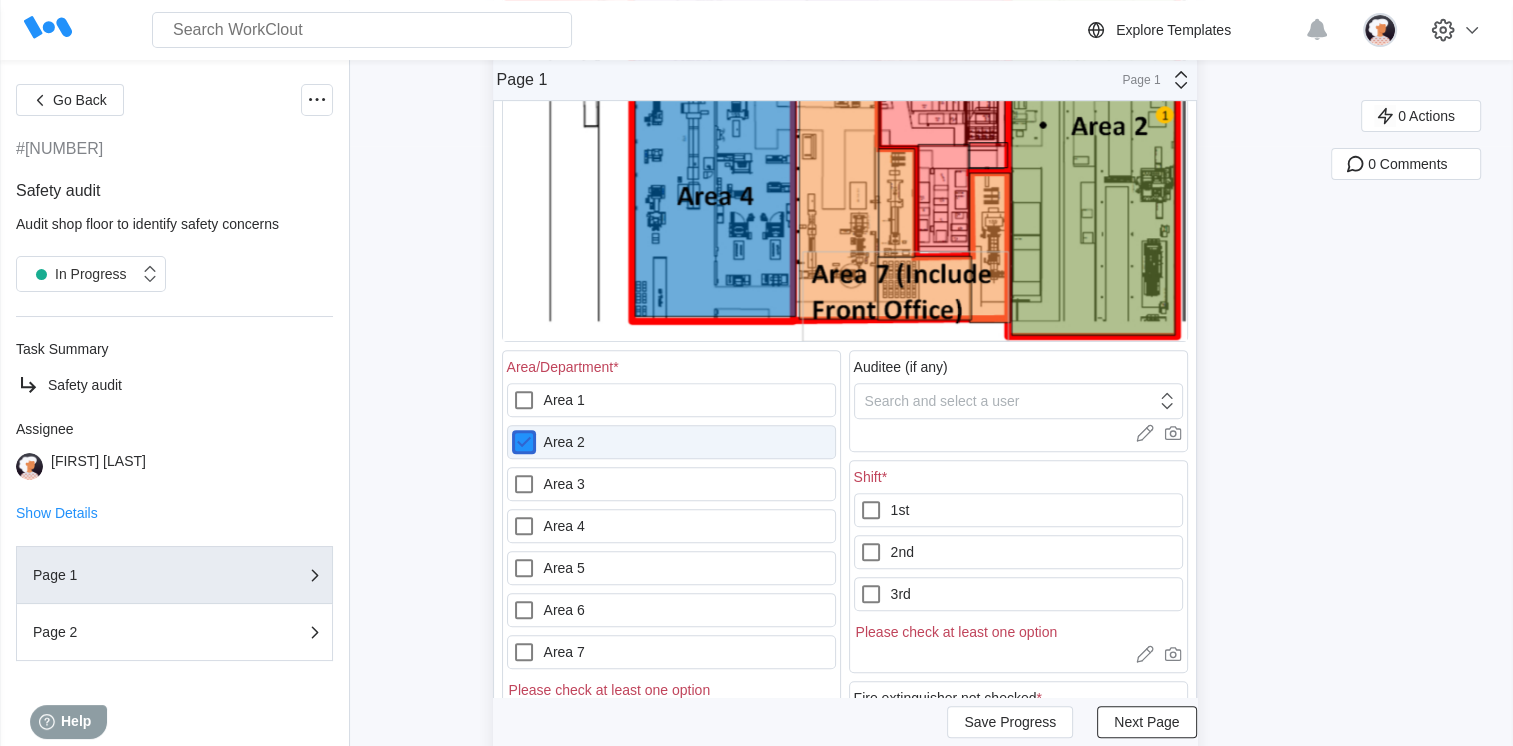 checkbox on "true" 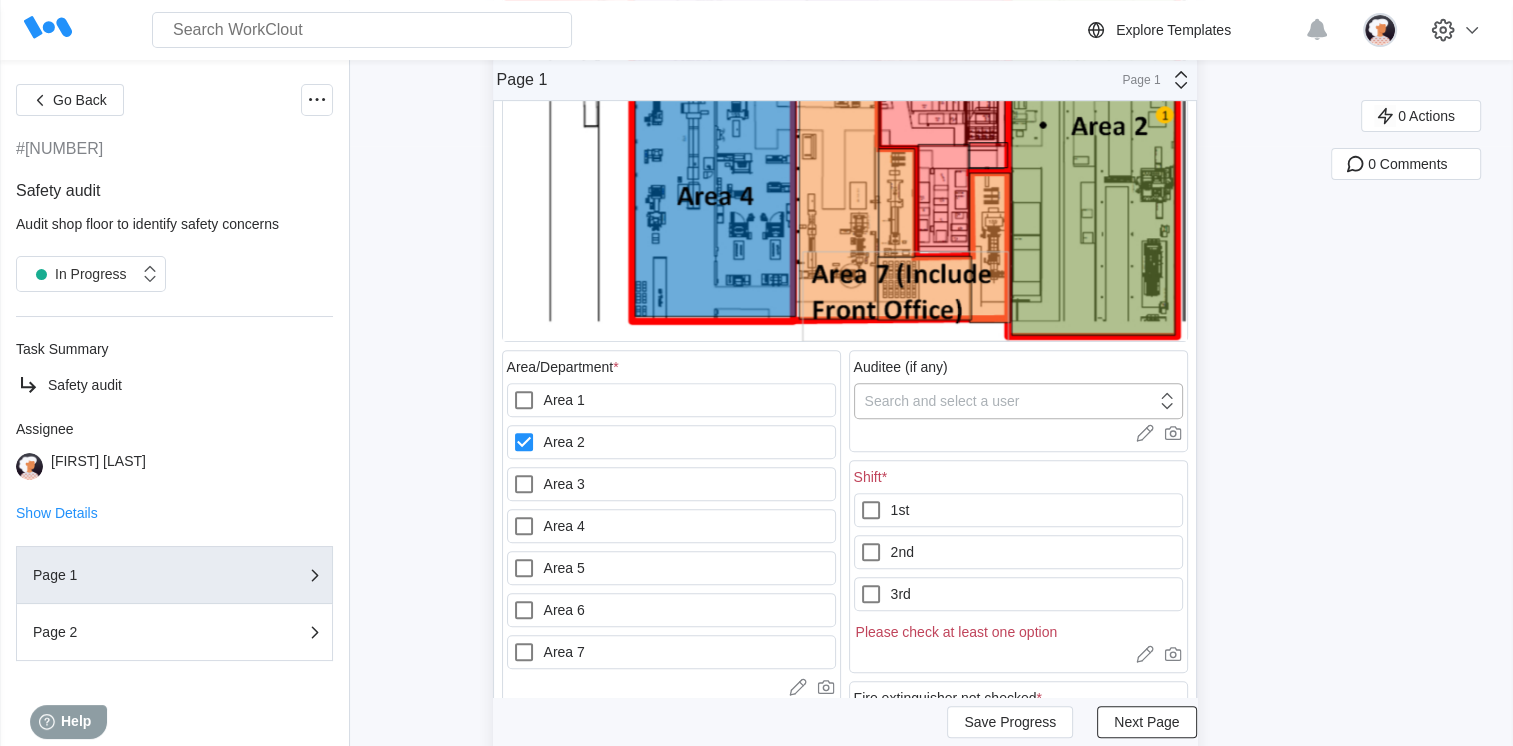 click on "Search and select a user" at bounding box center (942, 401) 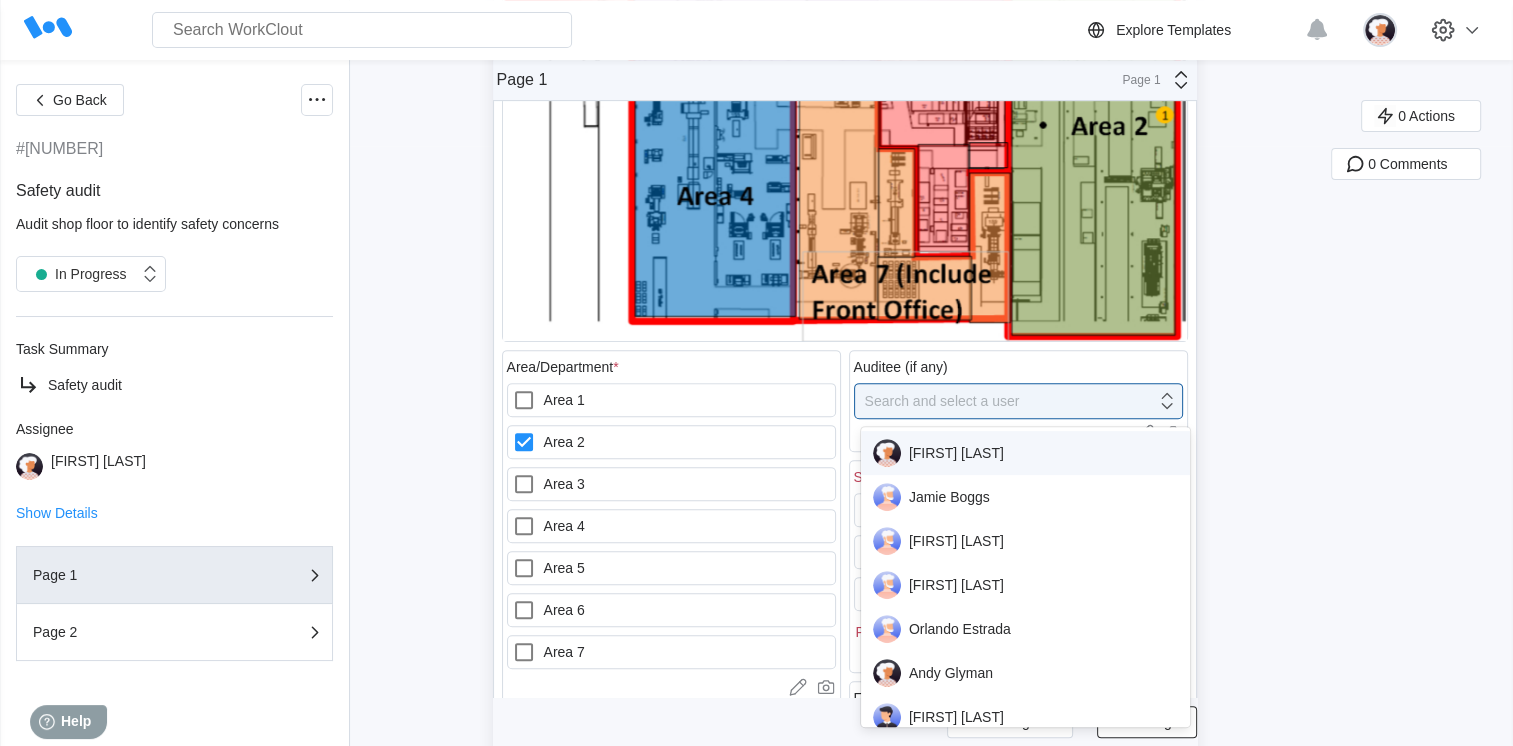 click on "[FIRST] [LAST]" at bounding box center (1026, 453) 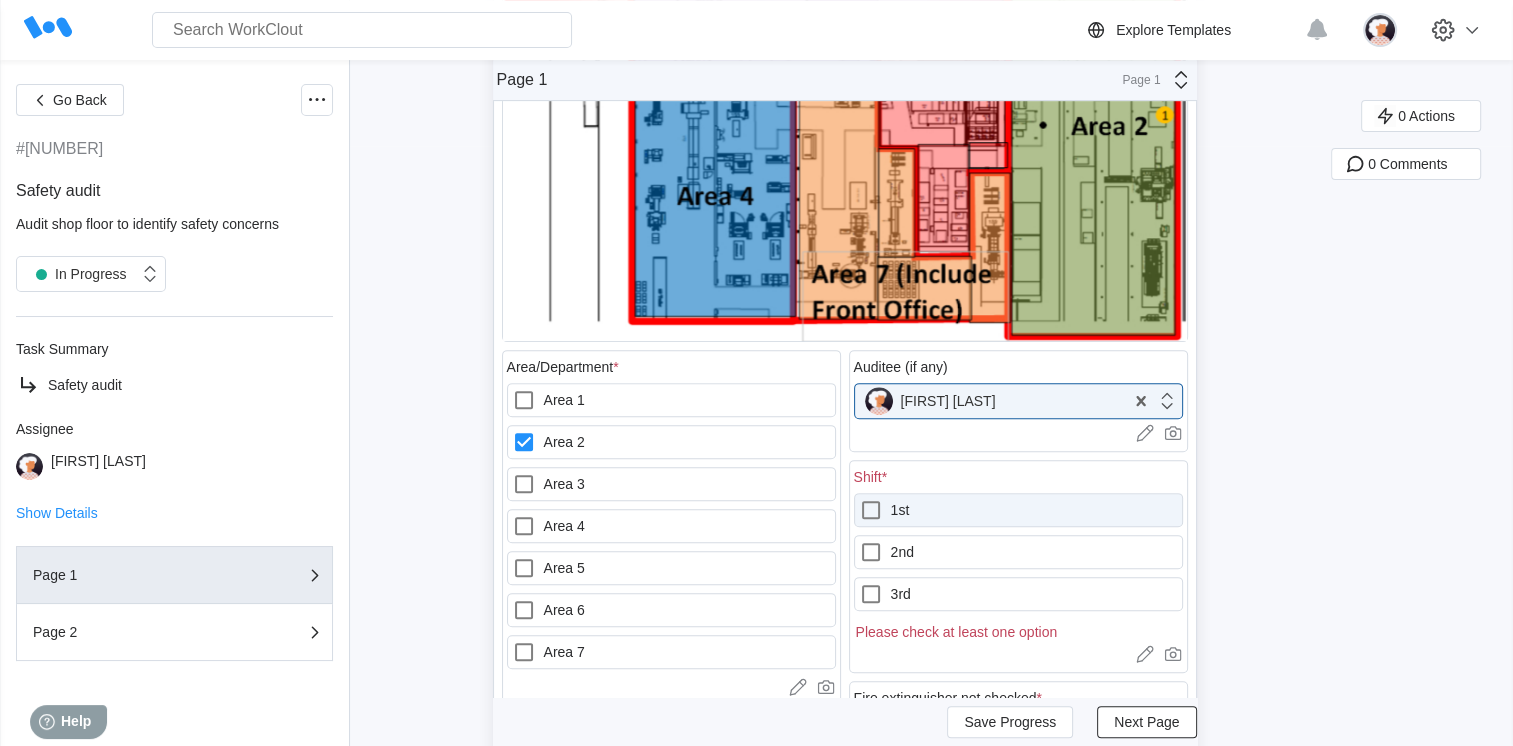 click on "1st" at bounding box center [1018, 510] 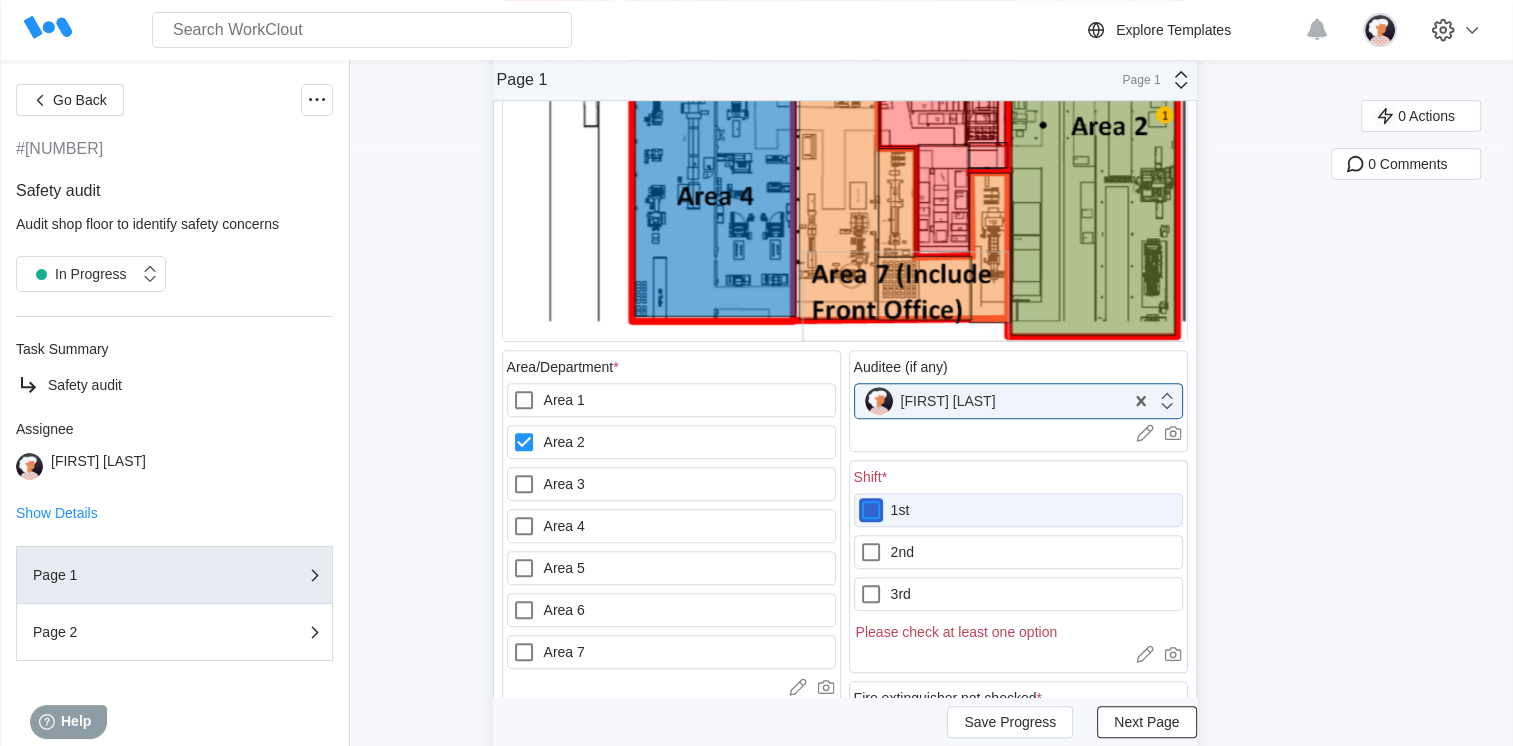 click on "1st" at bounding box center [859, 498] 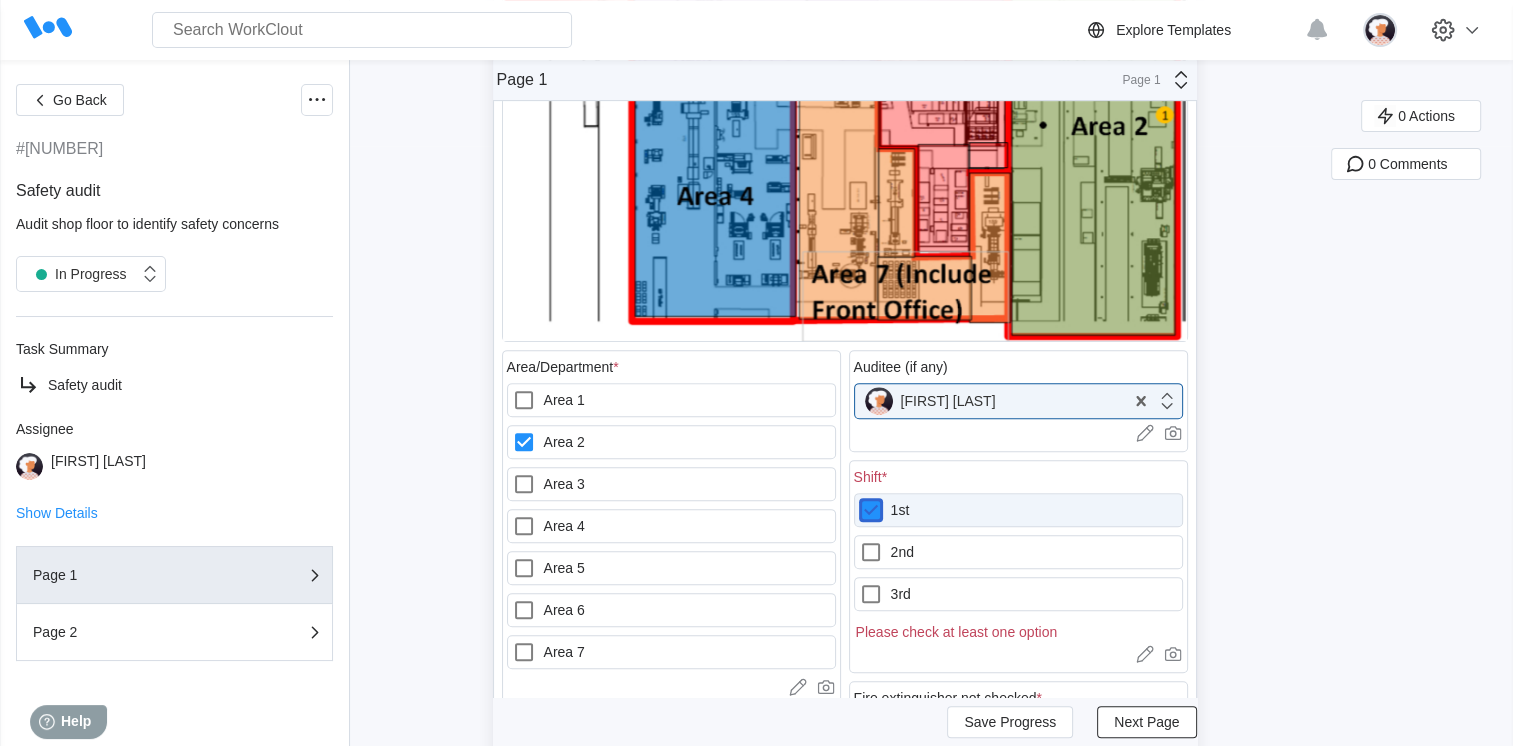 checkbox on "true" 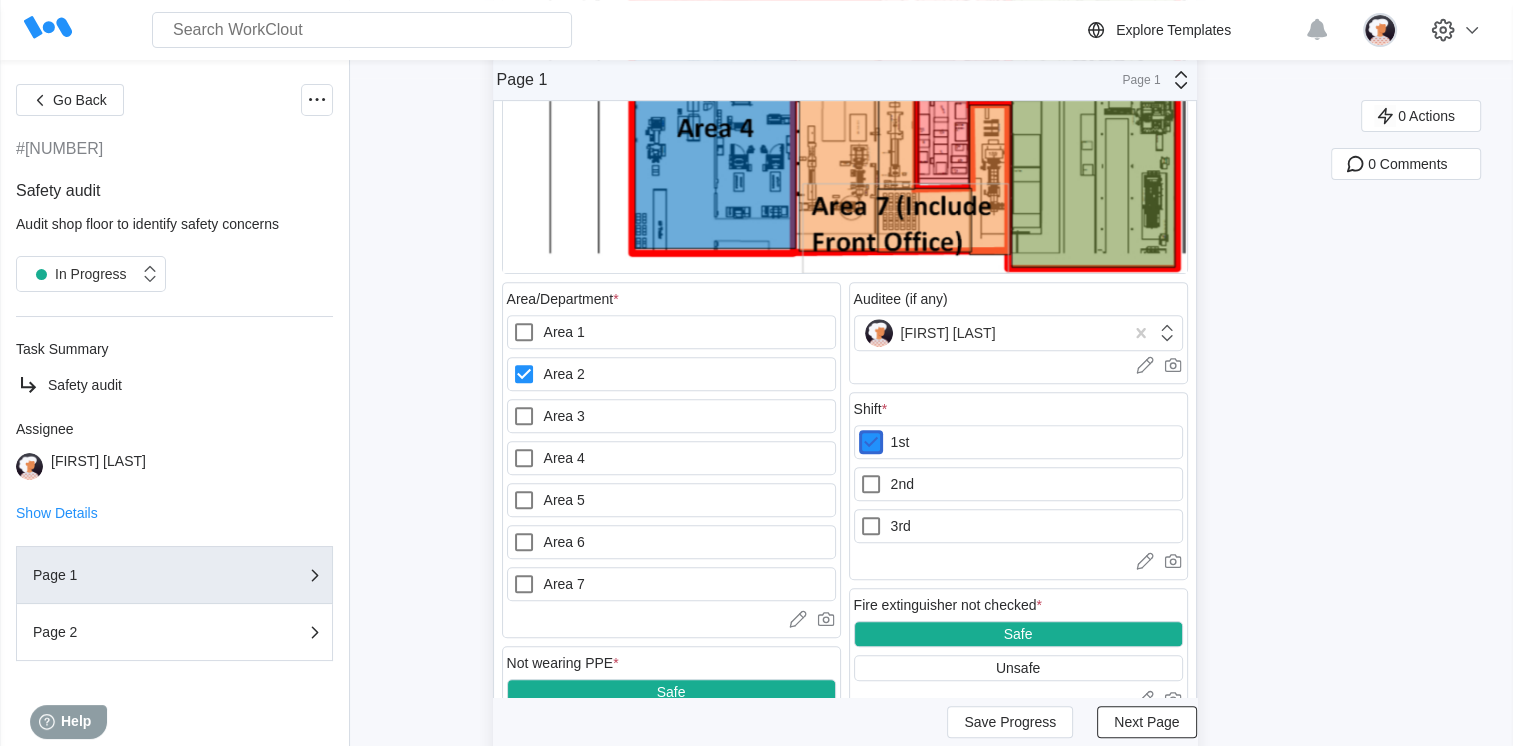 scroll, scrollTop: 800, scrollLeft: 0, axis: vertical 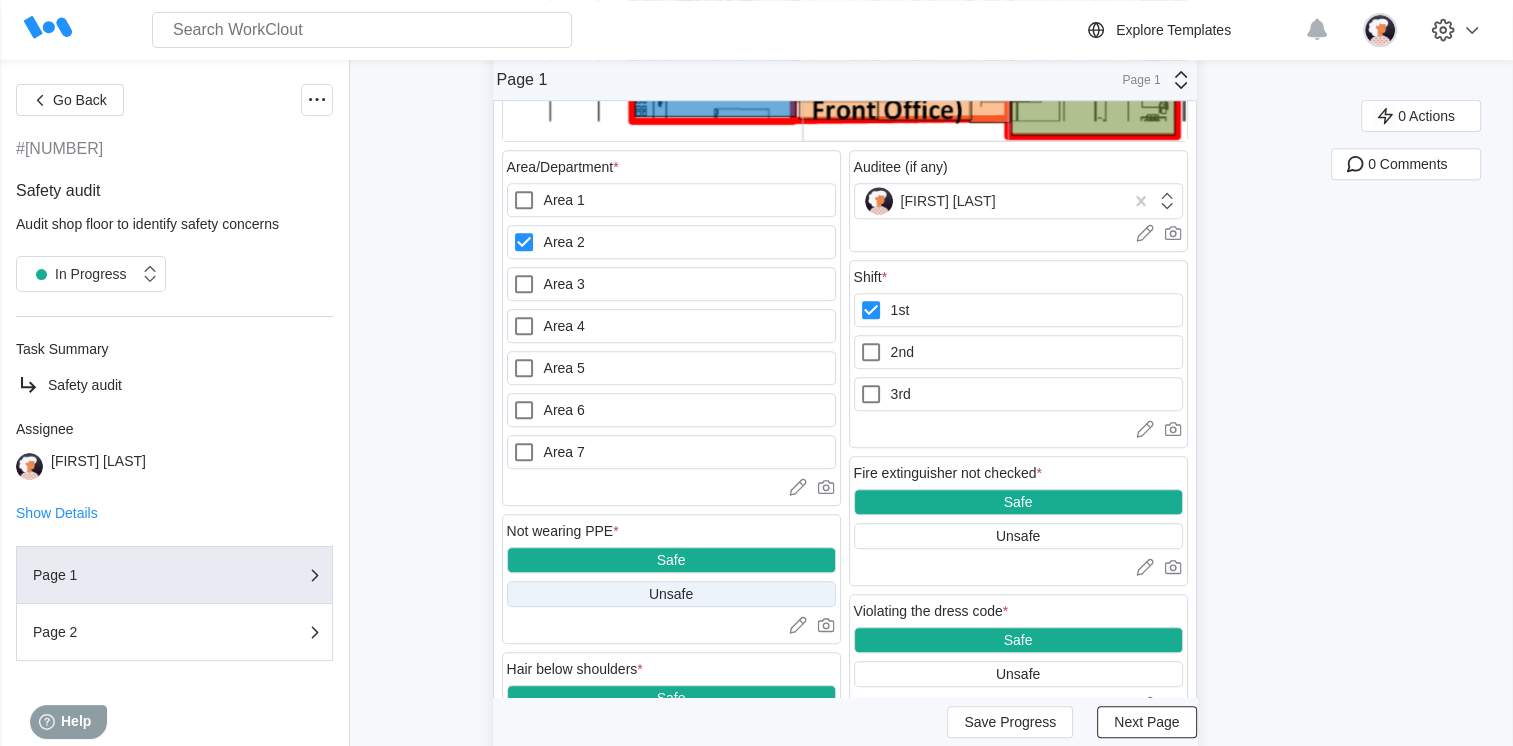click on "Unsafe" at bounding box center (671, 594) 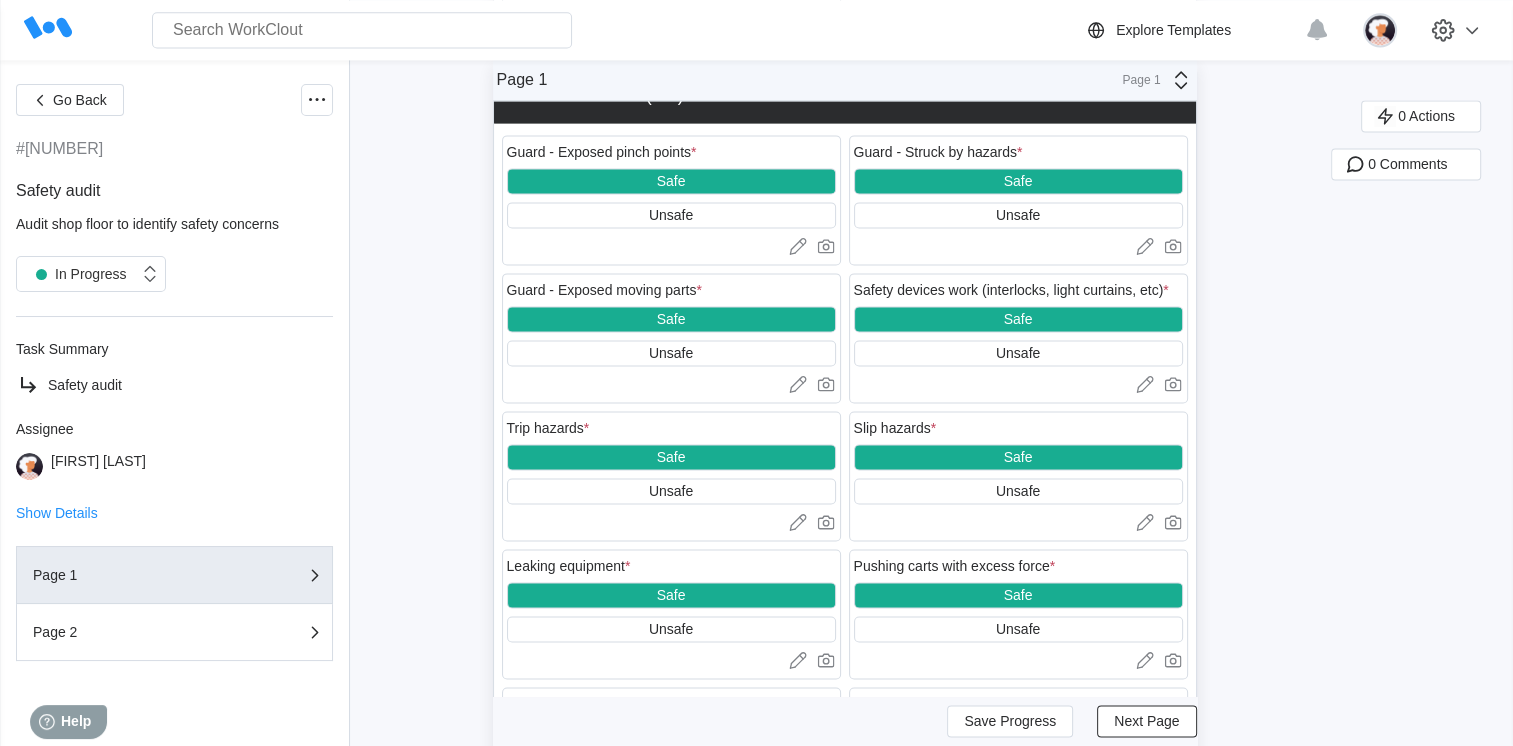 scroll, scrollTop: 2984, scrollLeft: 0, axis: vertical 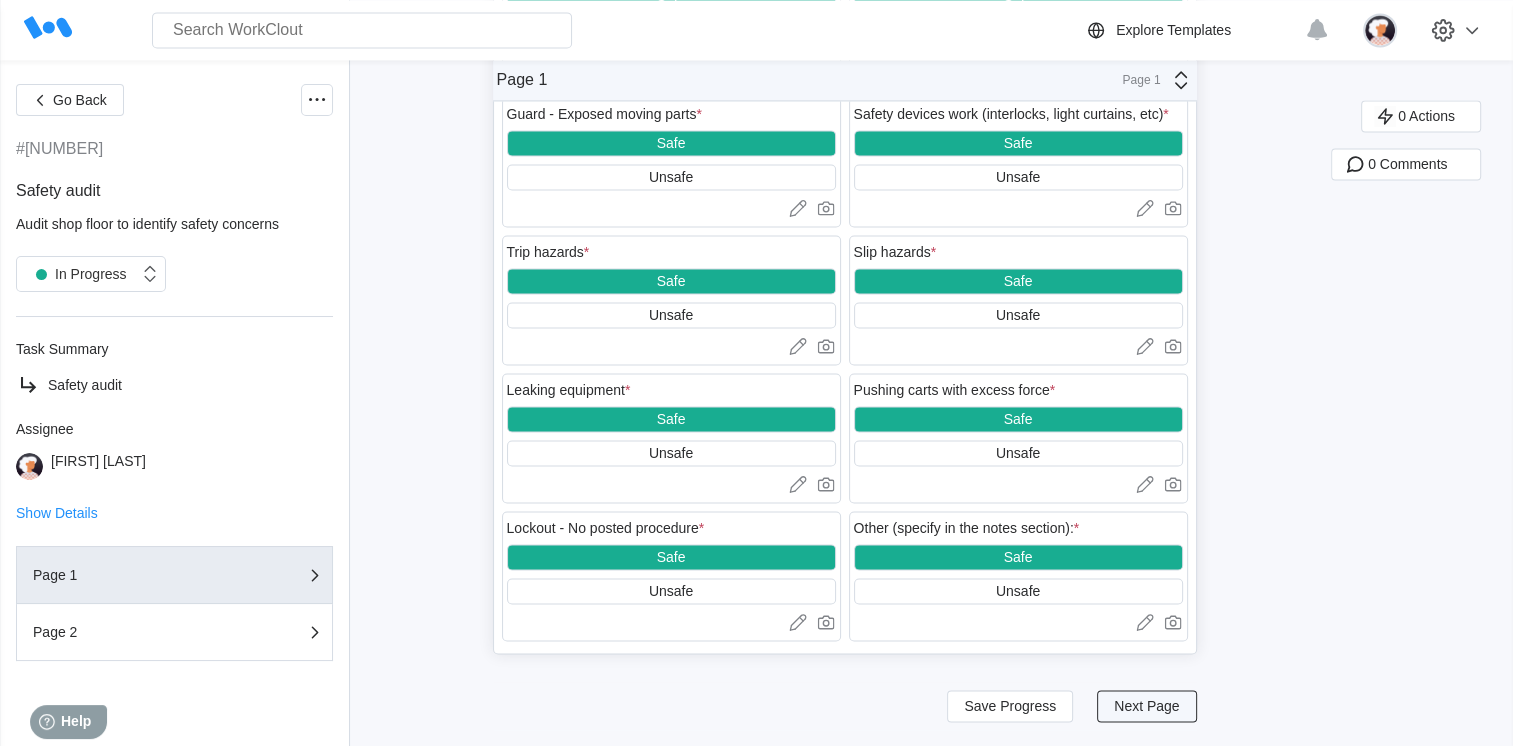 click on "Next Page" at bounding box center [1146, 706] 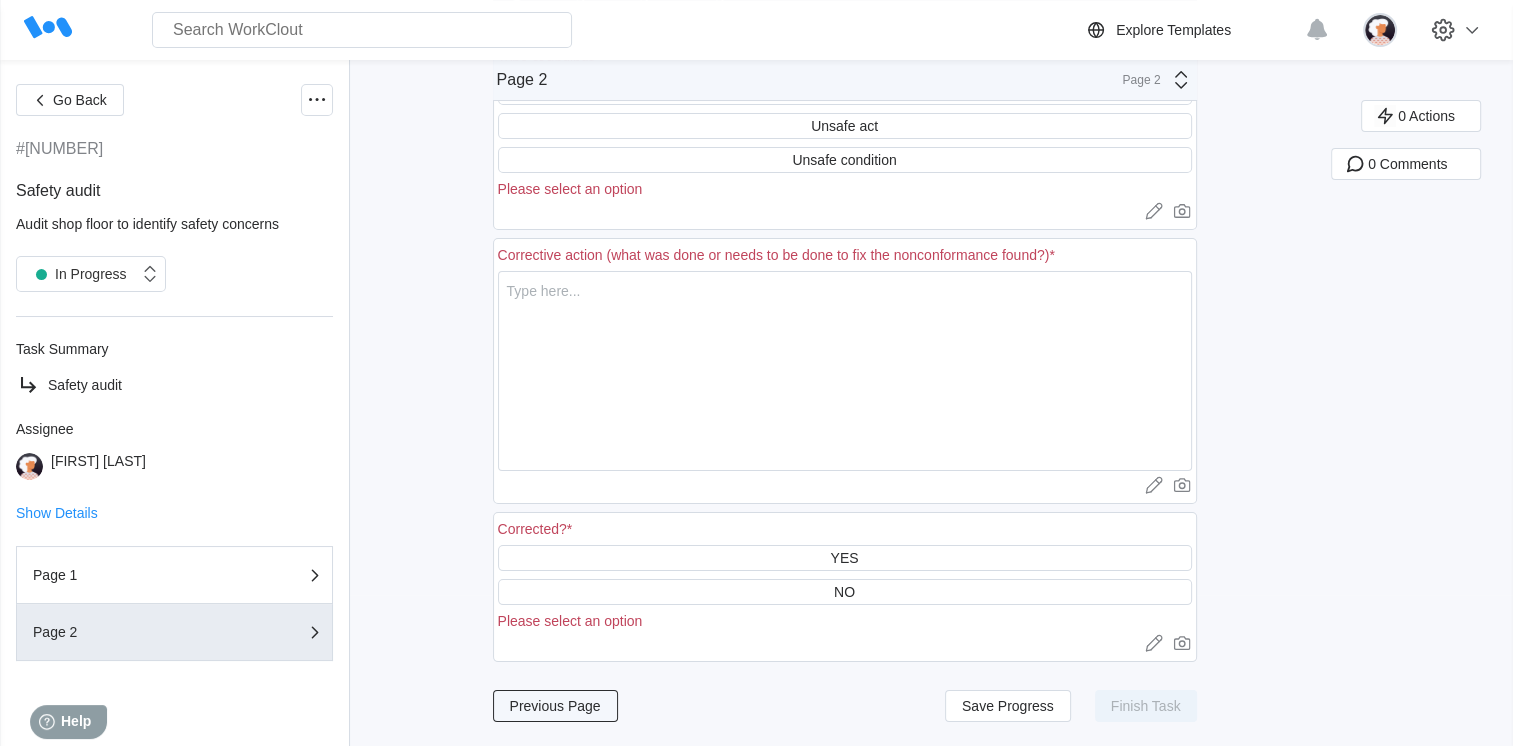 click on "Previous Page" at bounding box center (555, 706) 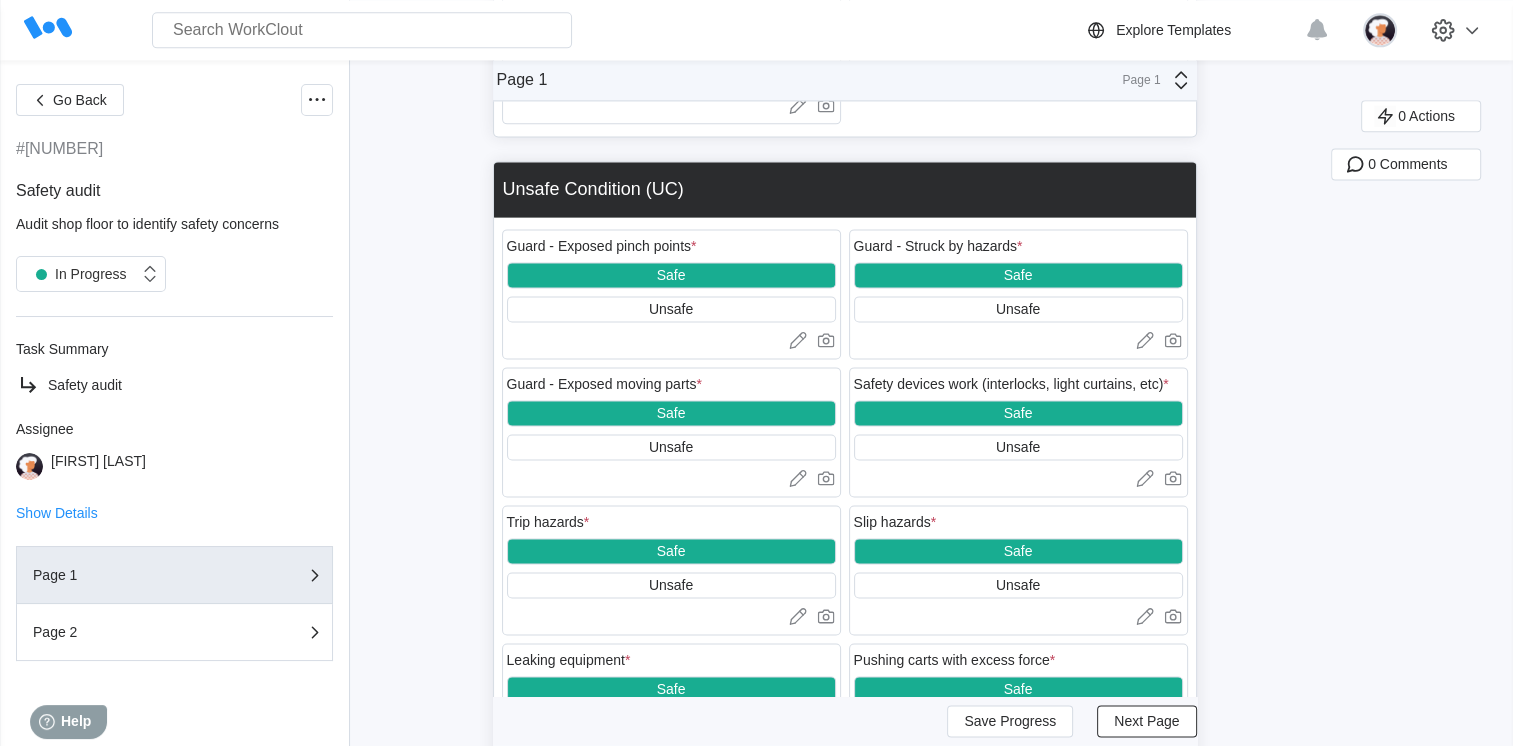 scroll, scrollTop: 2984, scrollLeft: 0, axis: vertical 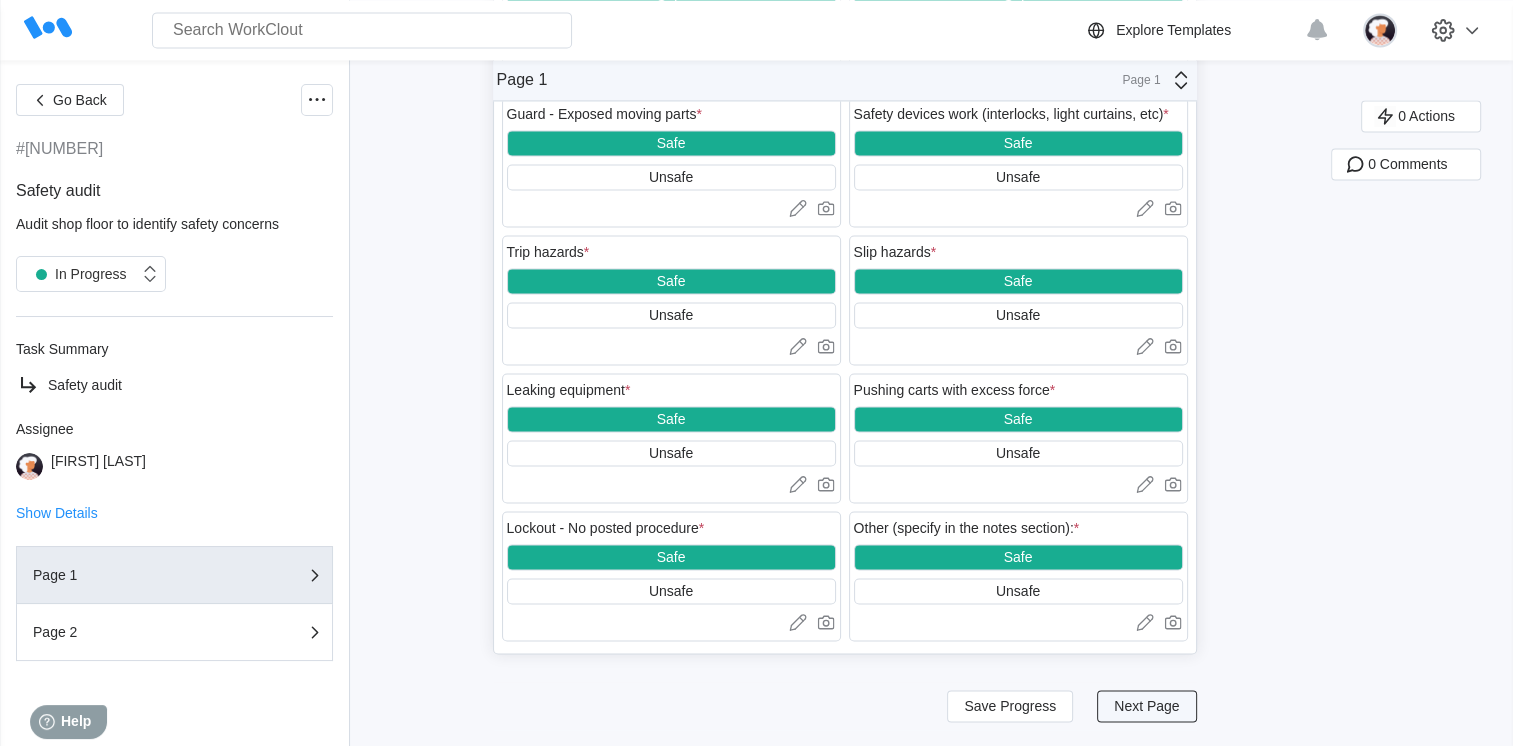 click on "Next Page" at bounding box center [1146, 706] 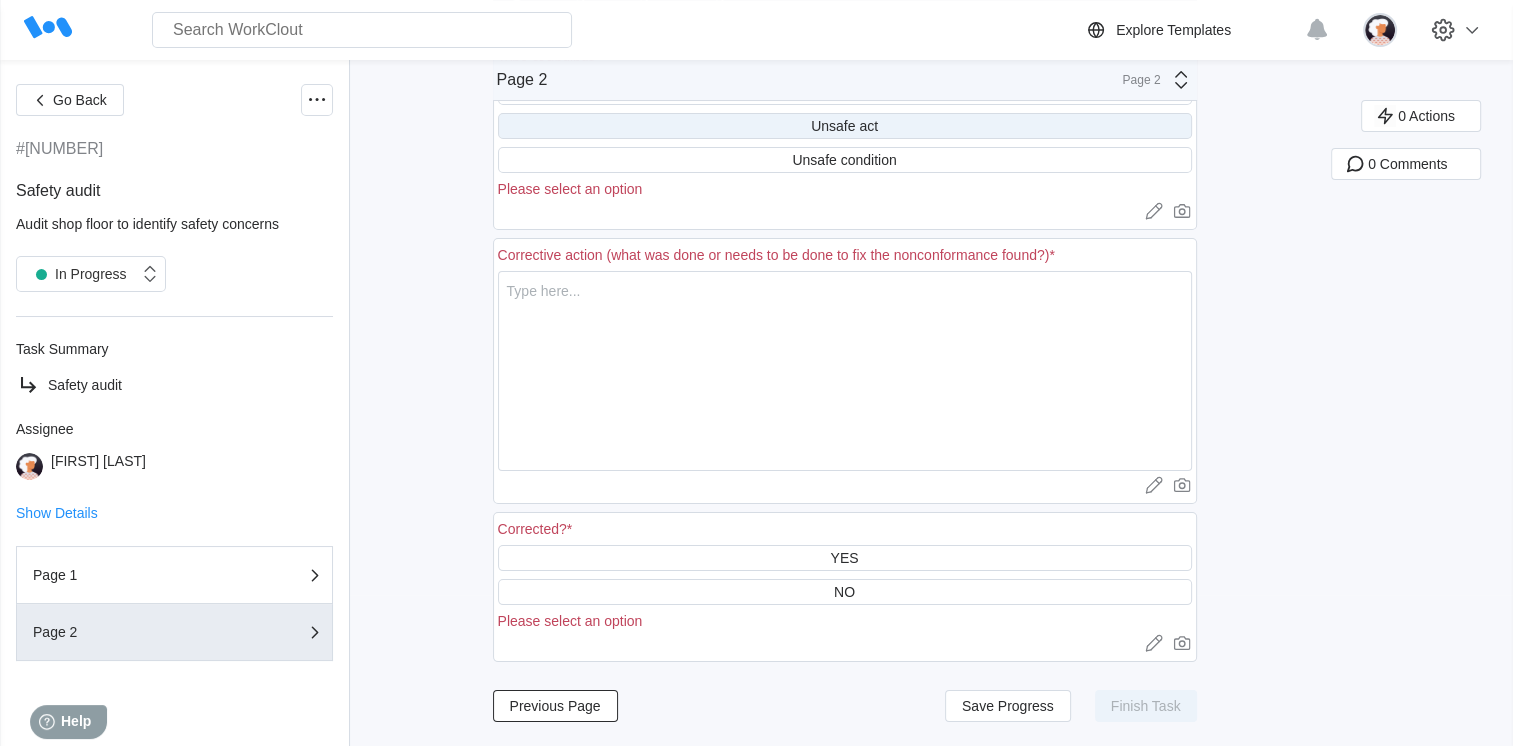click on "Unsafe act" at bounding box center (845, 126) 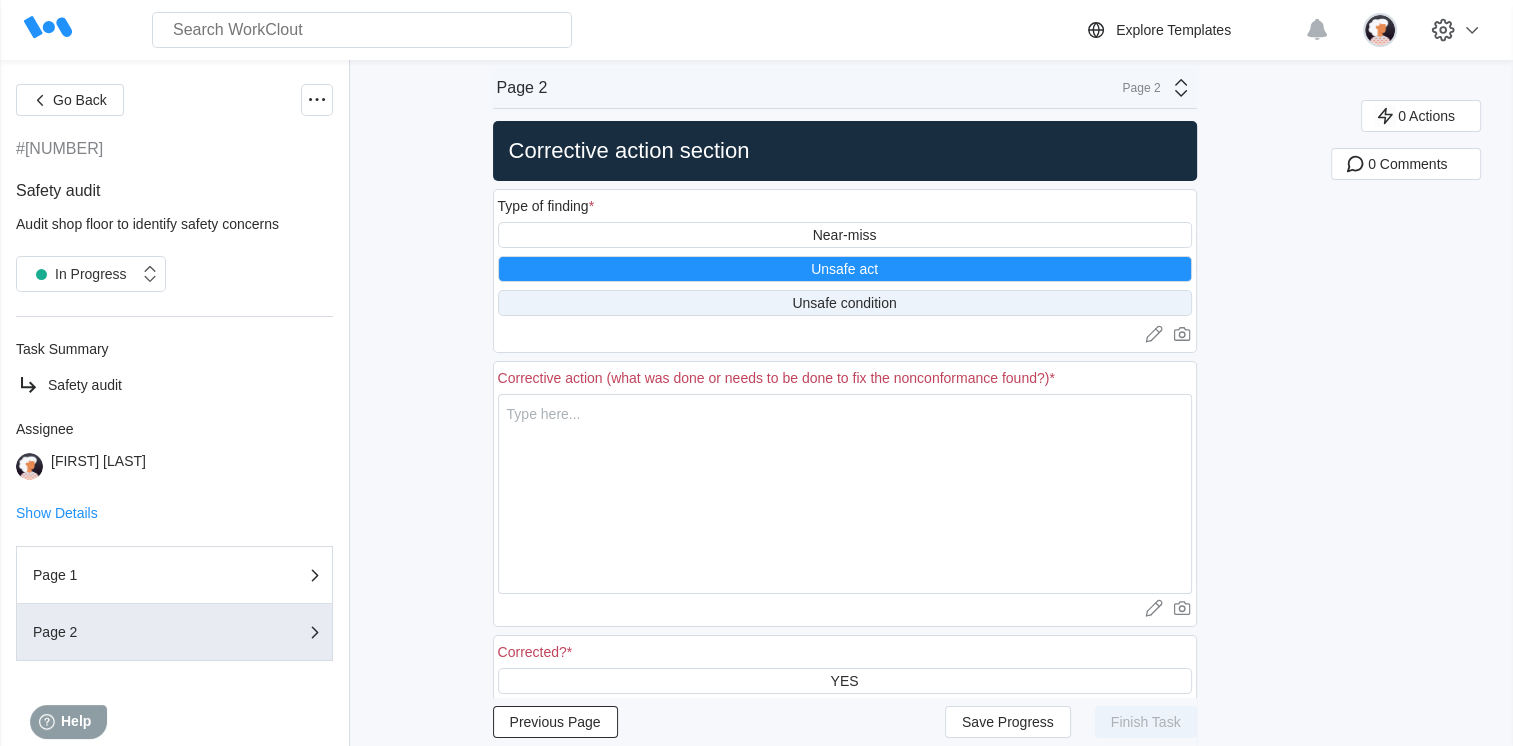 scroll, scrollTop: 0, scrollLeft: 0, axis: both 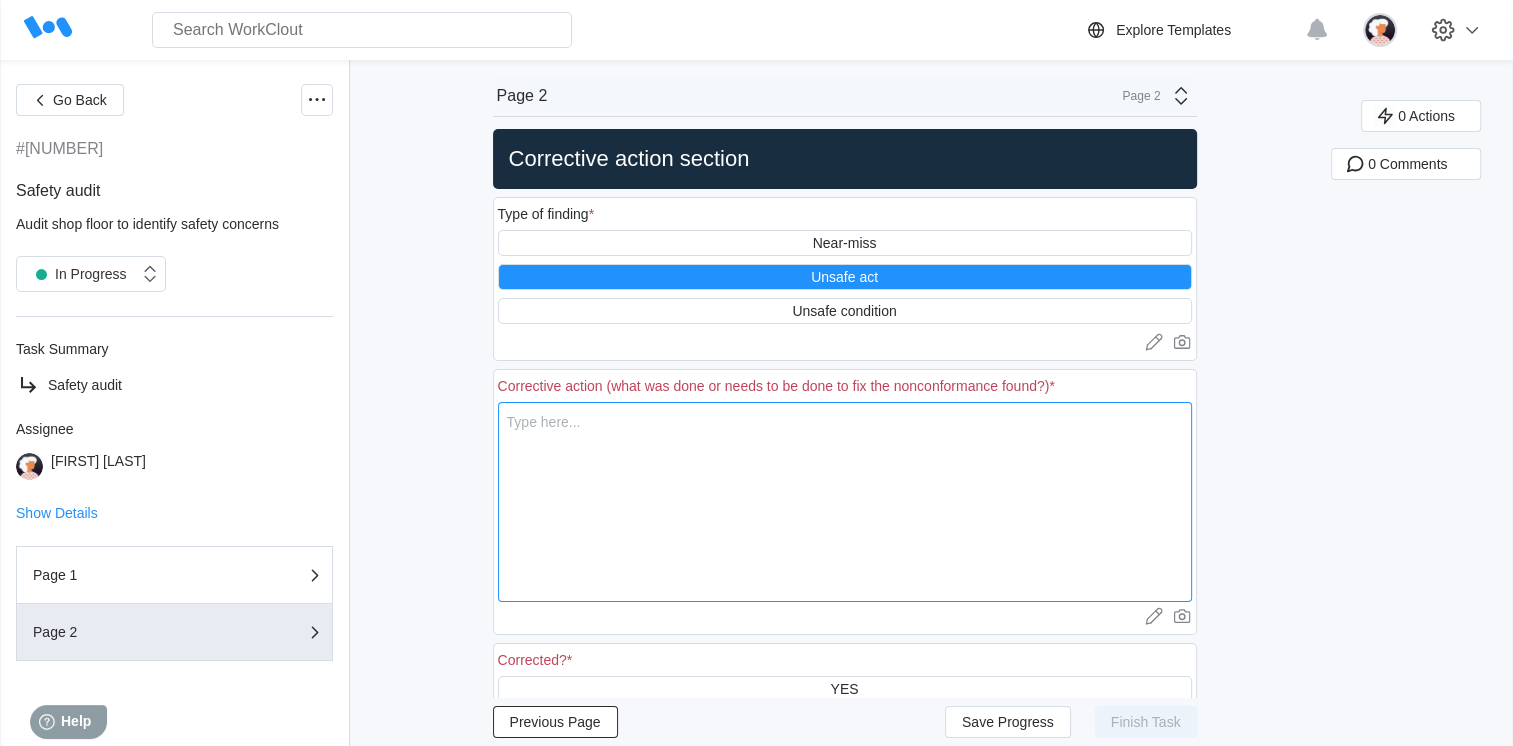 click at bounding box center (845, 502) 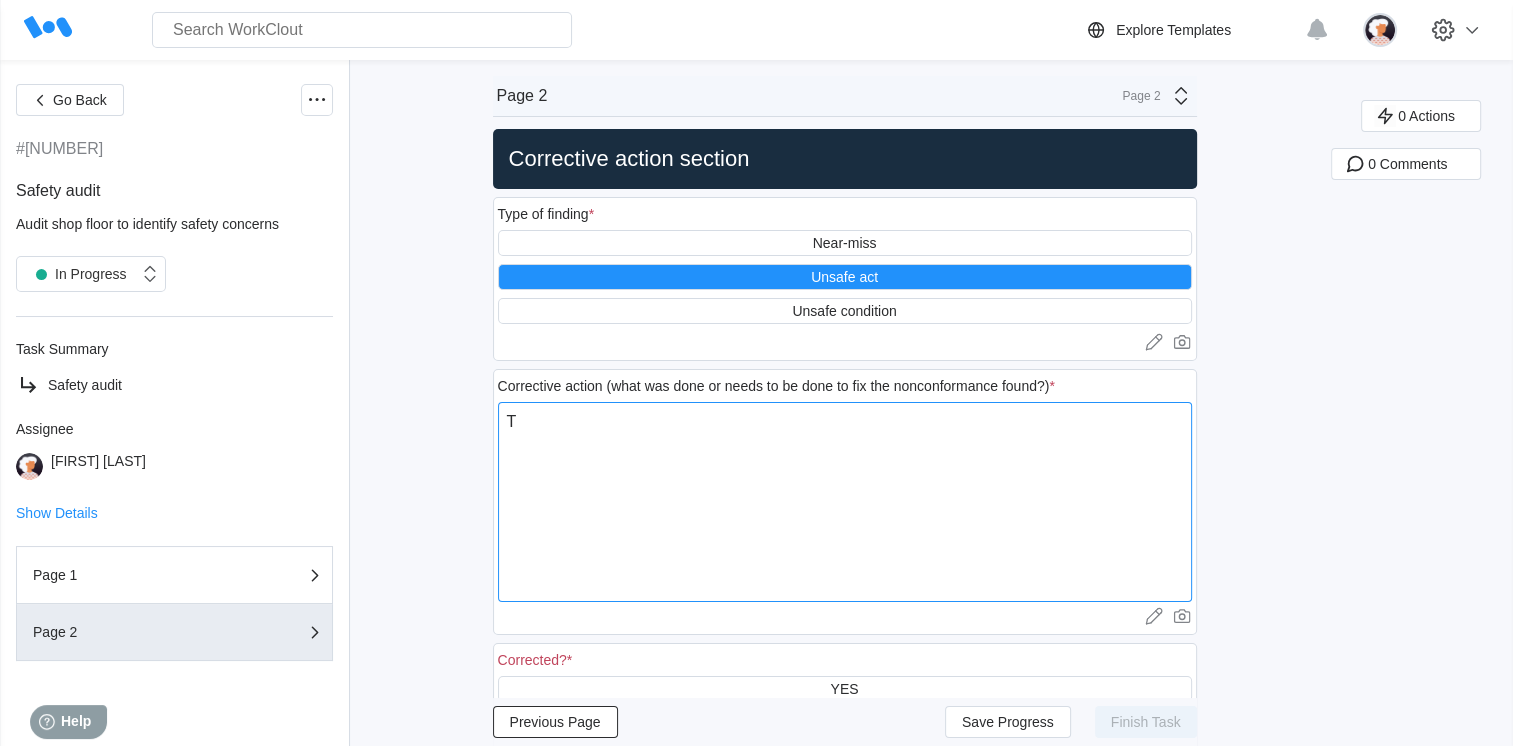 type on "To" 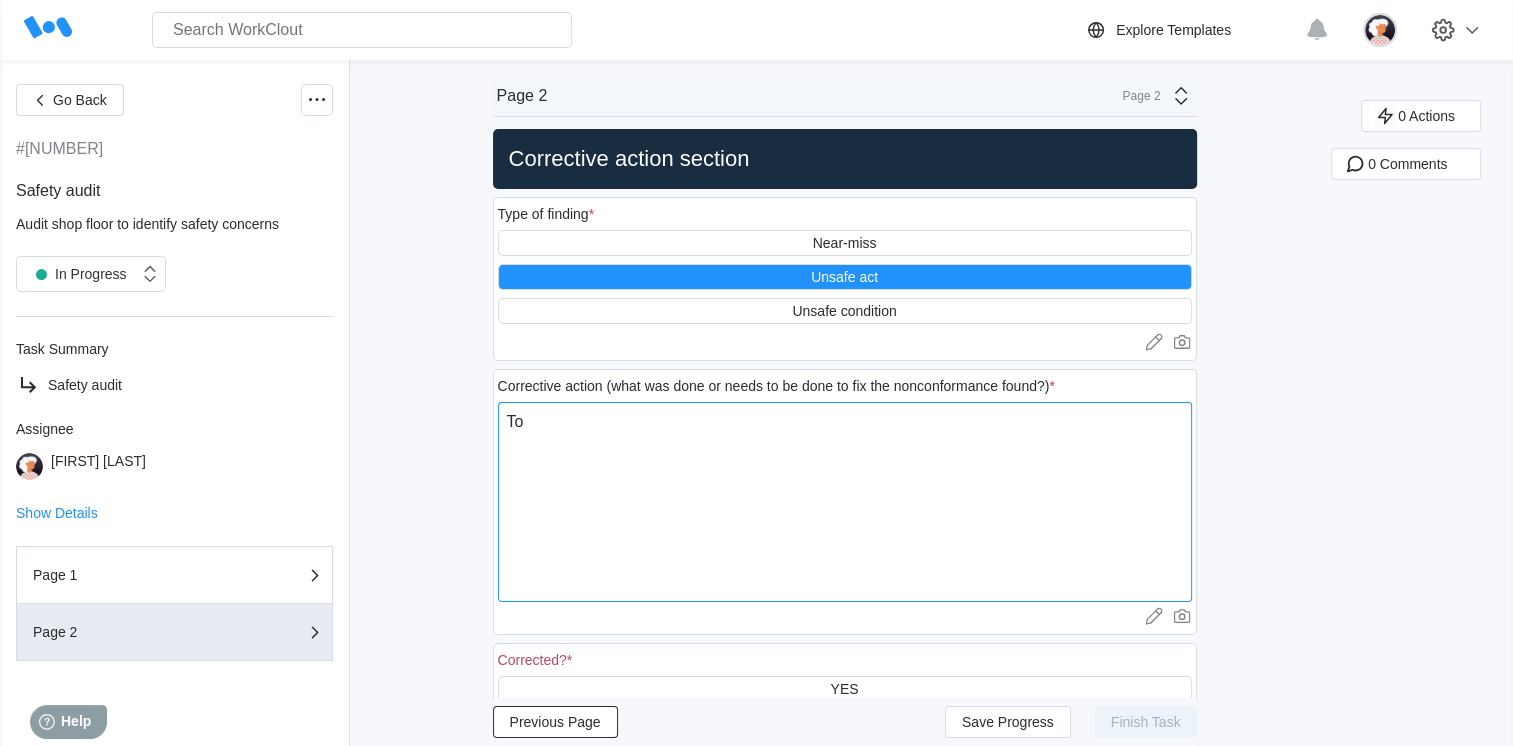 type on "Tol" 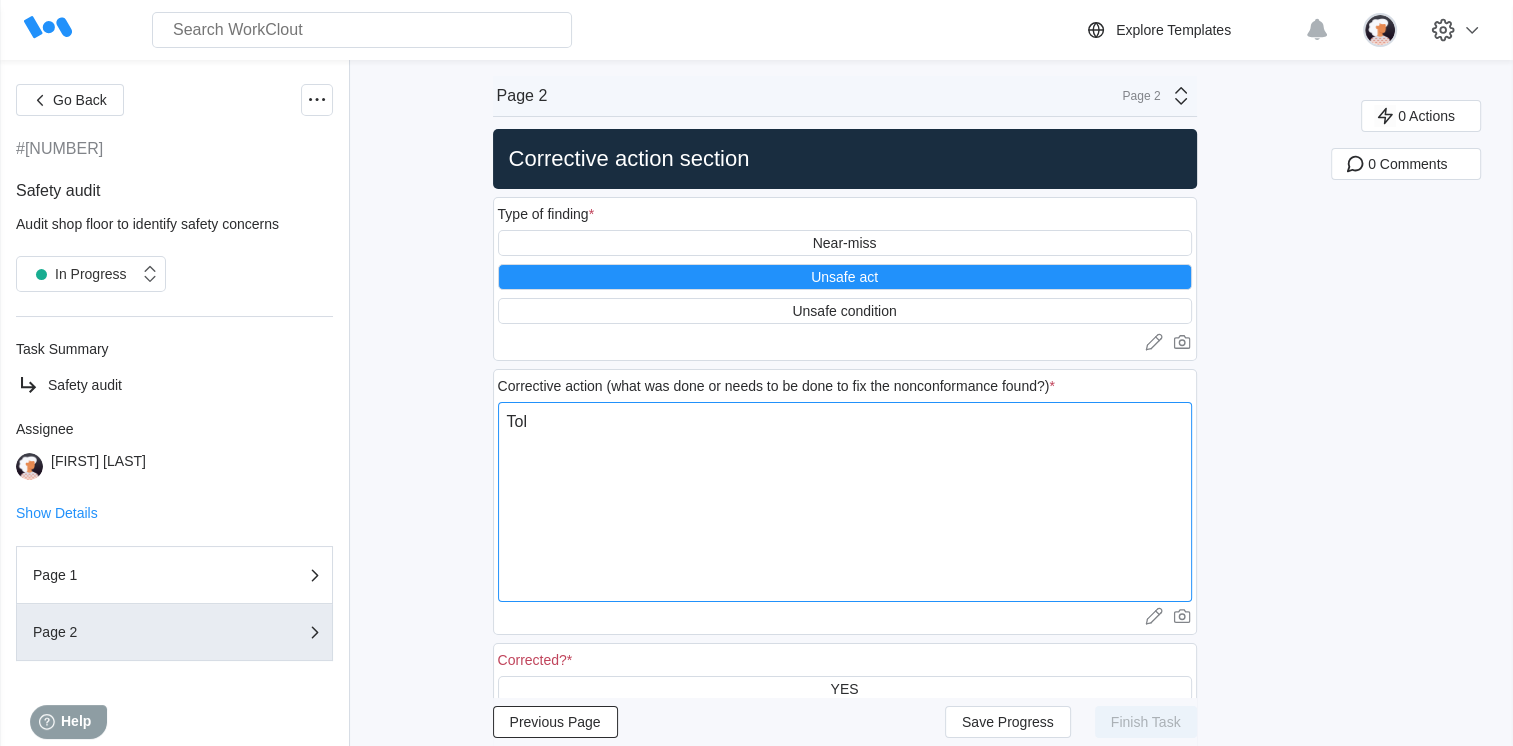 type on "Told" 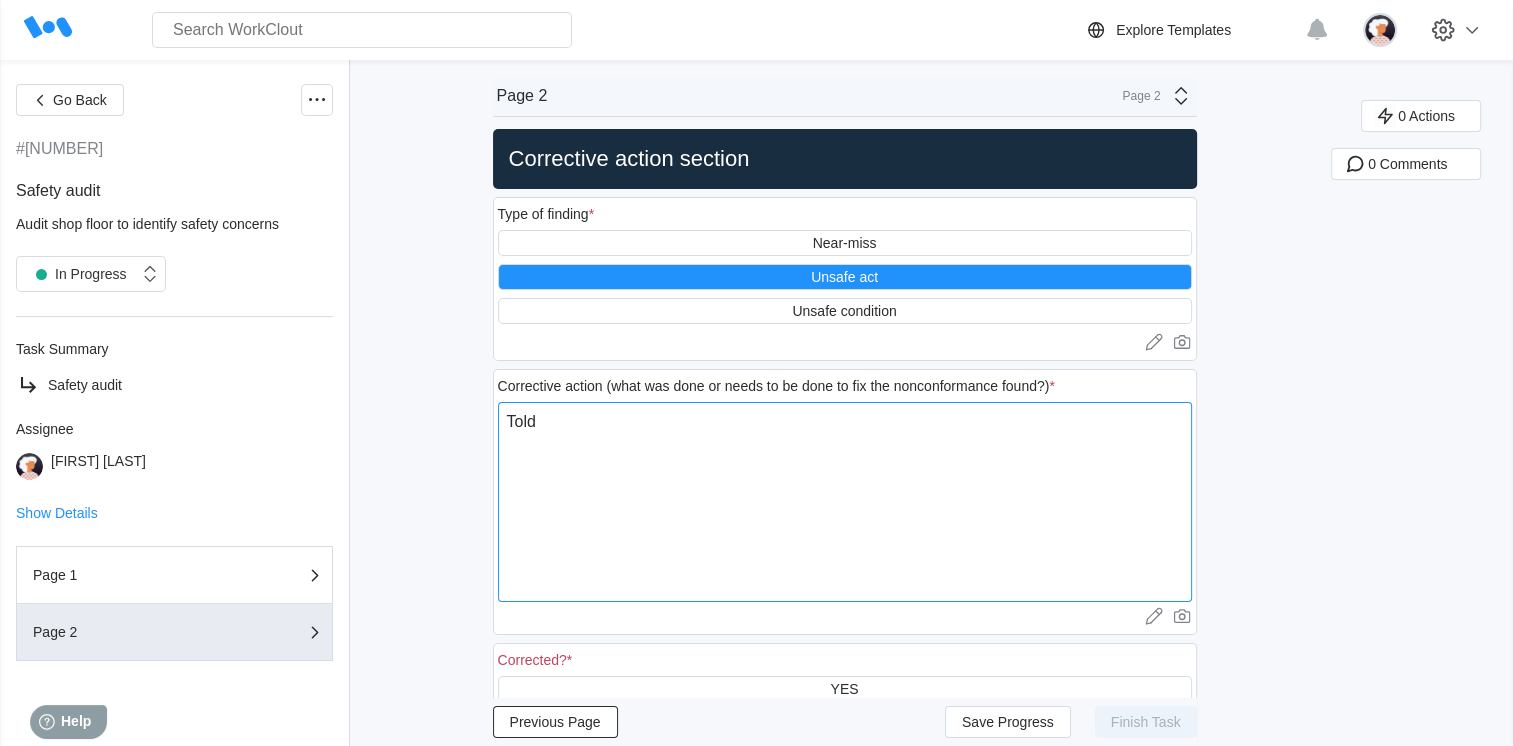 type on "Told" 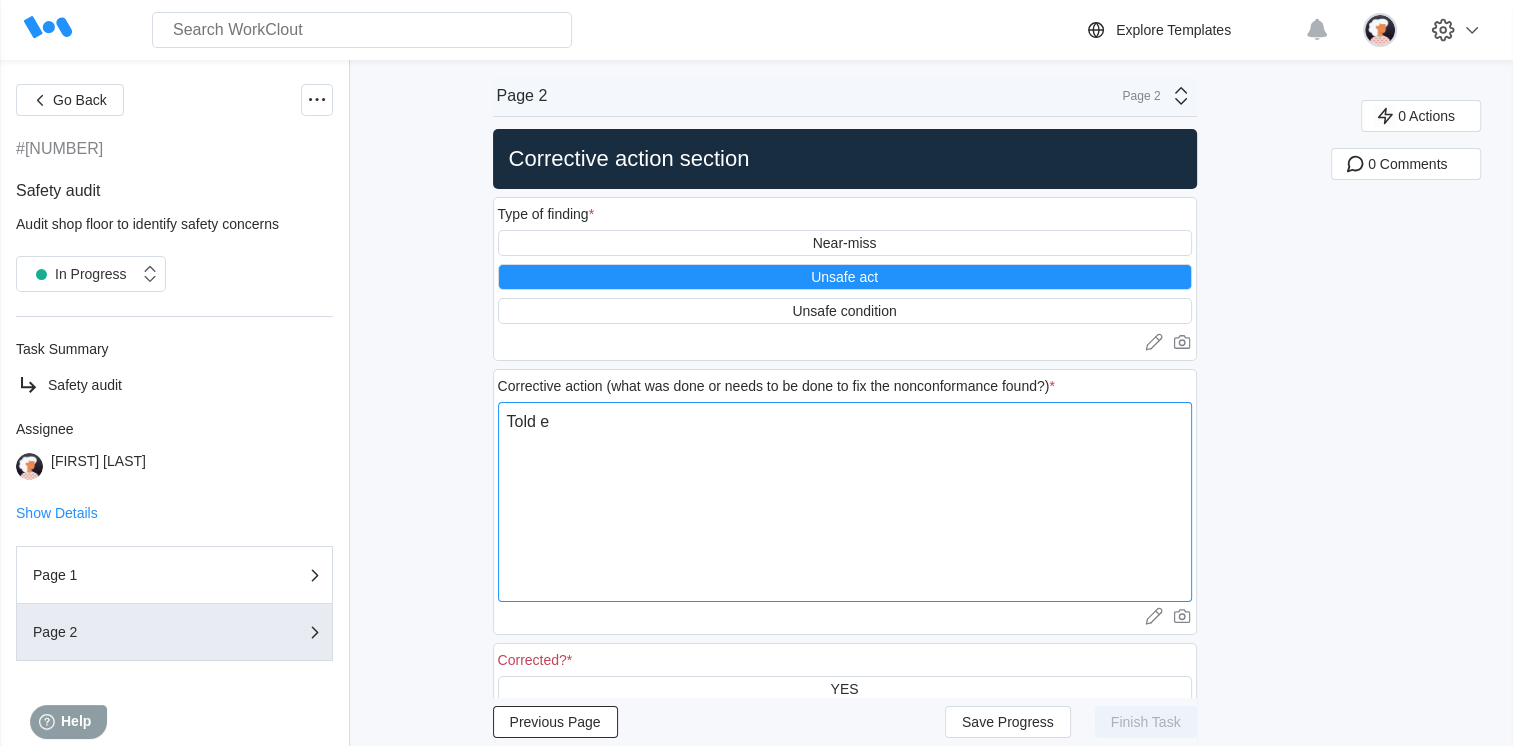 type on "Told em" 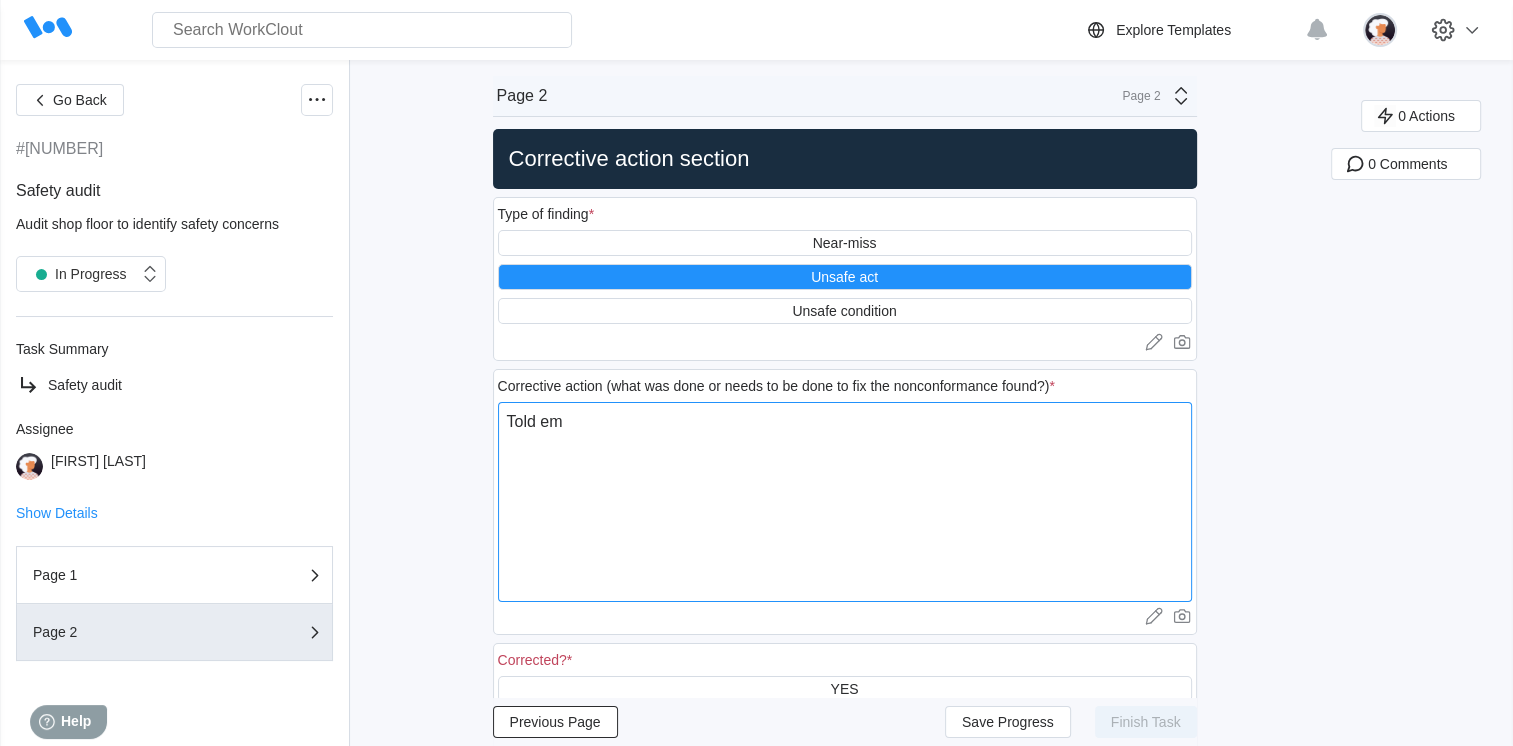 type on "Told emp" 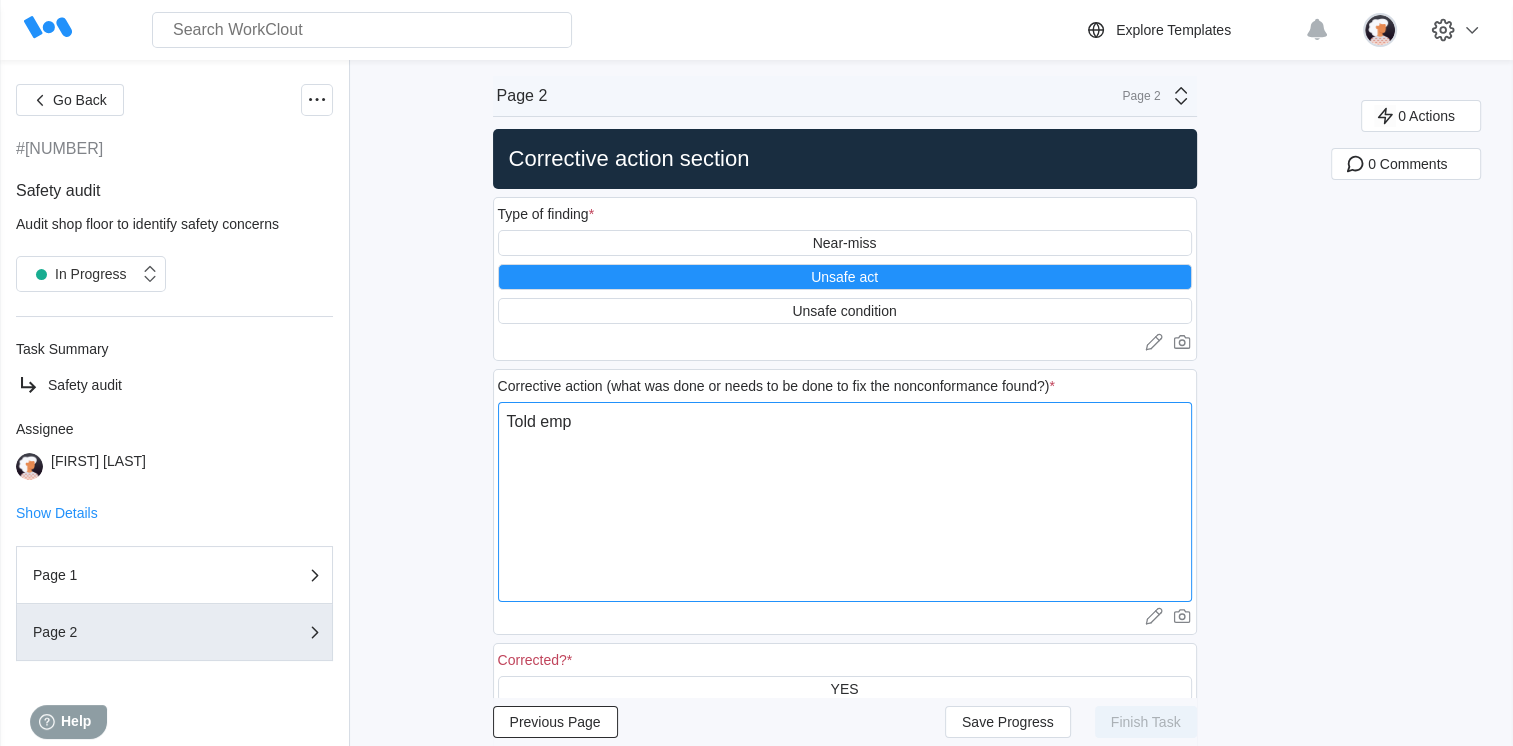 type on "Told empl" 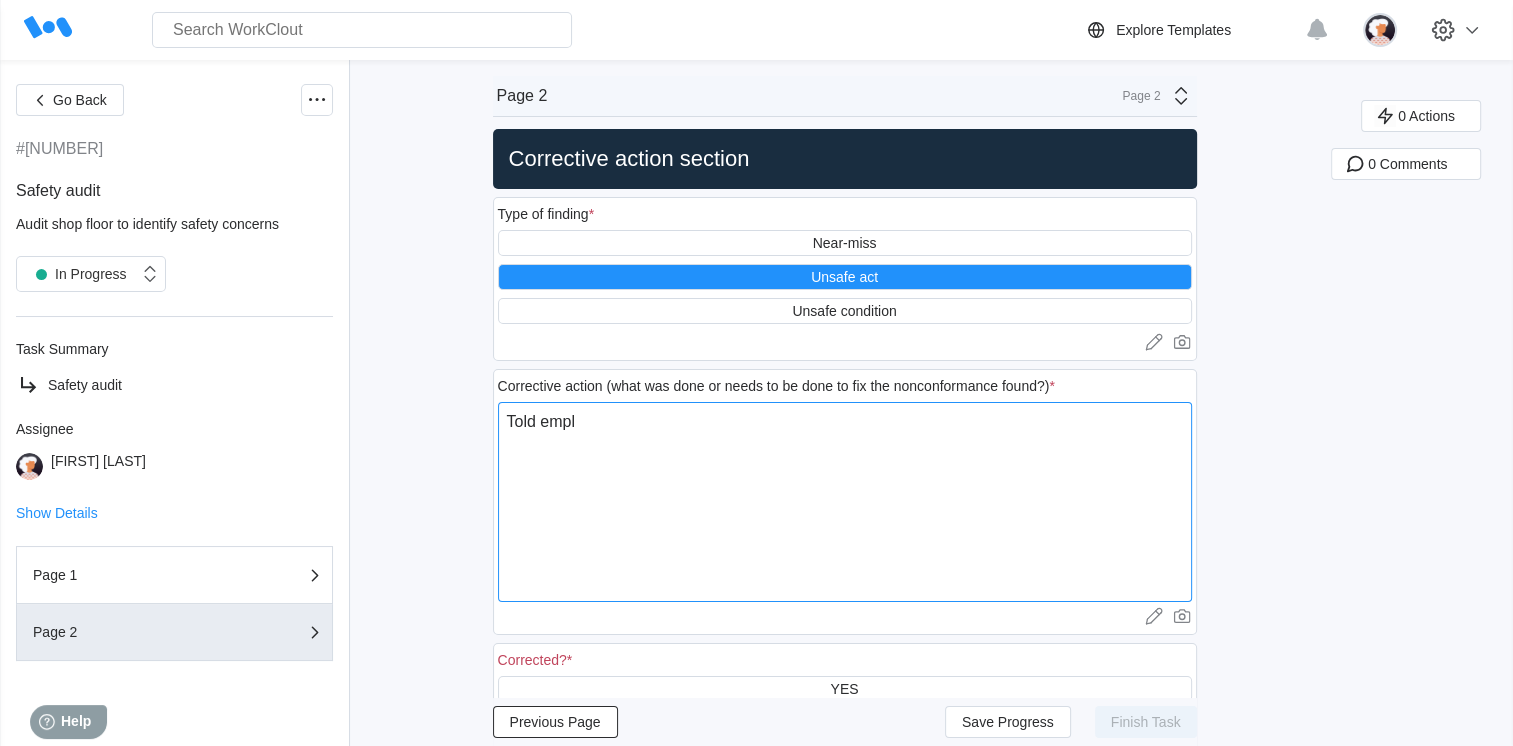 type on "Told emplo" 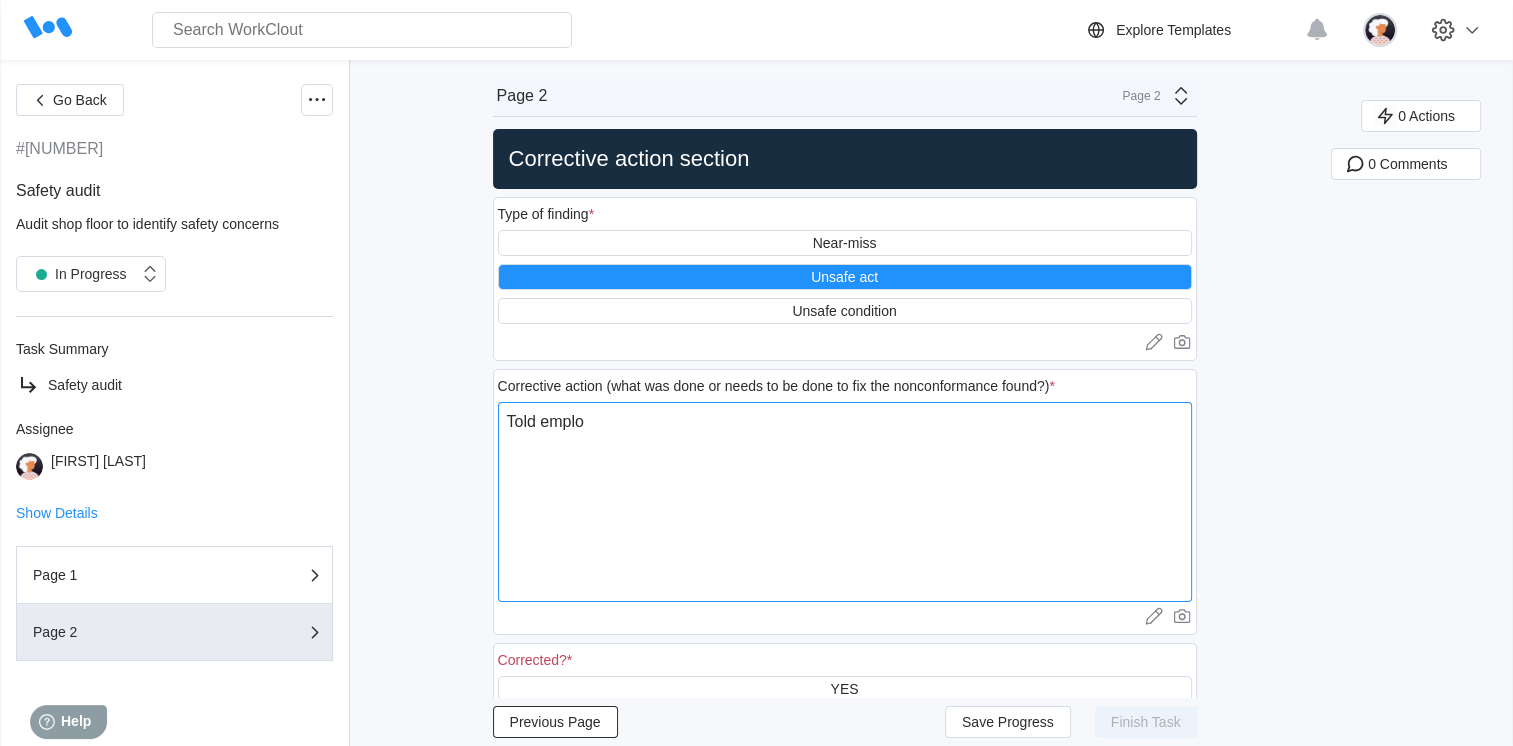 type on "Told employ" 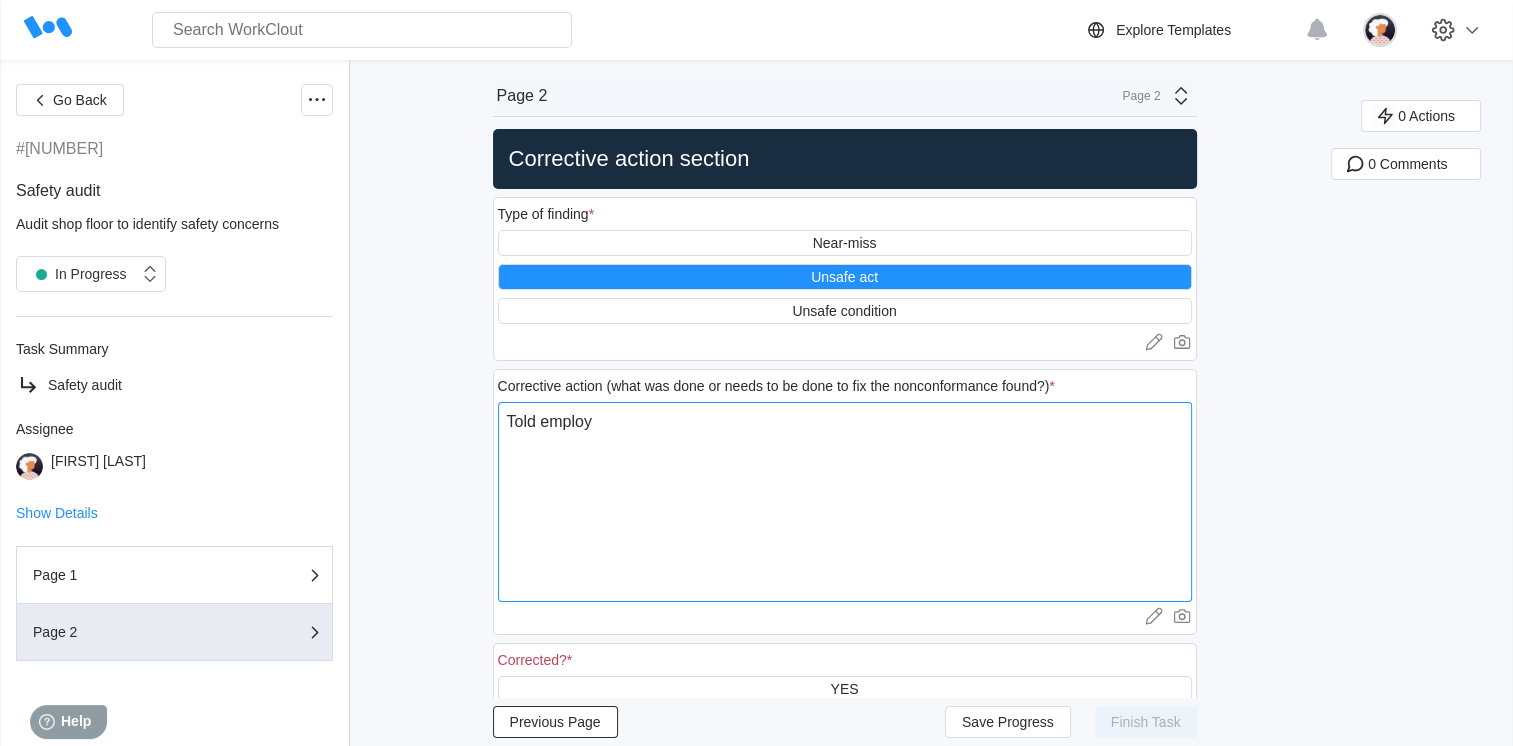 type on "Told employe" 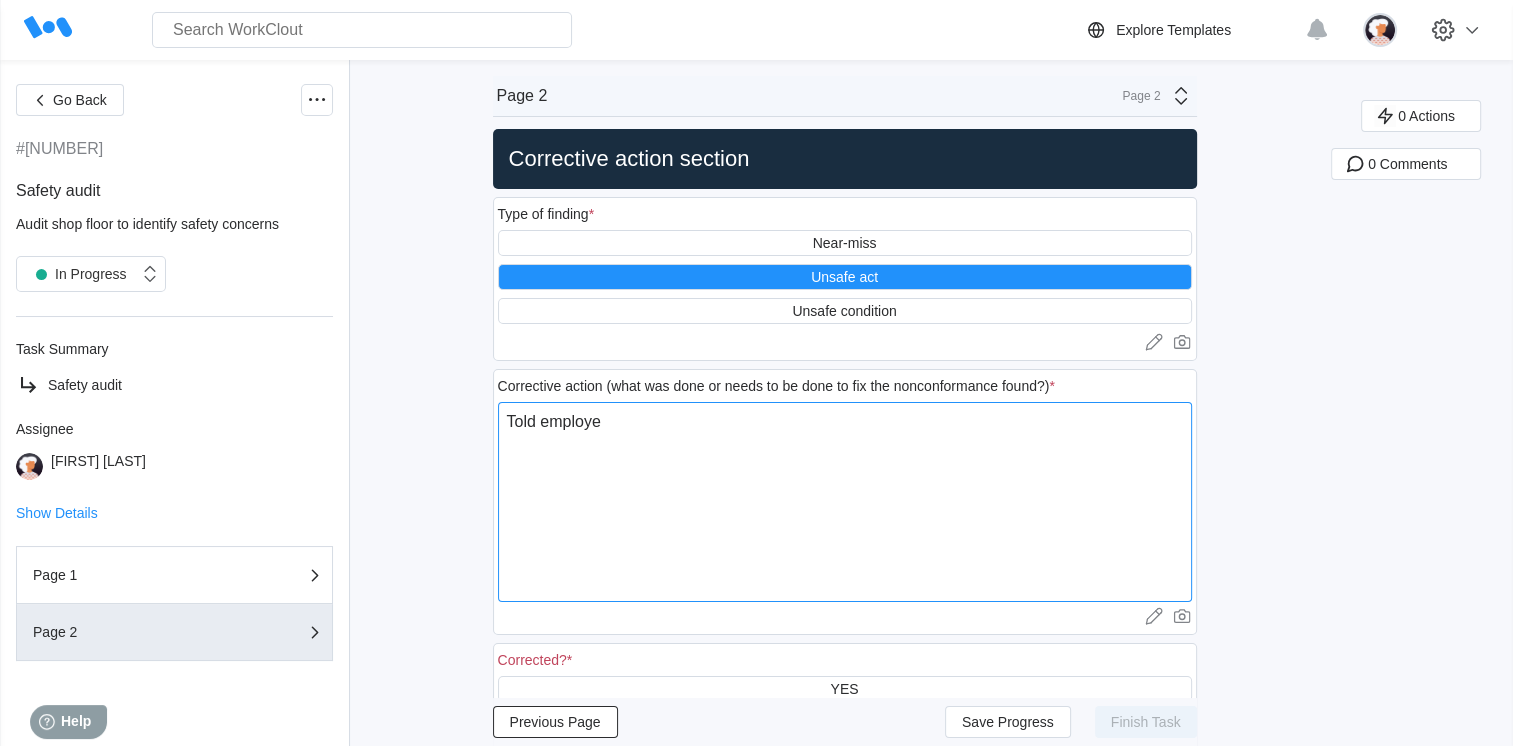type on "Told employee" 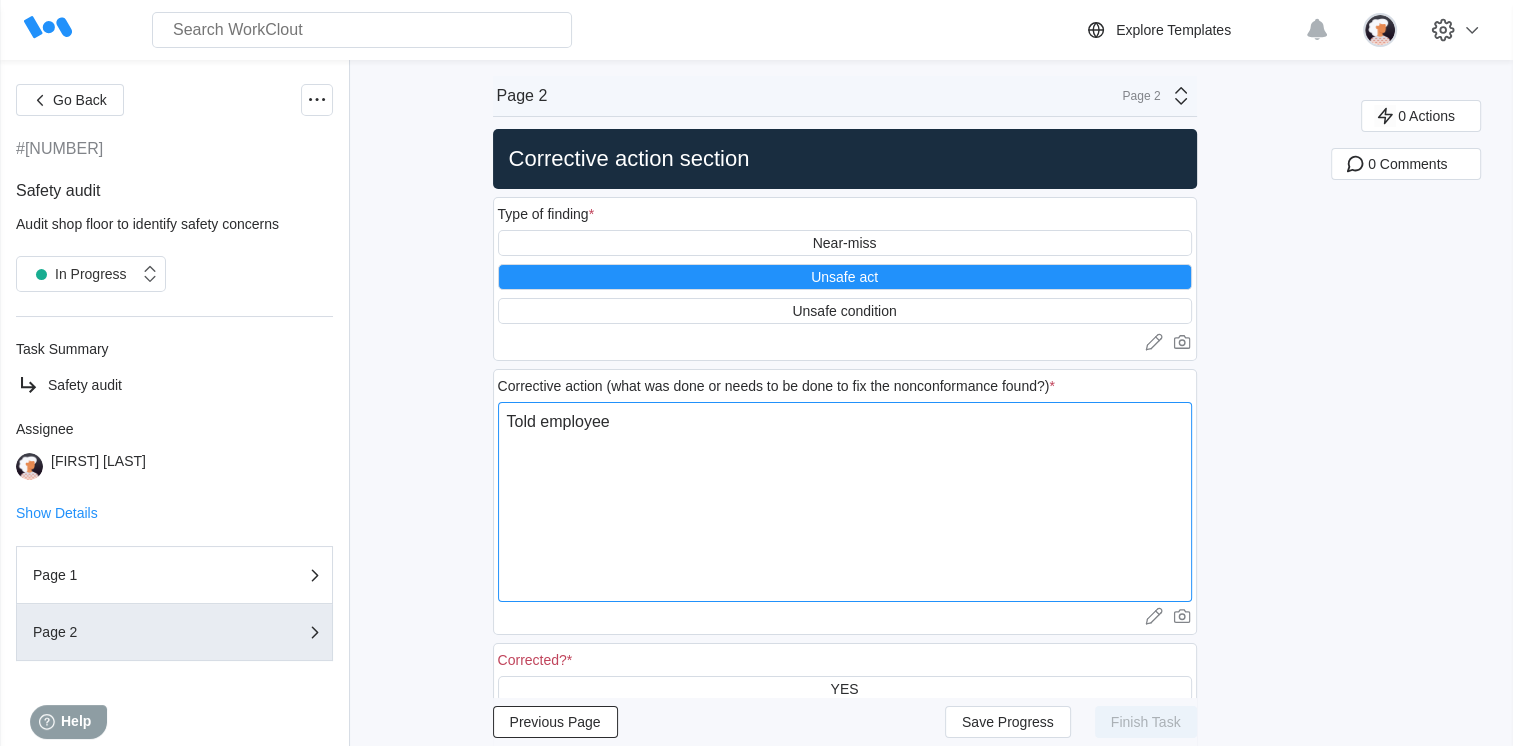 type on "Told employee" 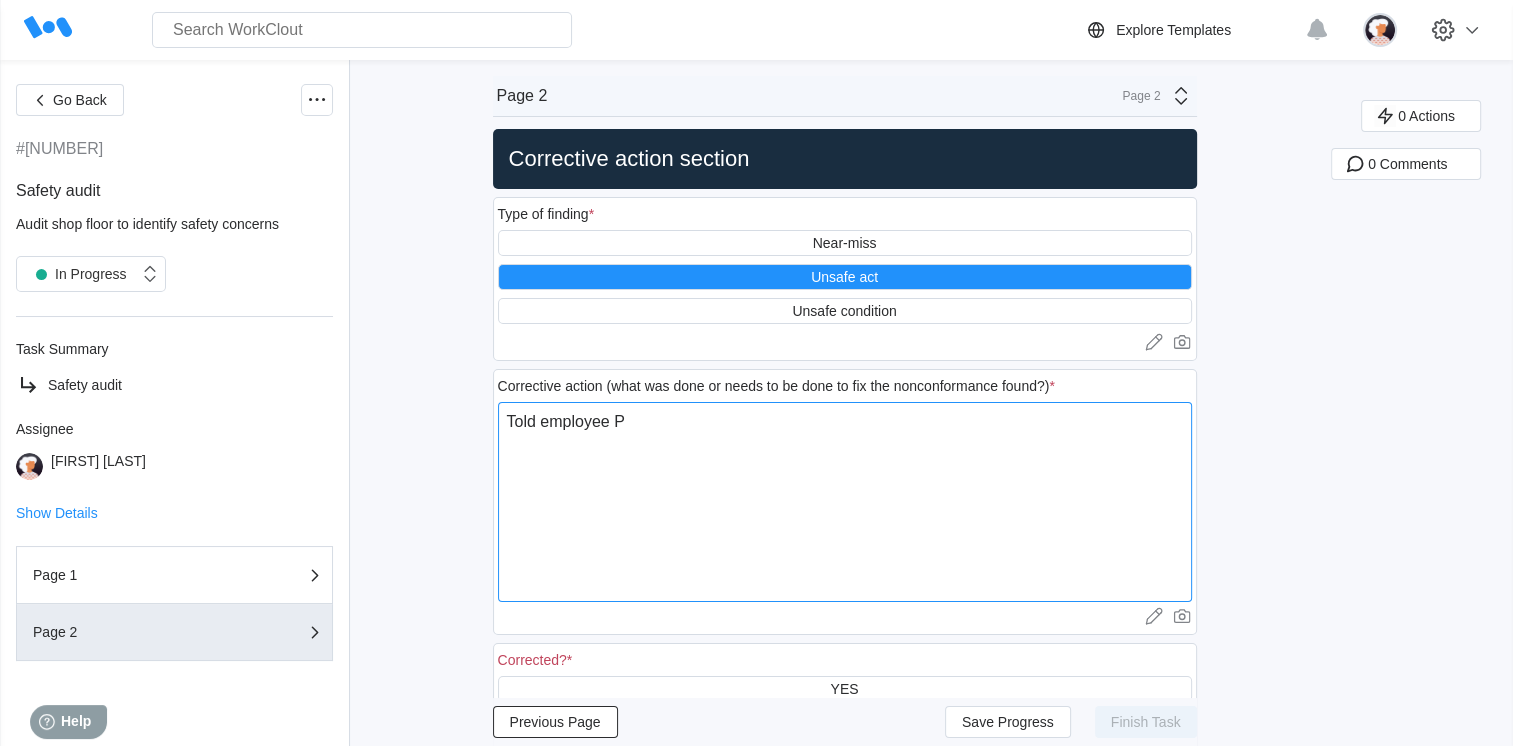 type on "Told employee PP" 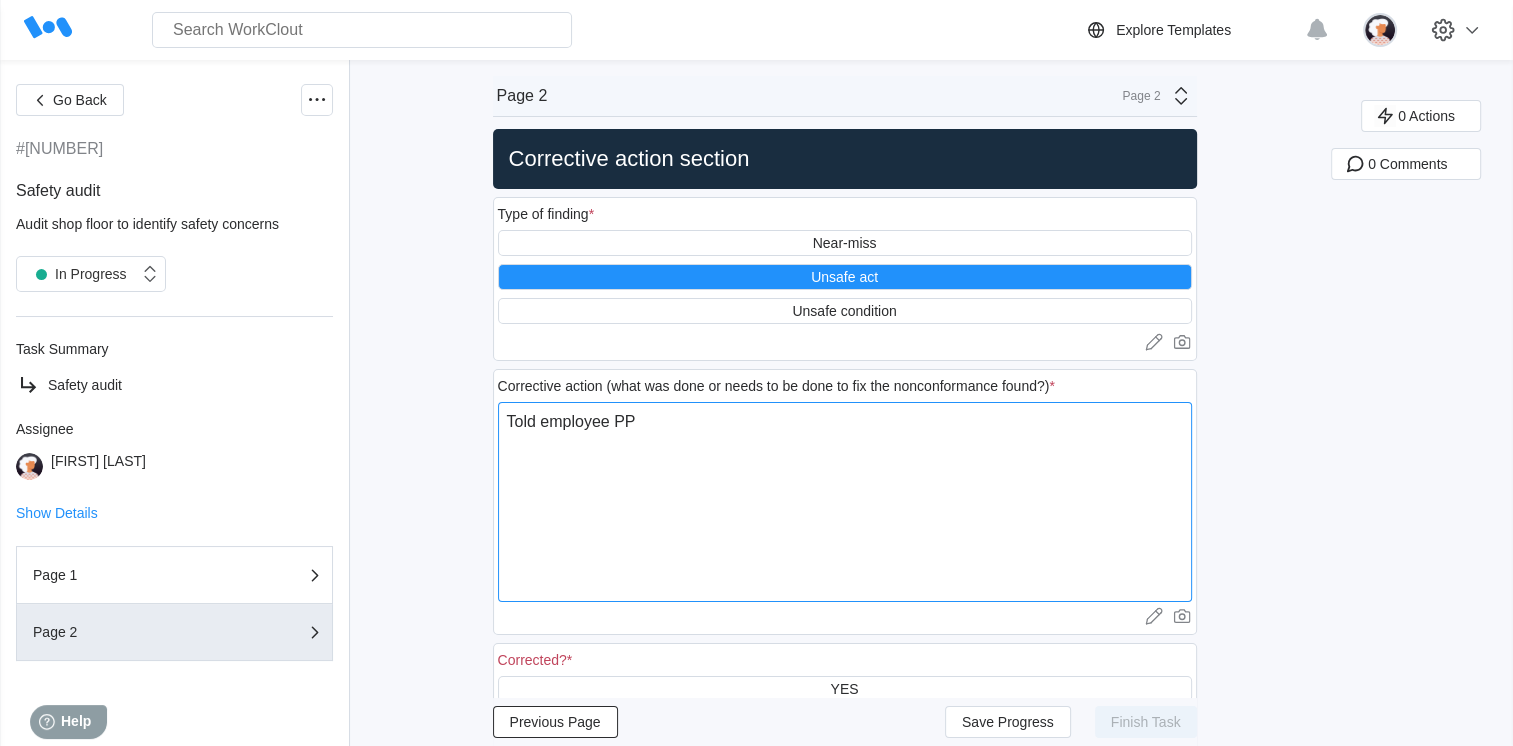 type on "Told employee PPE" 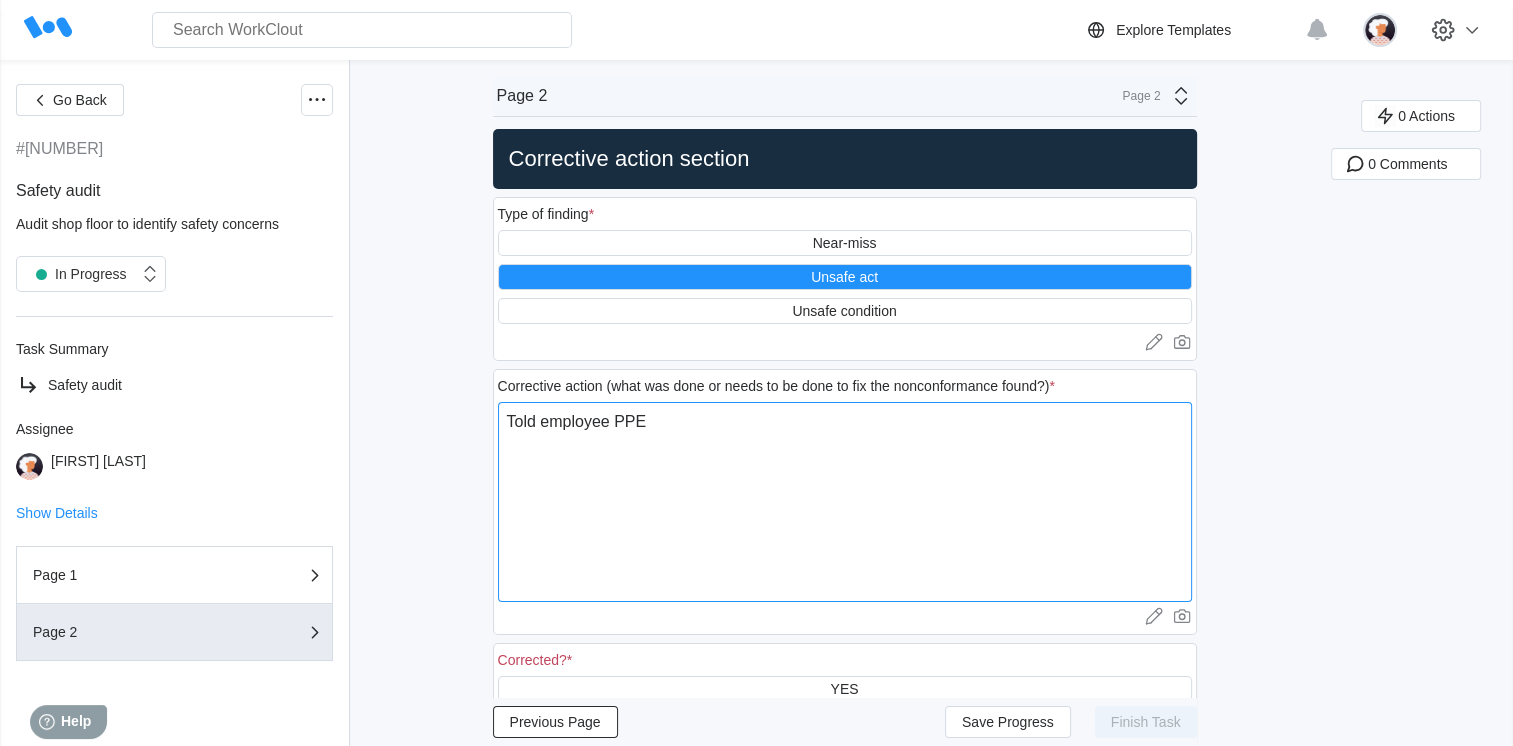 type on "Told employee PPE" 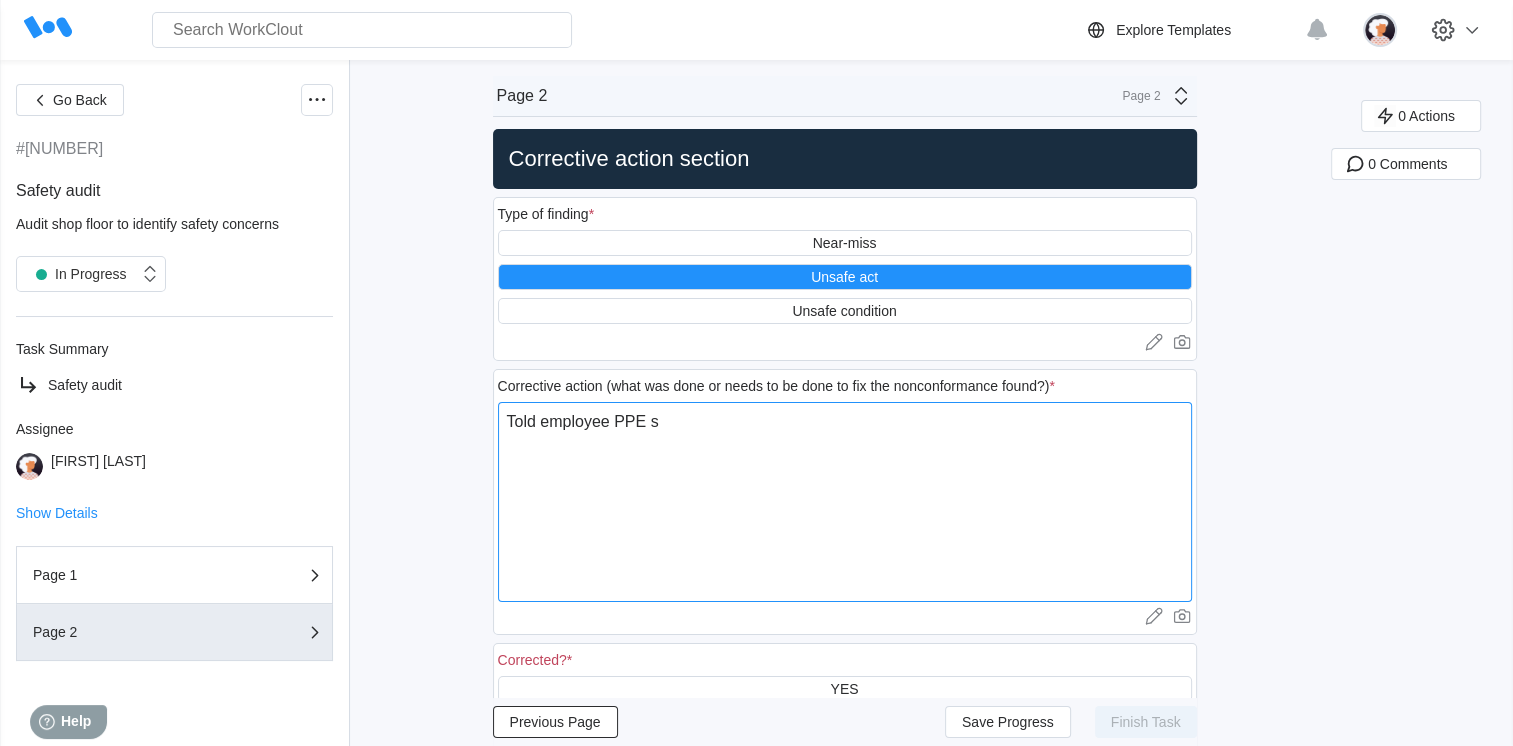 type on "Told employee PPE sh" 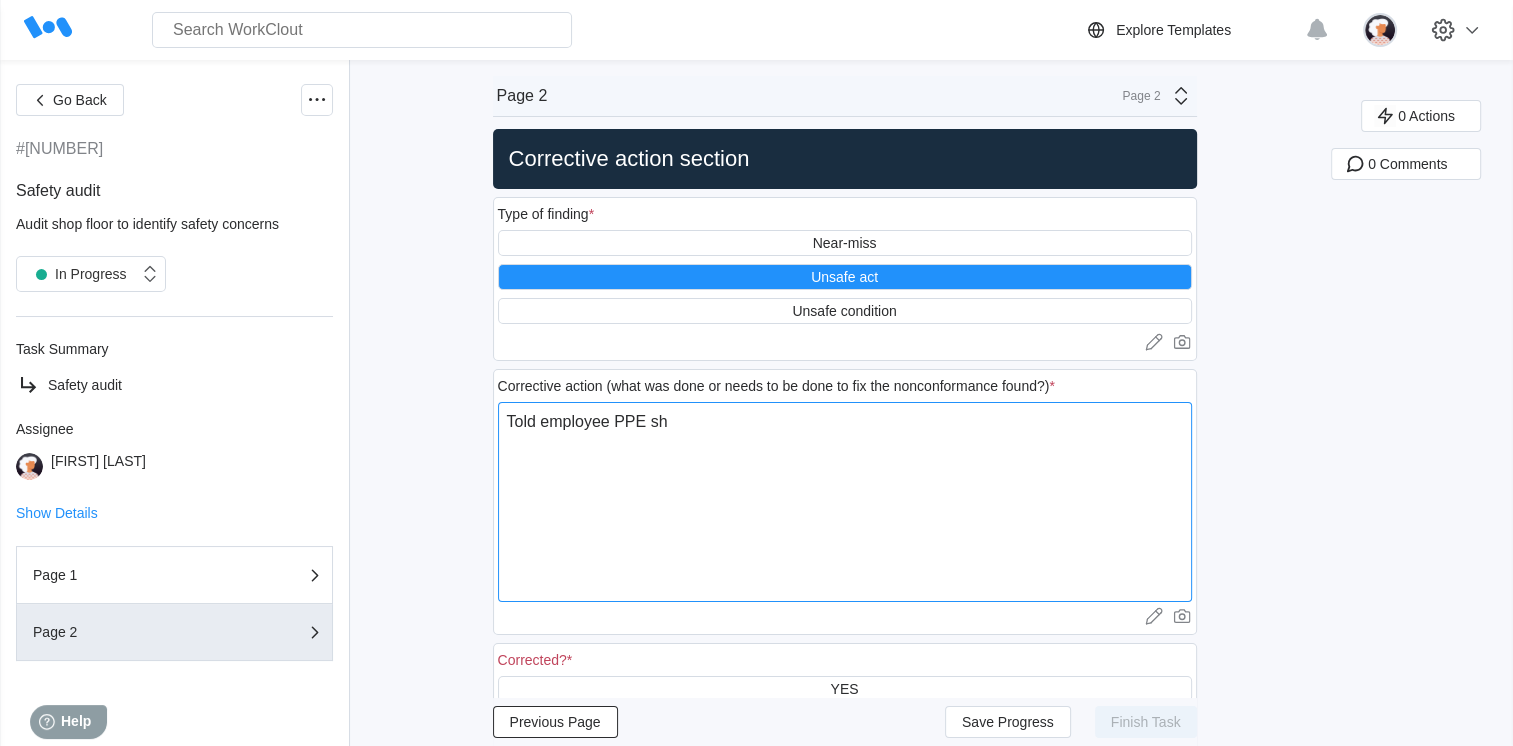 type on "Told employee PPE sho" 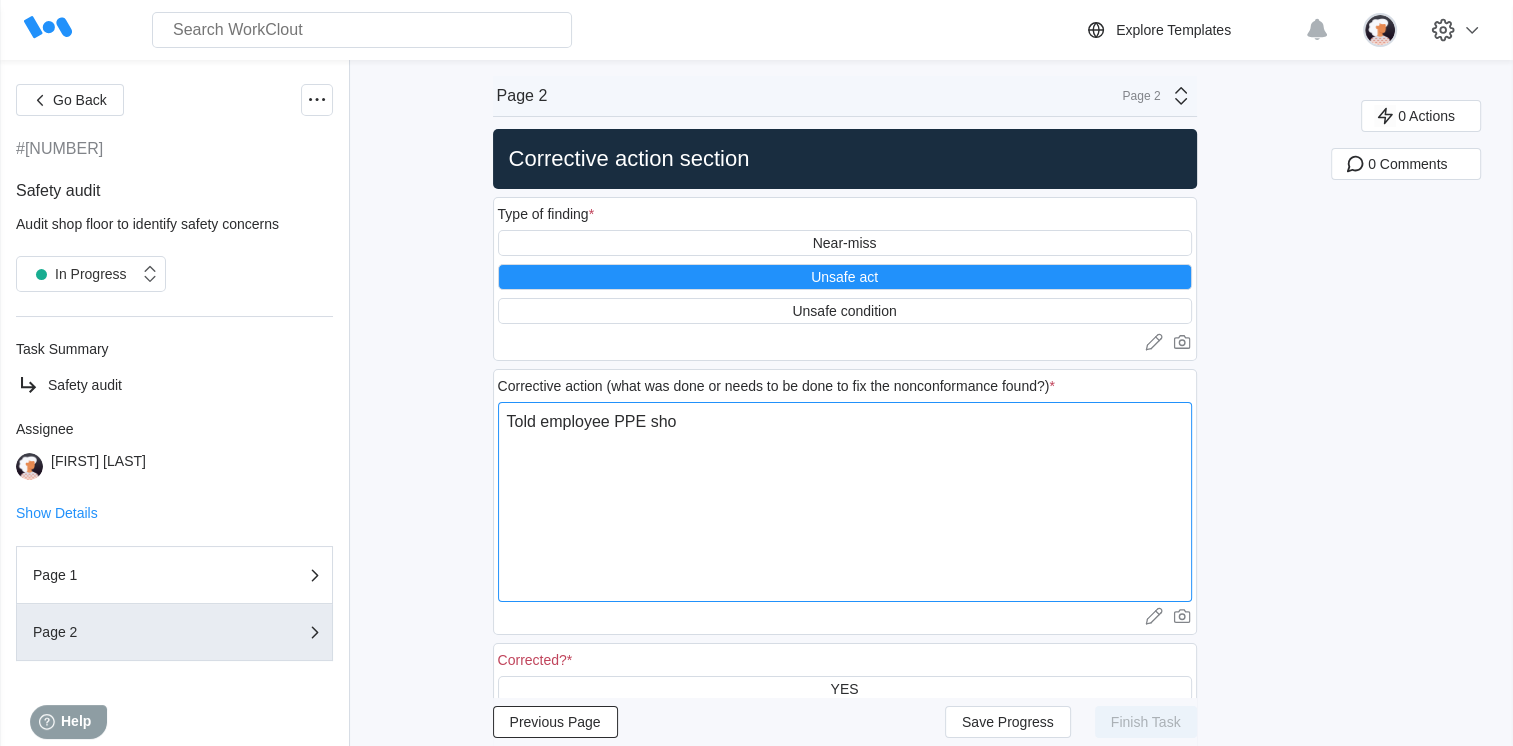 type on "Told employee PPE shou" 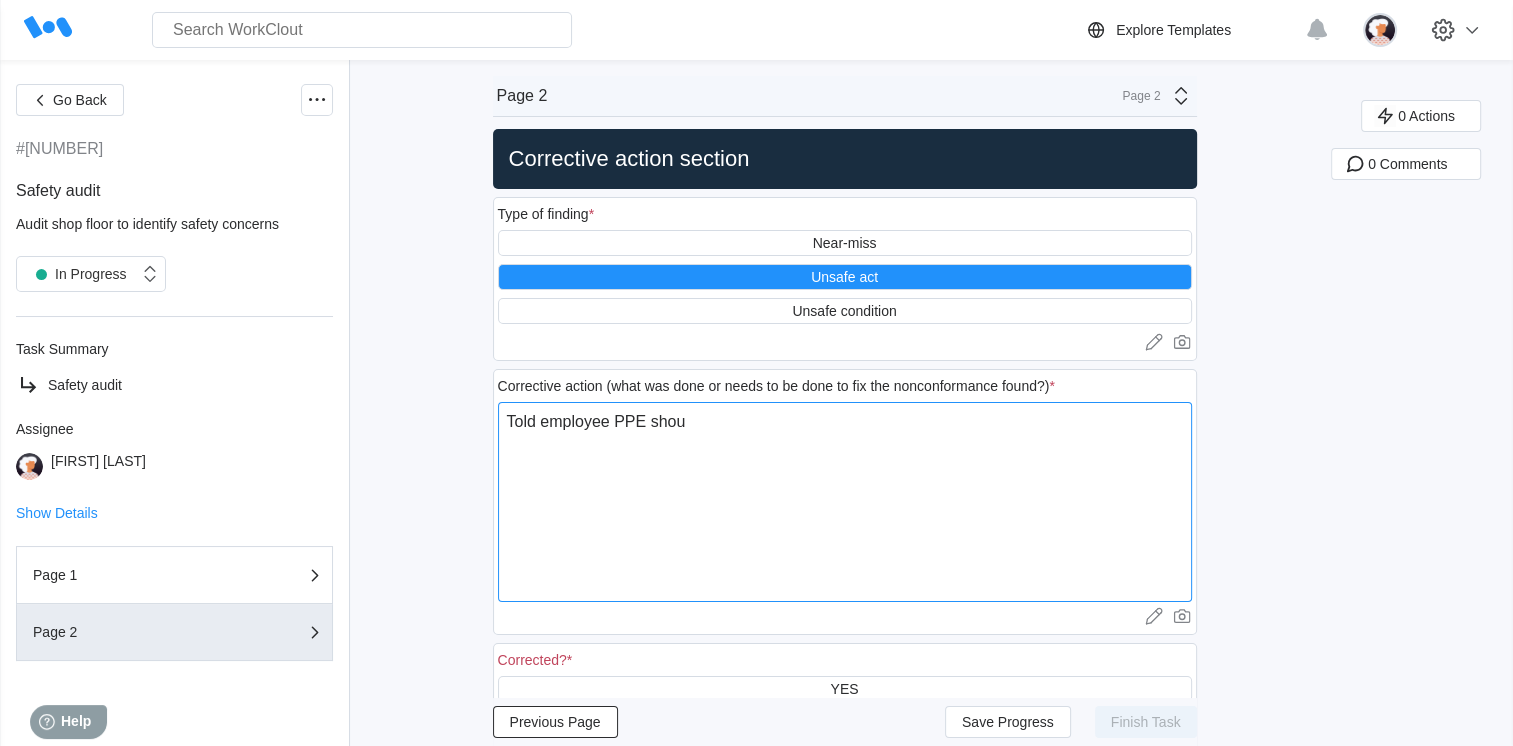 type on "Told employee PPE shouy" 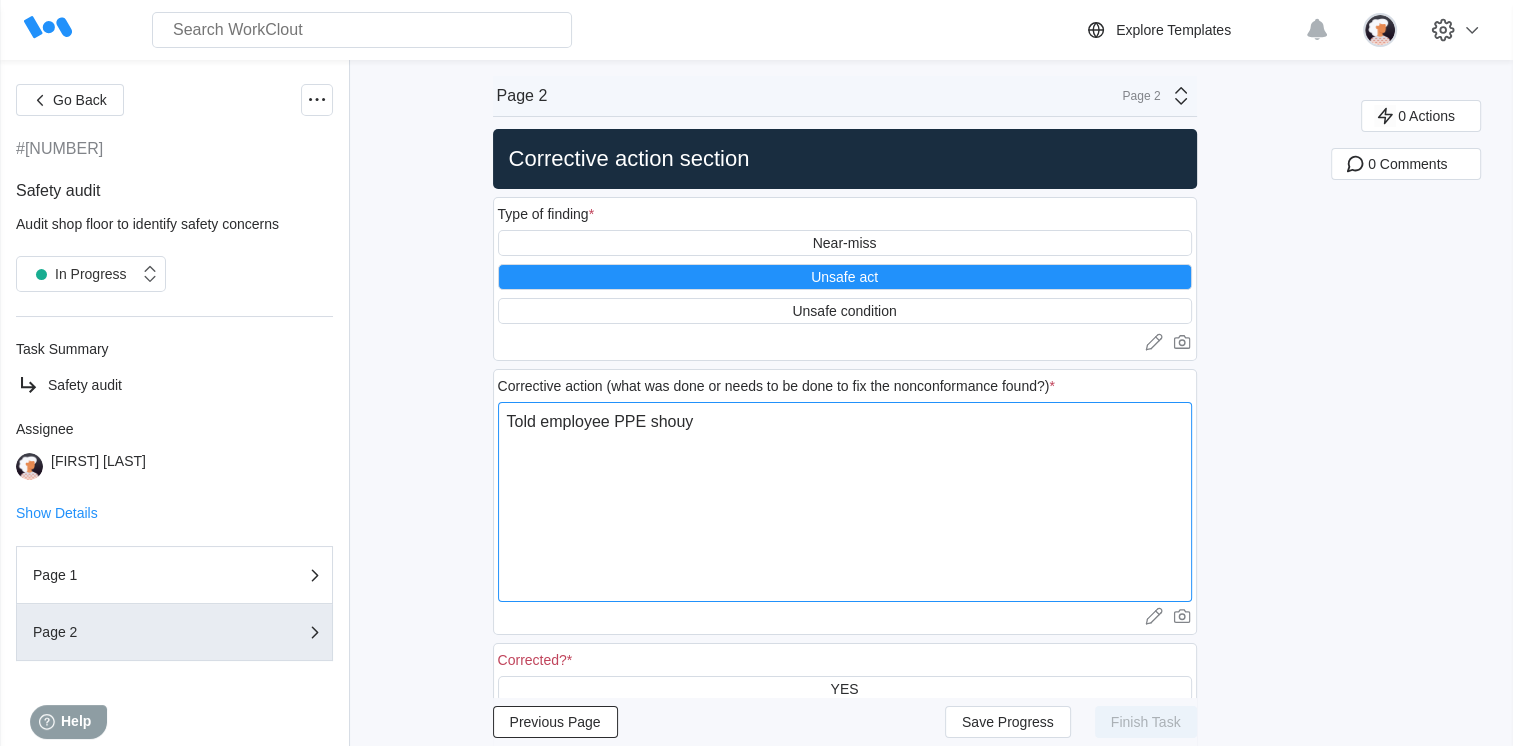 type on "Told employee PPE shouyl" 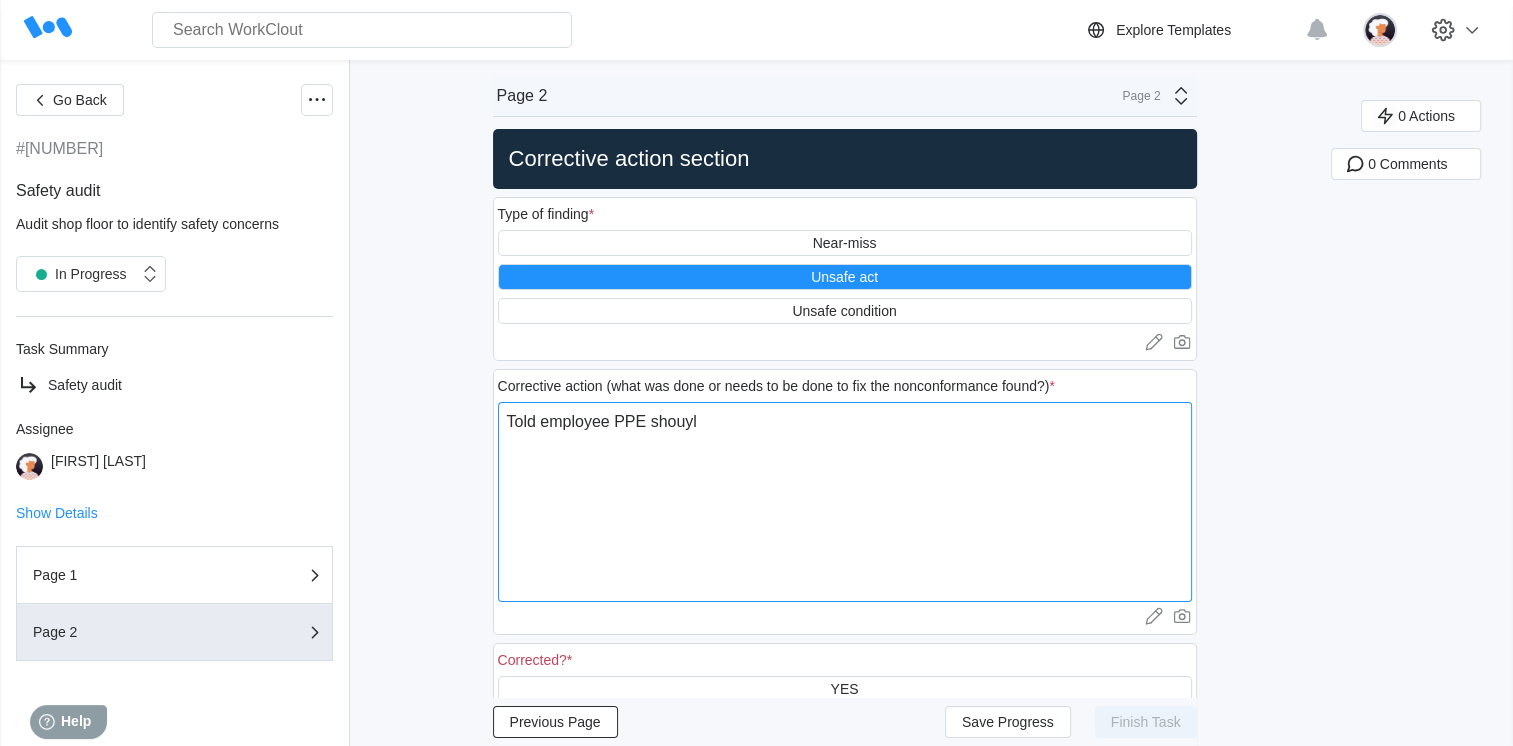 type on "Told employee PPE shouy" 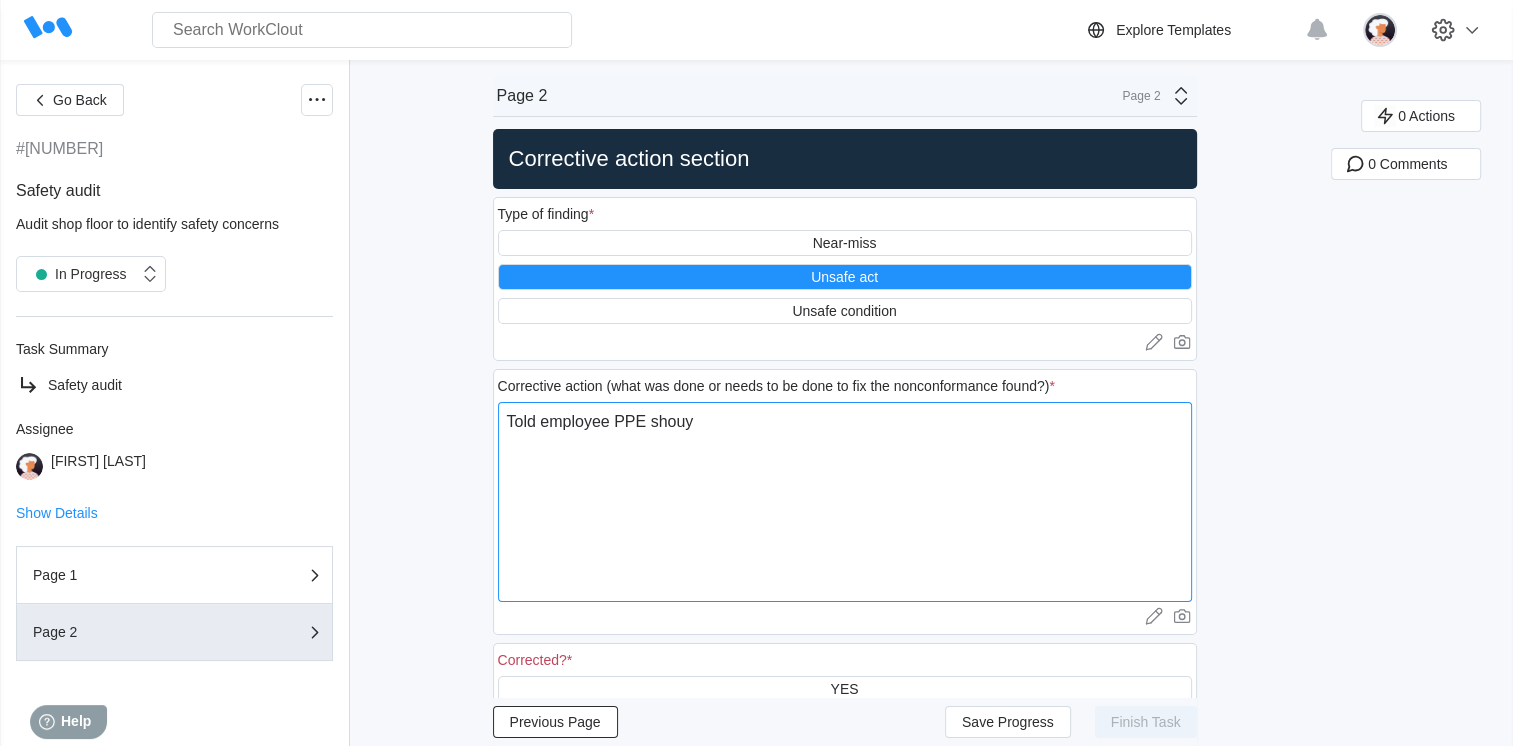 type on "Told employee PPE shou" 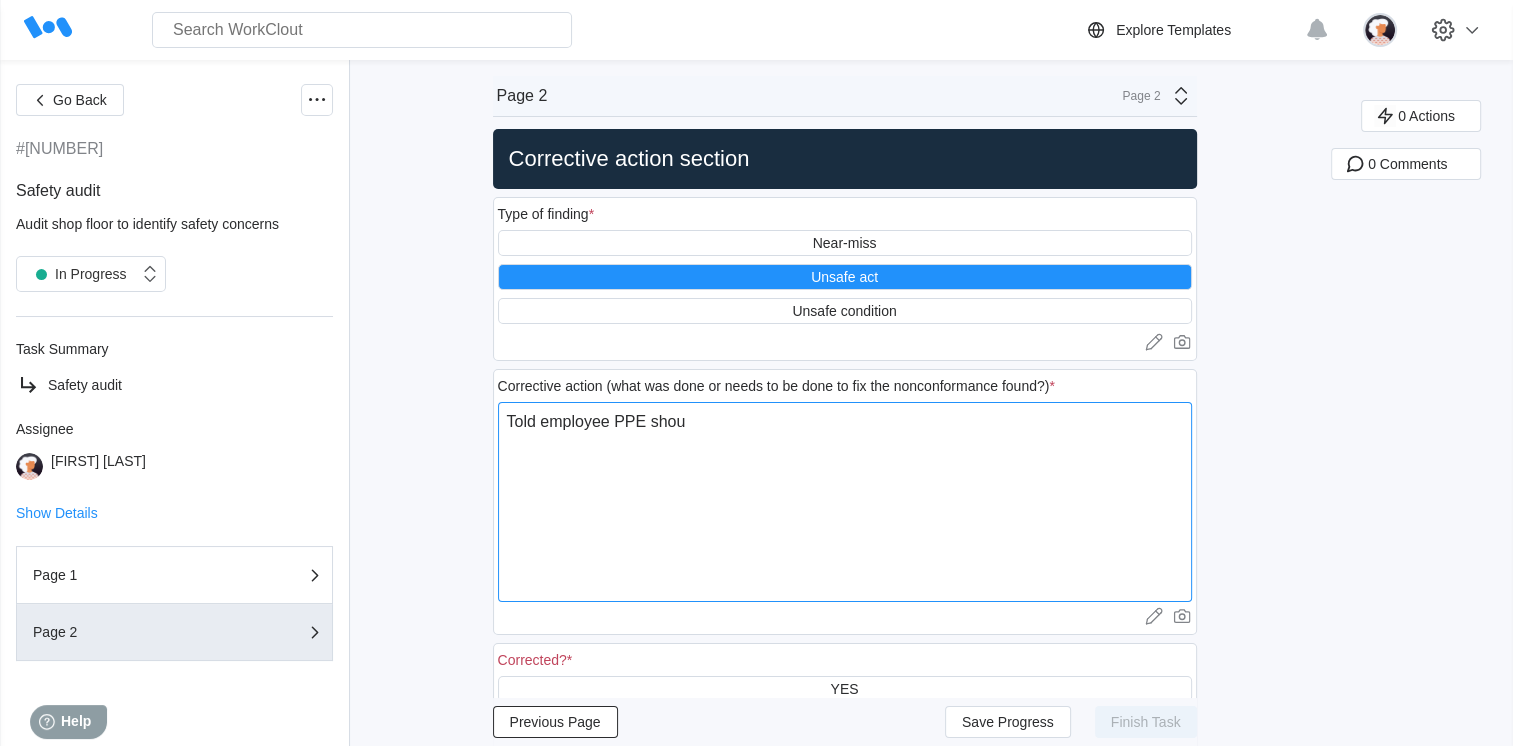 type on "Told employee PPE shoul" 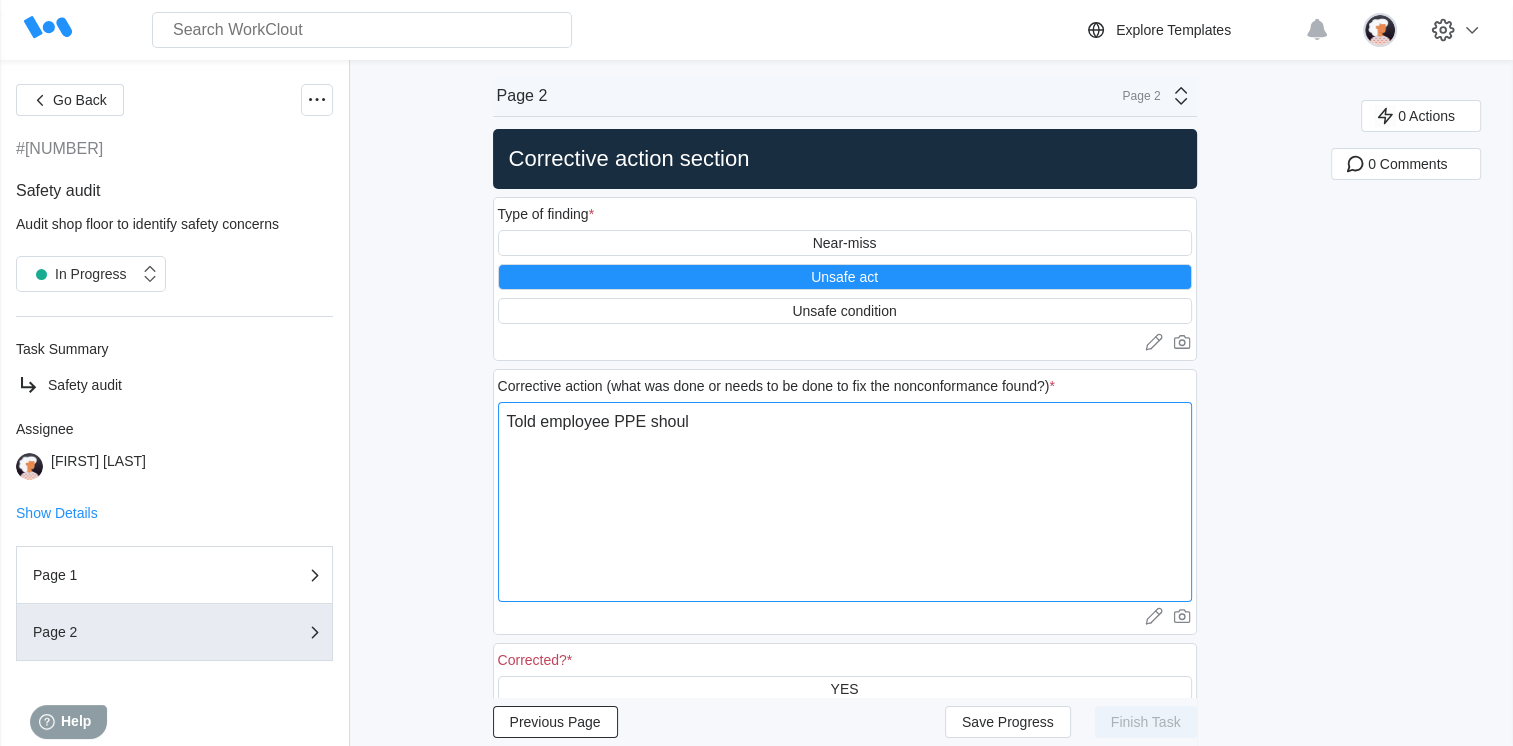 type on "Told employee PPE should" 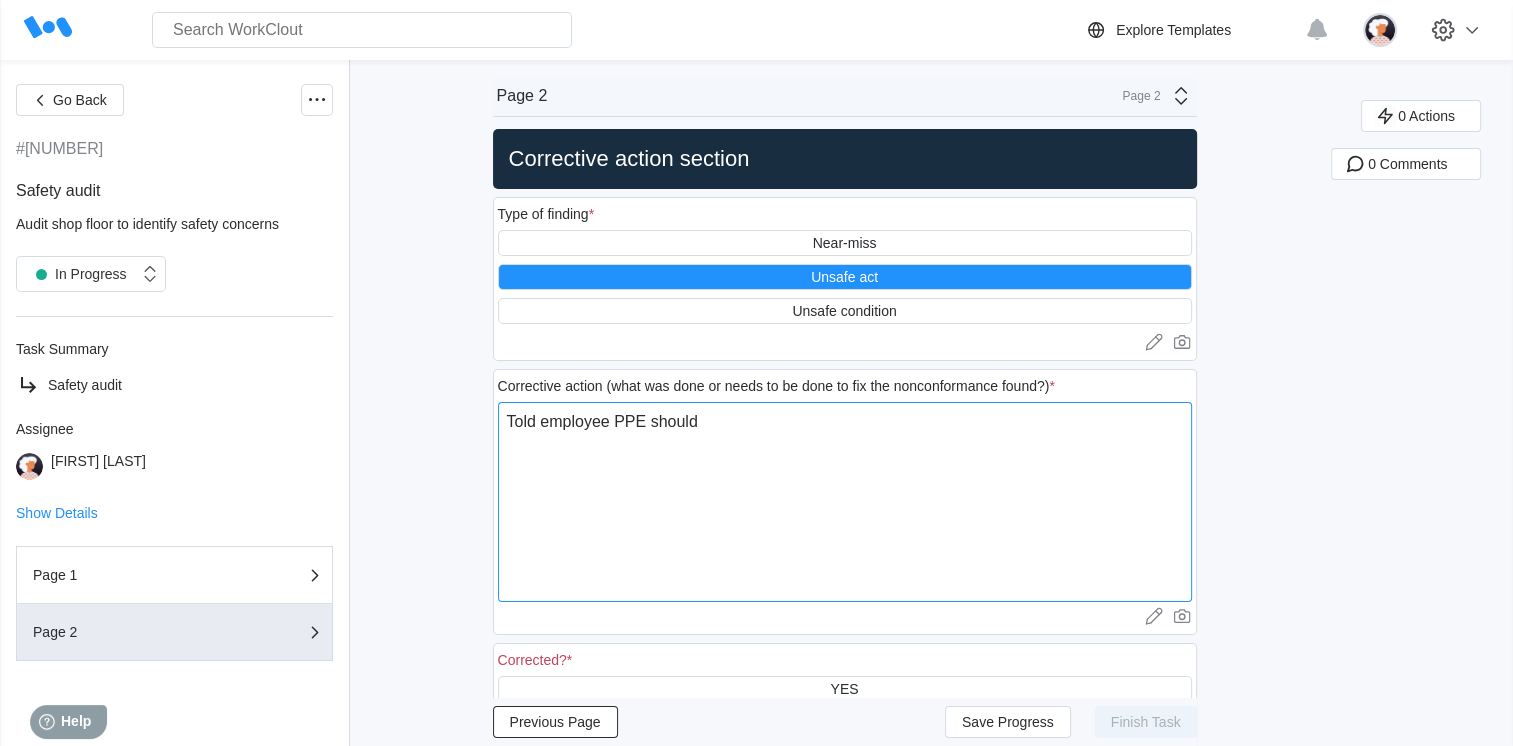 type on "Told employee PPE should" 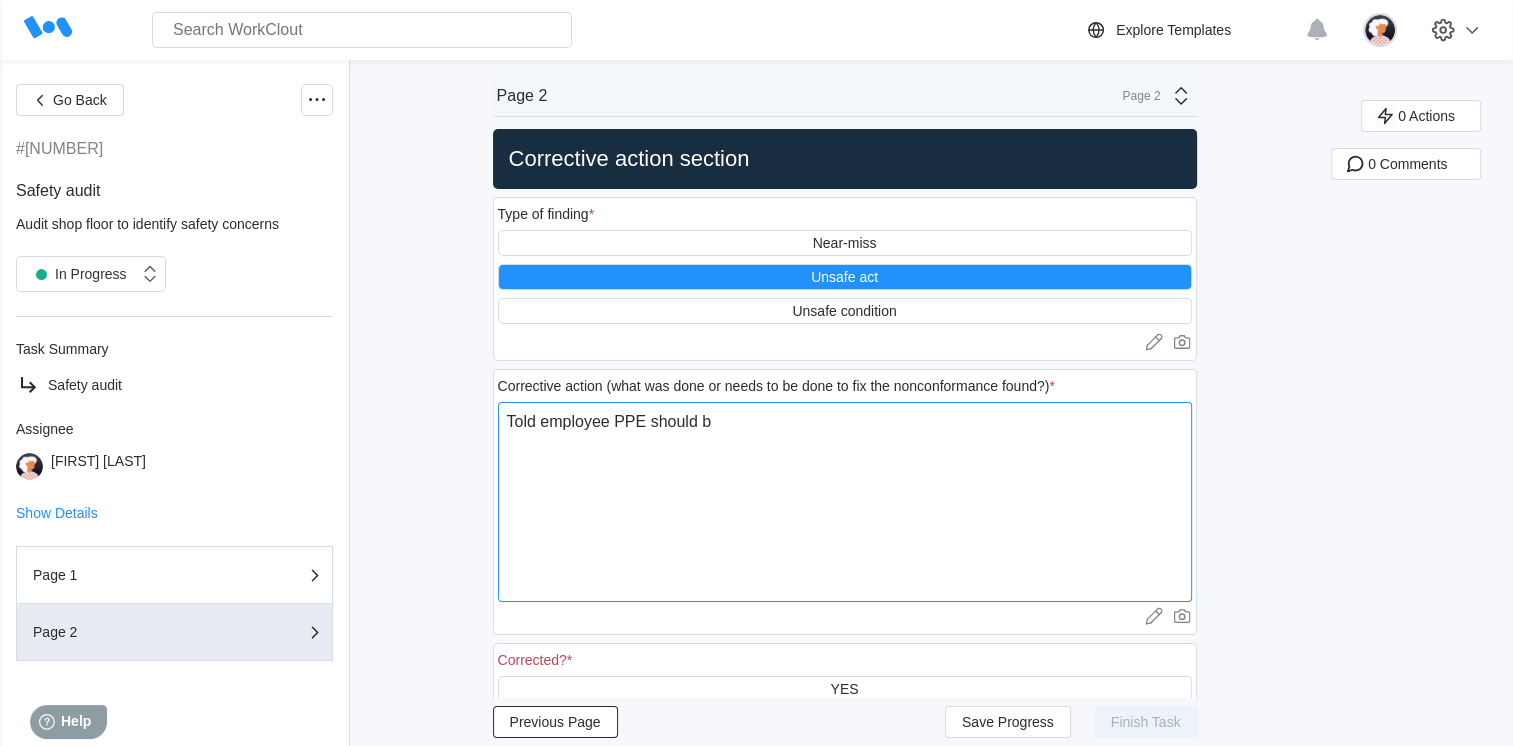 type on "Told employee PPE should be" 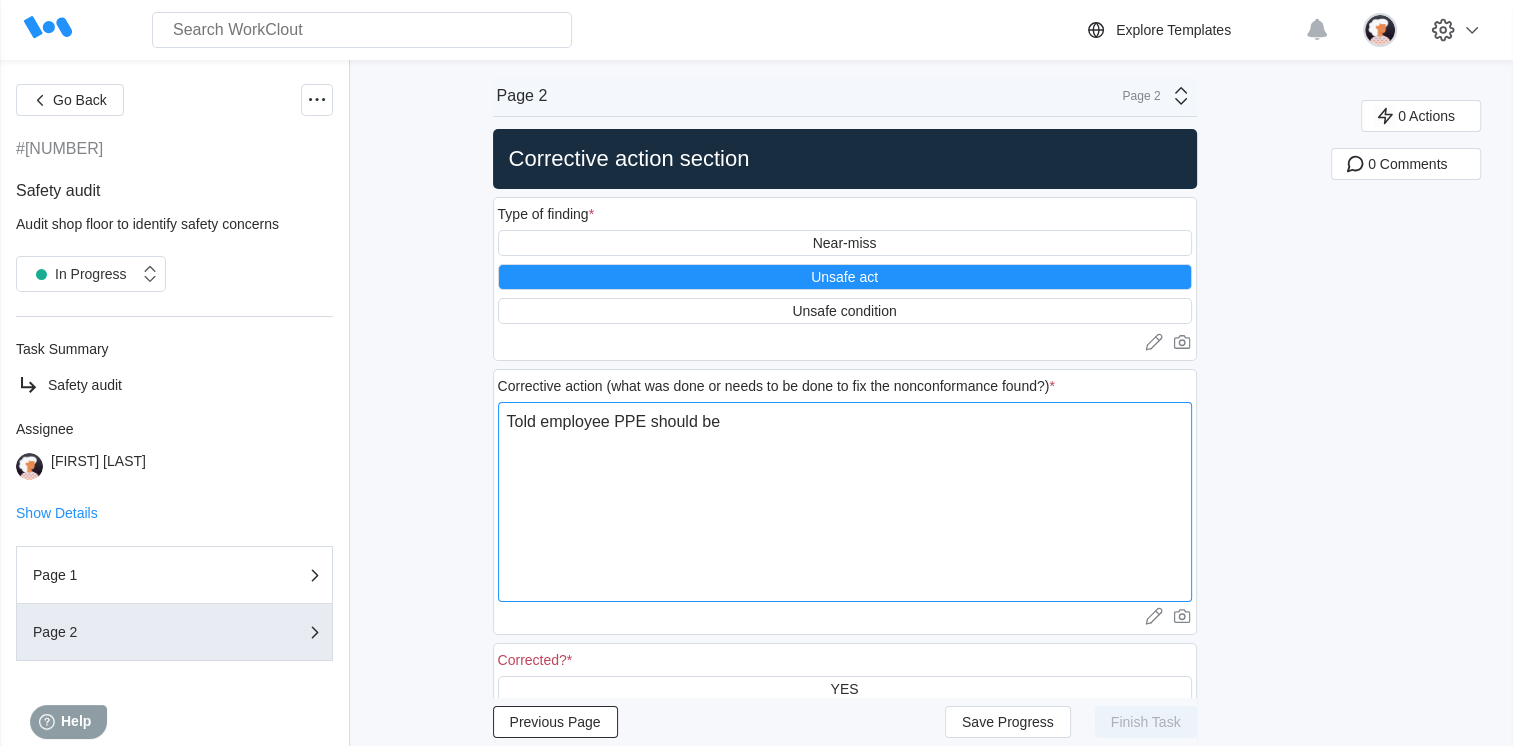 type on "Told employee PPE should be" 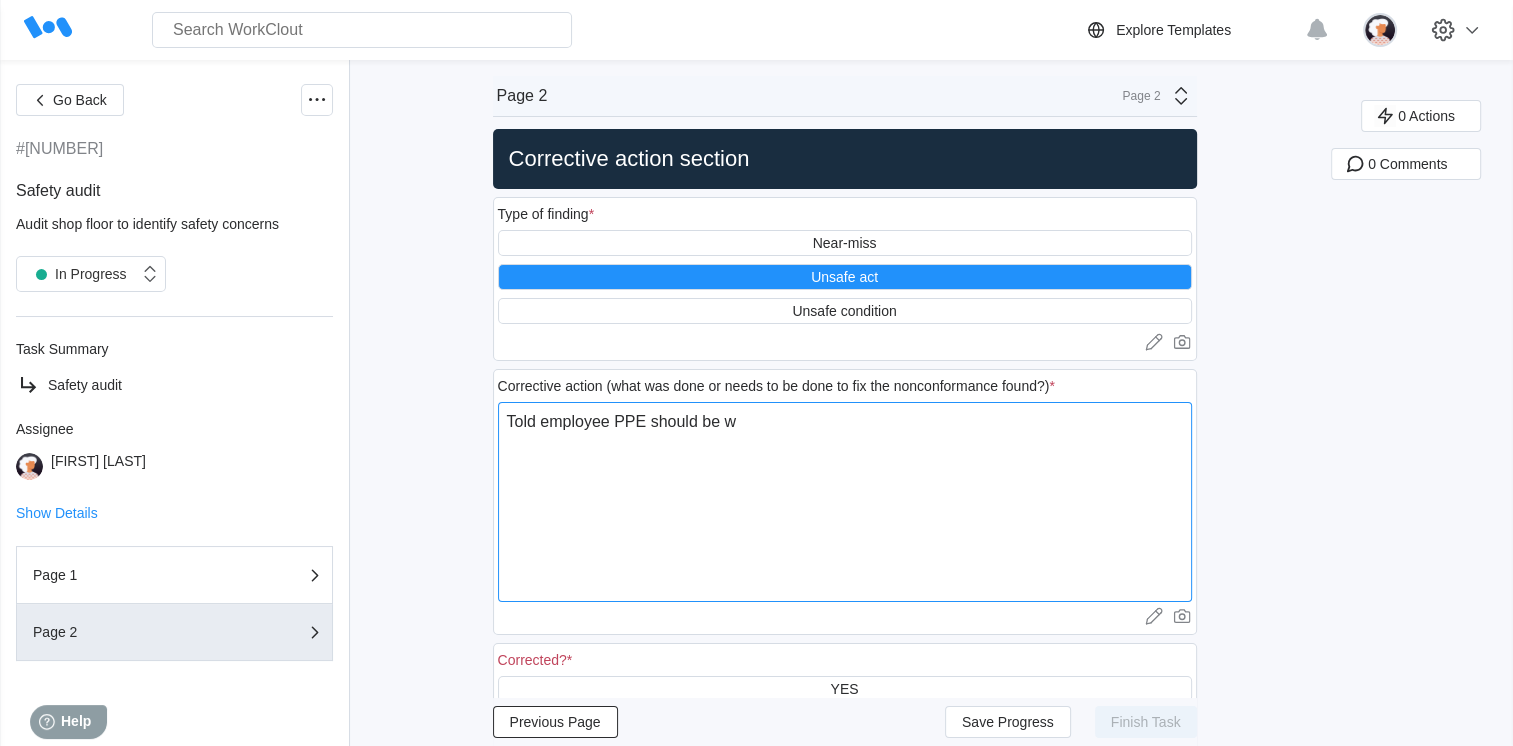 type on "Told employee PPE should be wo" 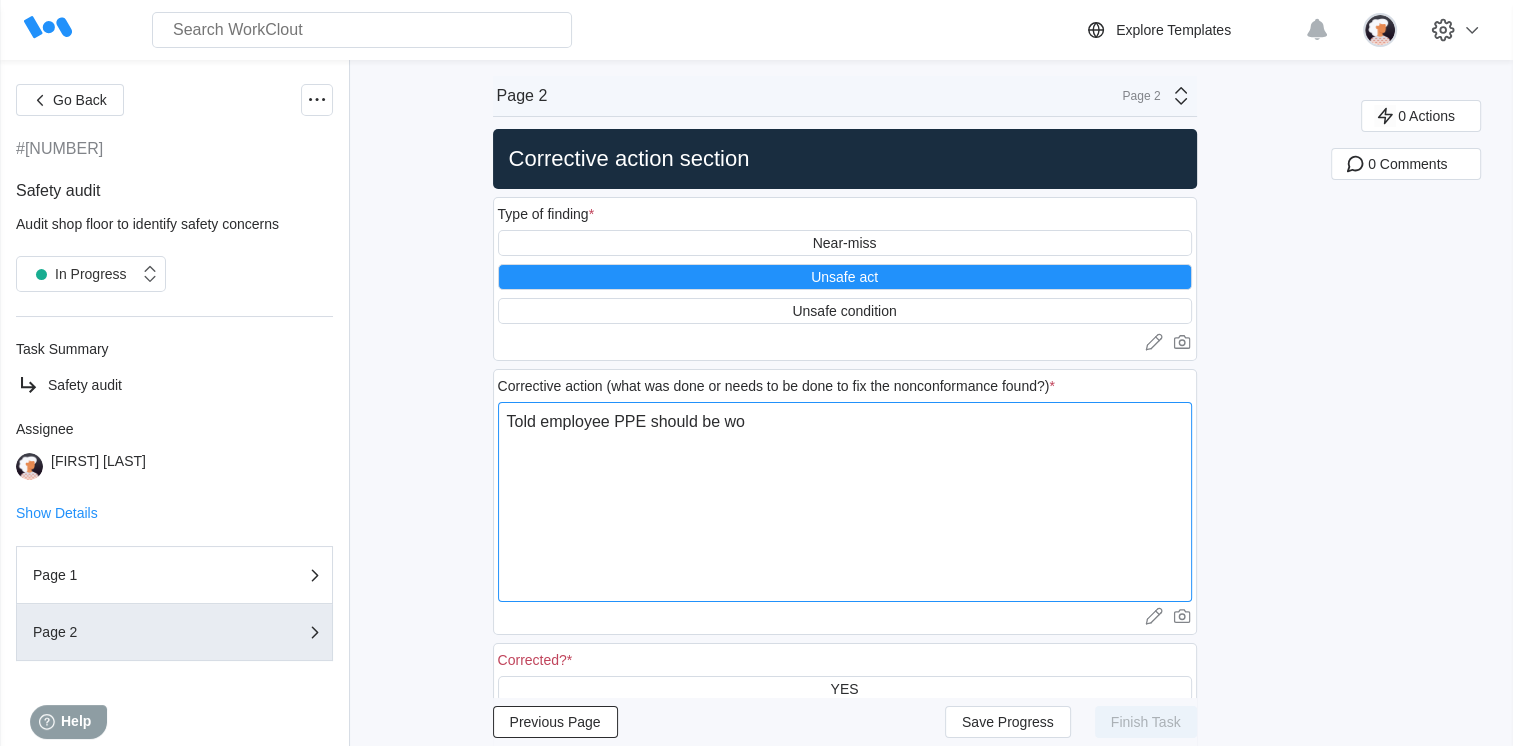 type on "Told employee PPE should be wor" 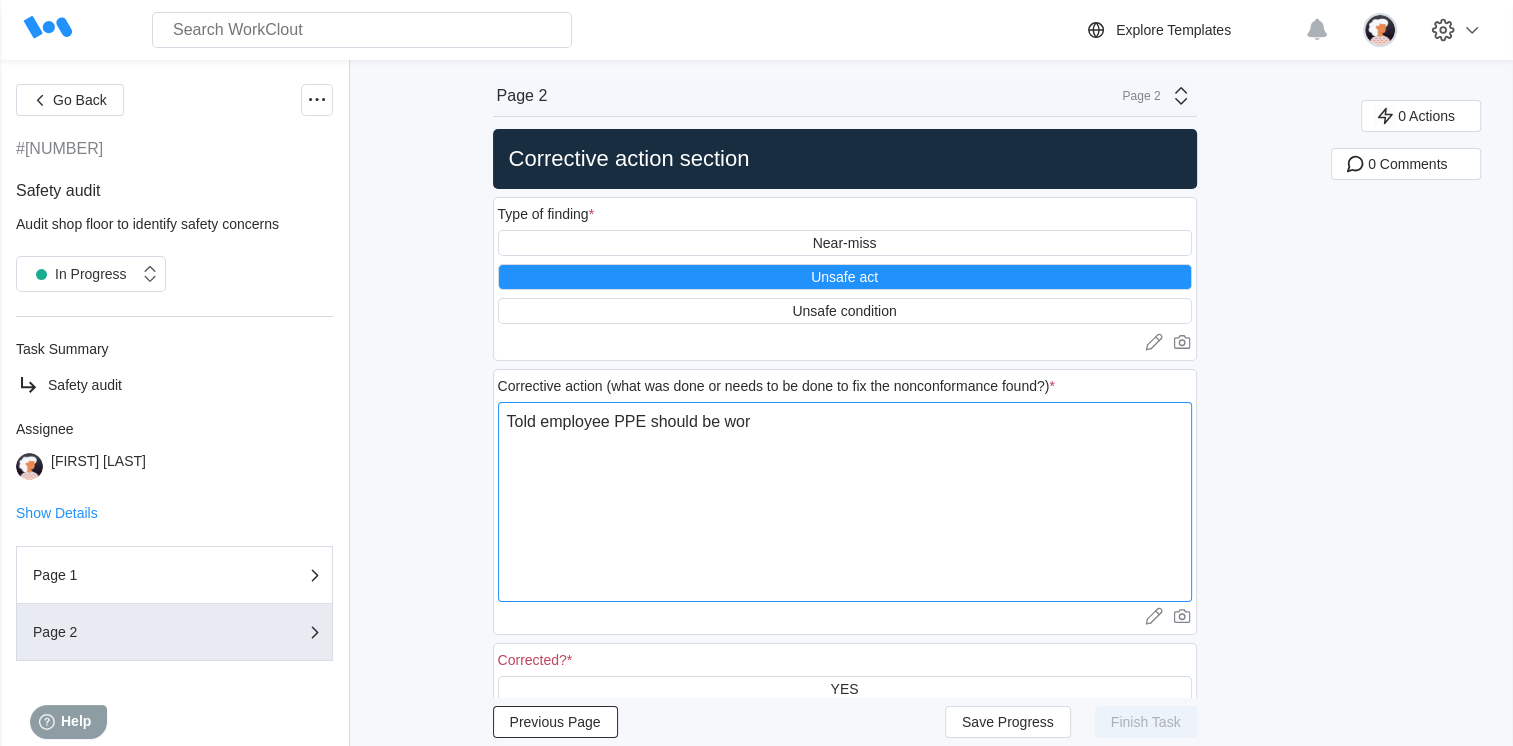 type on "Told employee PPE should be worn" 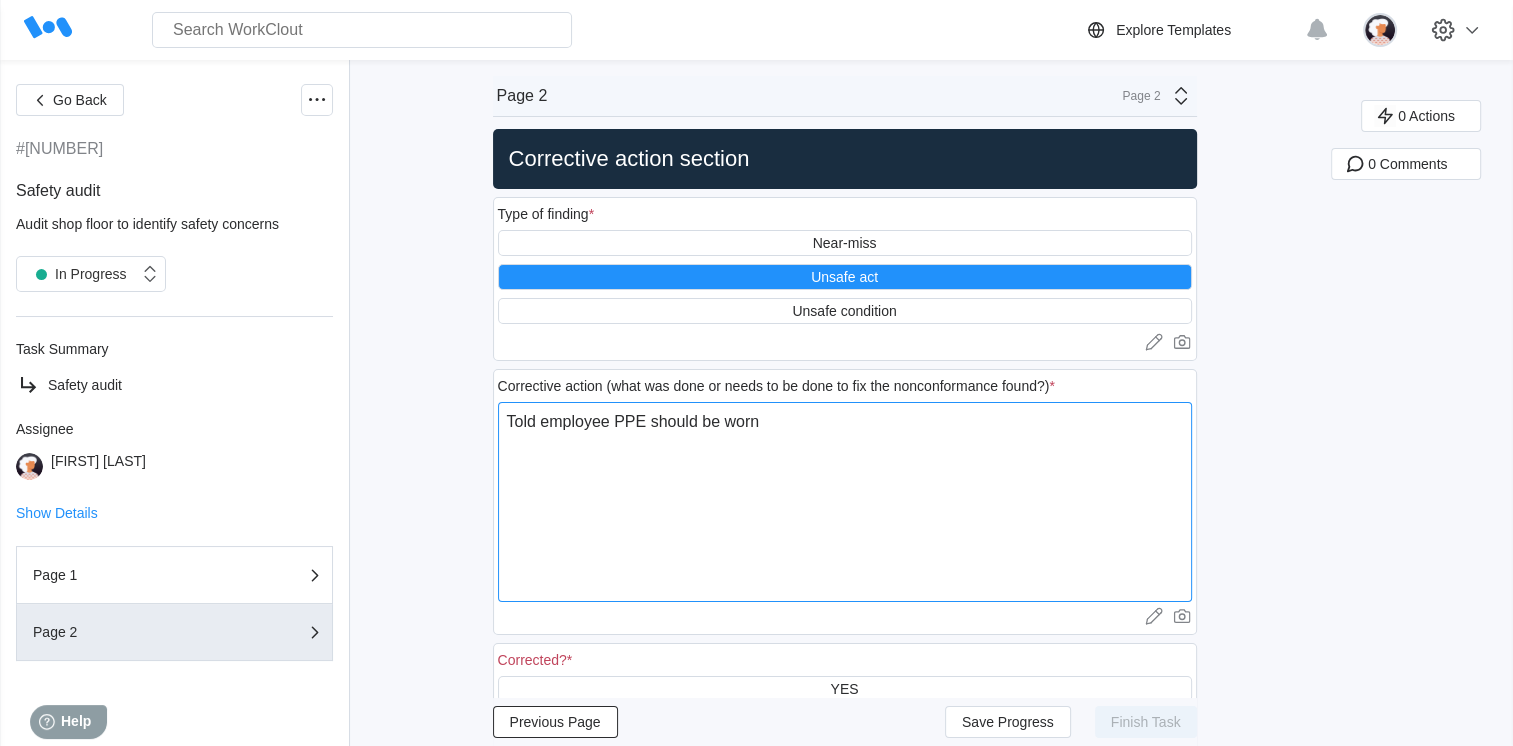 type on "Told employee PPE should be worn" 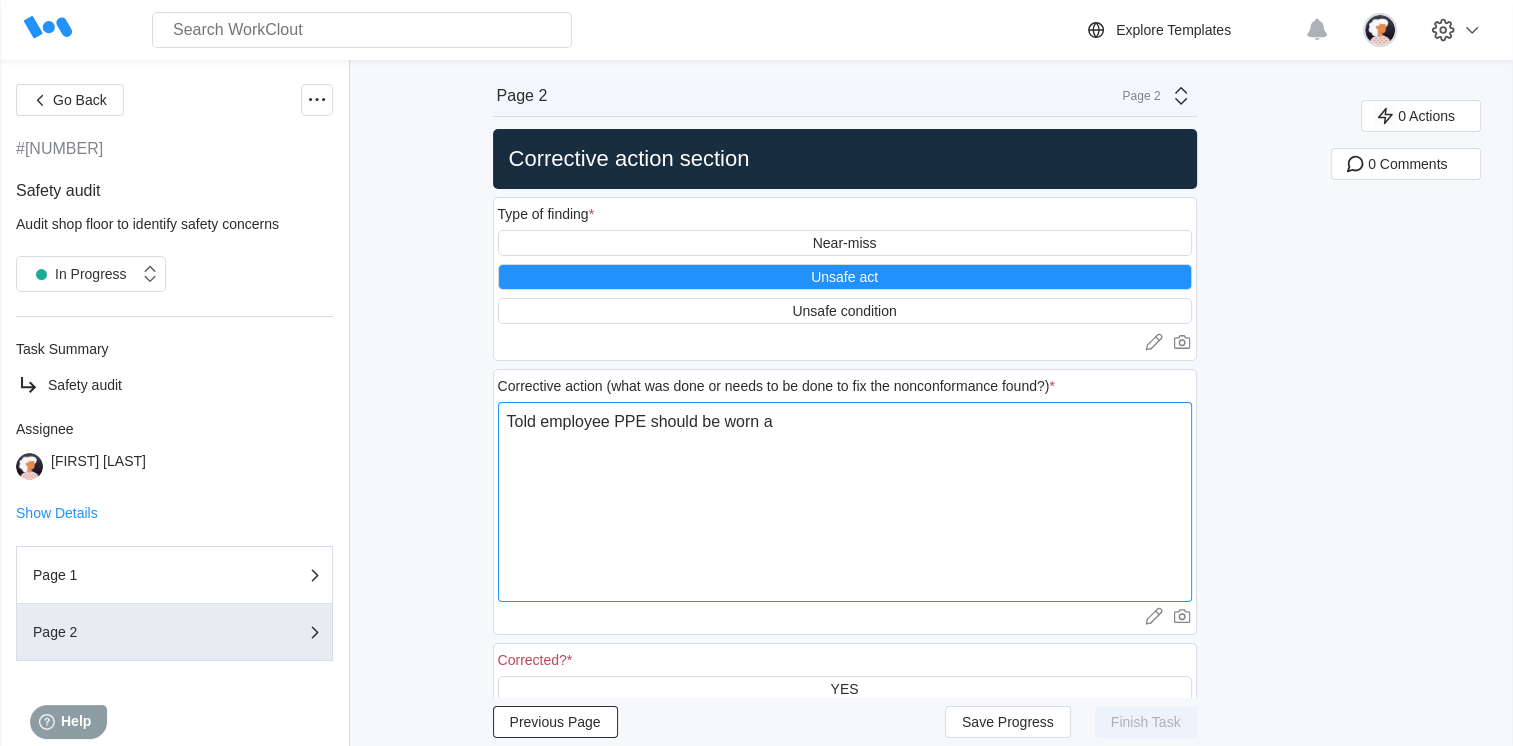 type on "Told employee PPE should be worn at" 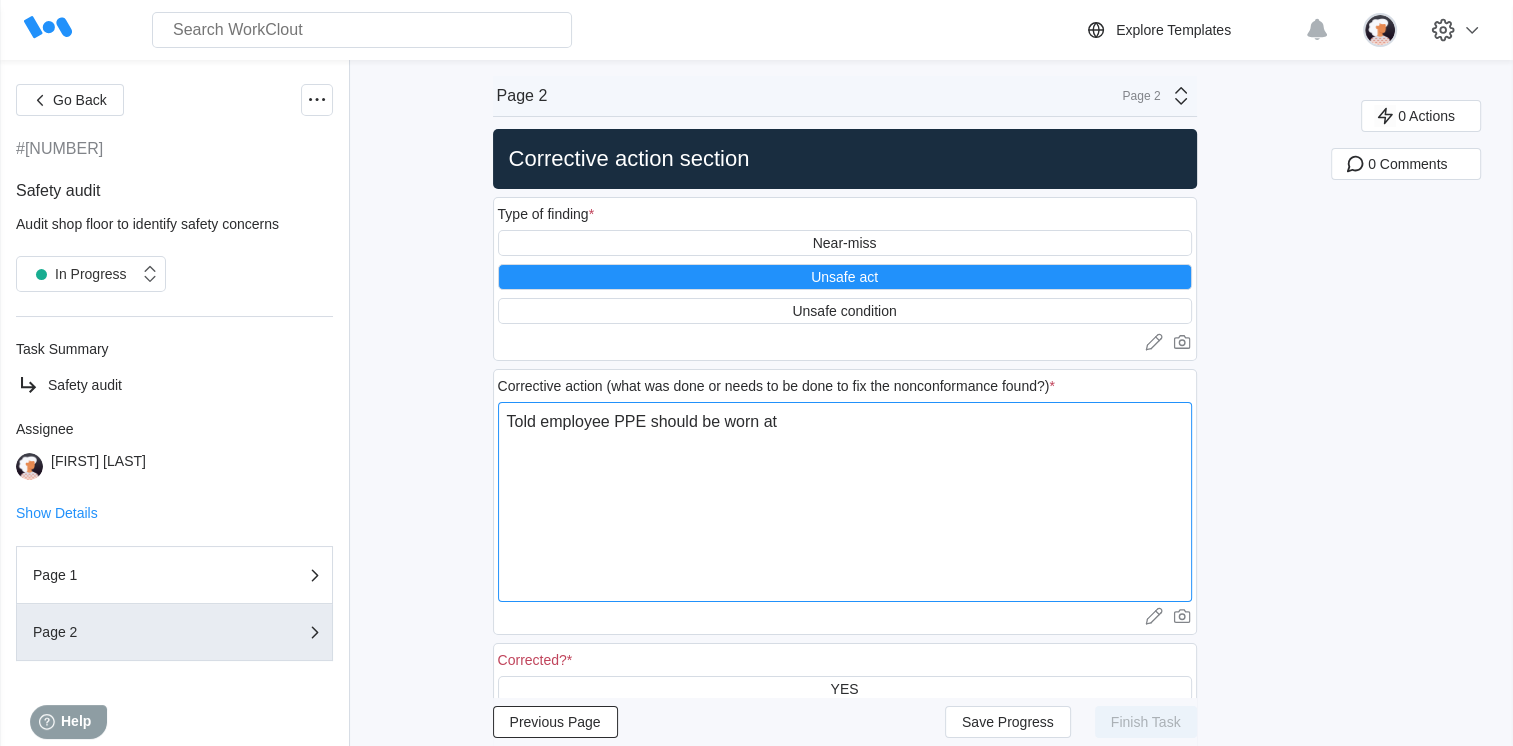 type on "Told employee PPE should be worn at" 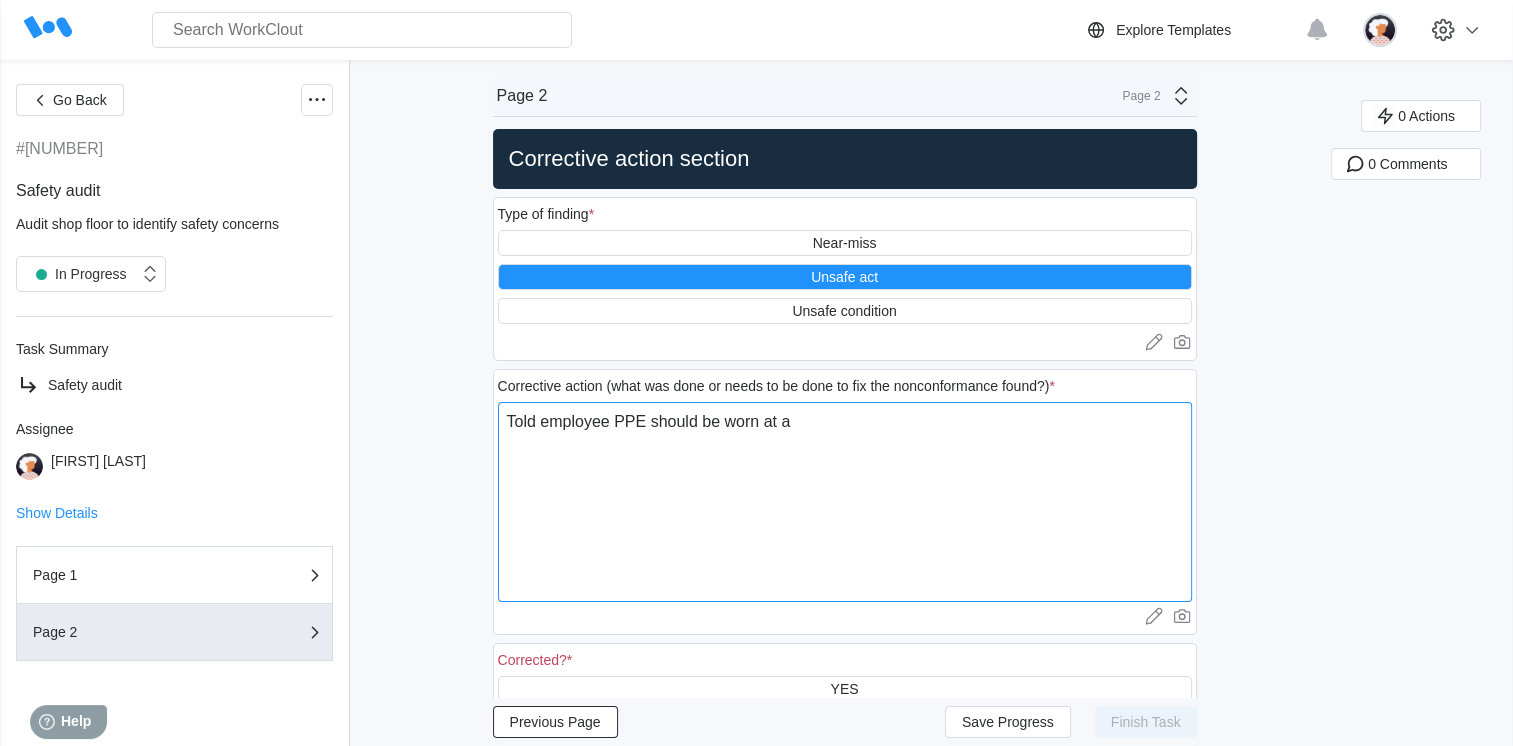 type on "Told employee PPE should be worn at al" 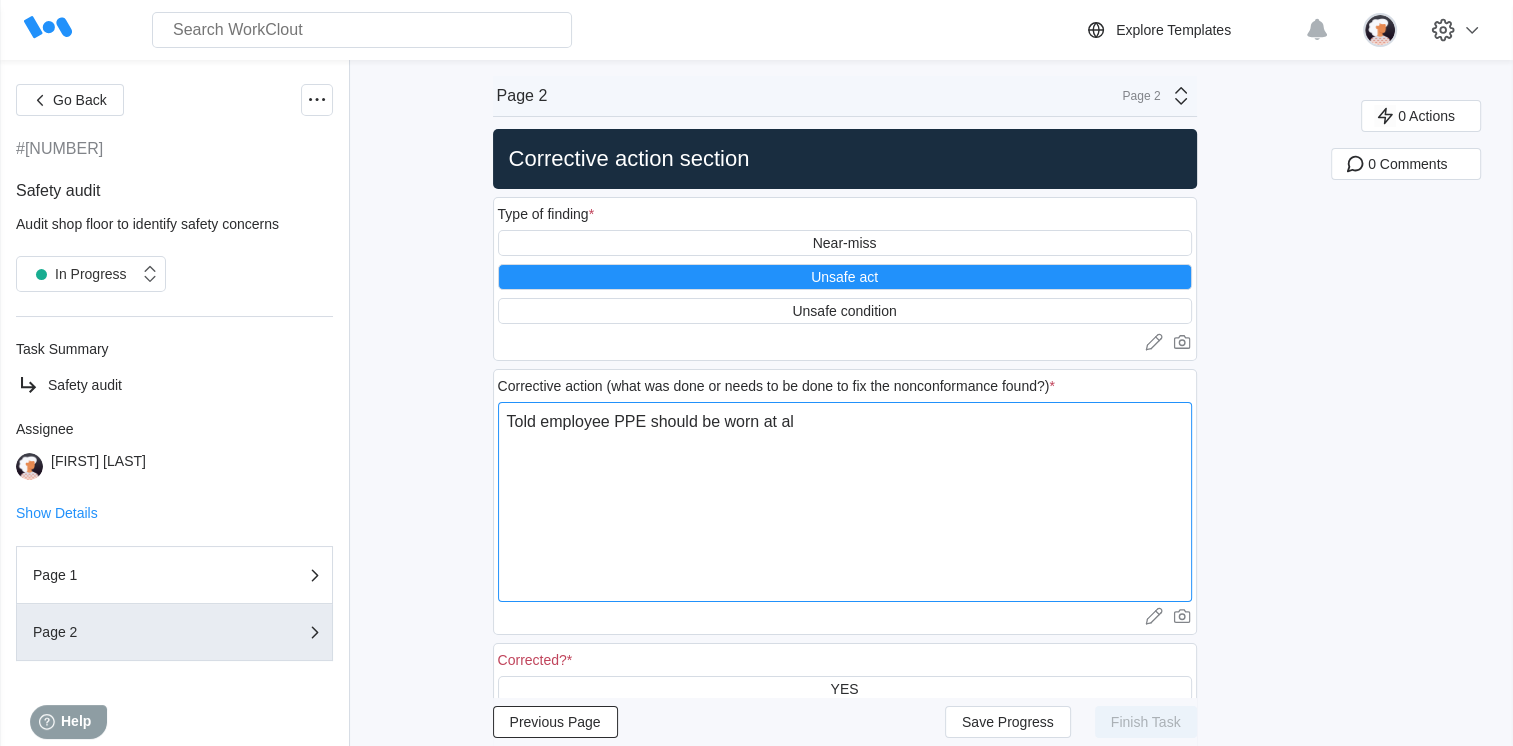 type on "Told employee PPE should be worn at all" 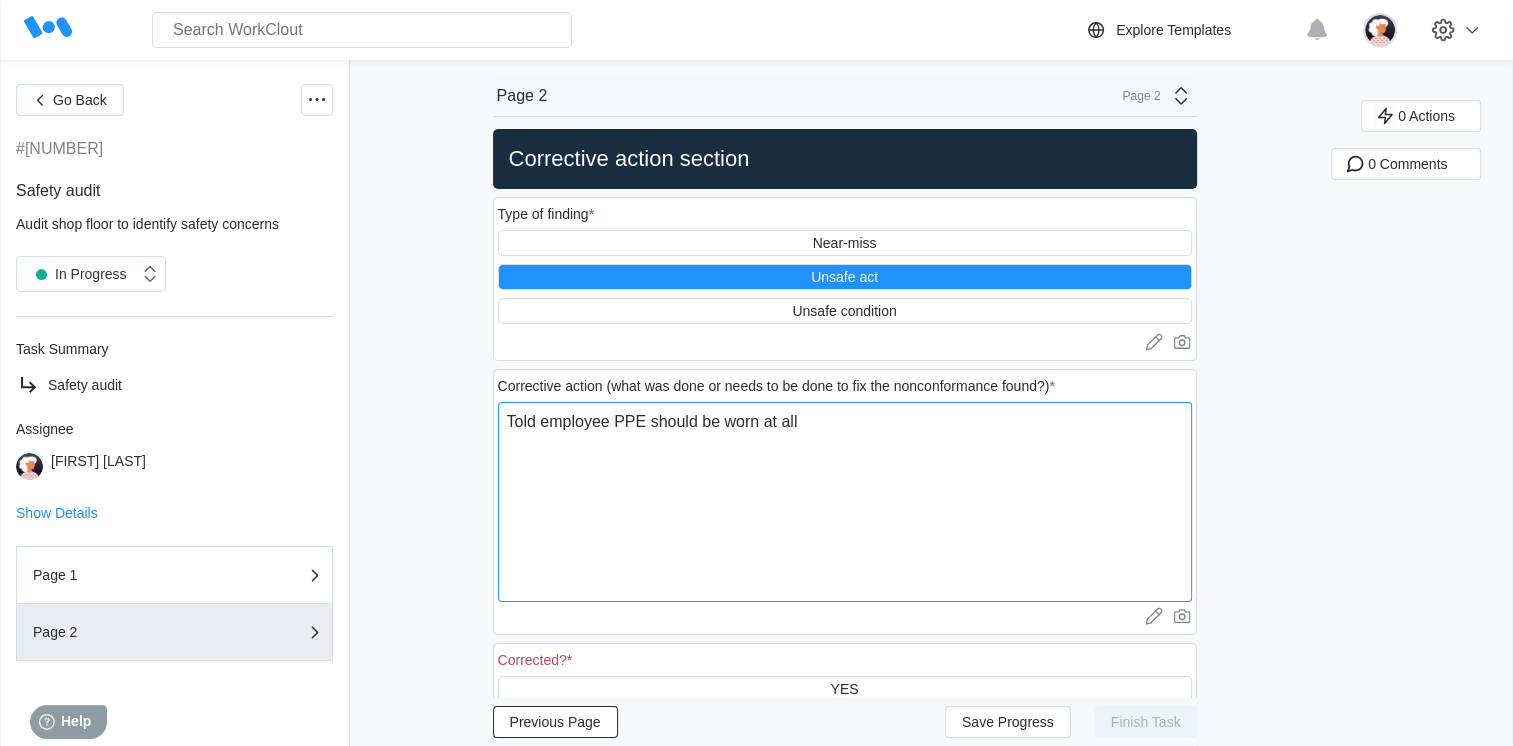 type on "Told employee PPE should be worn at all" 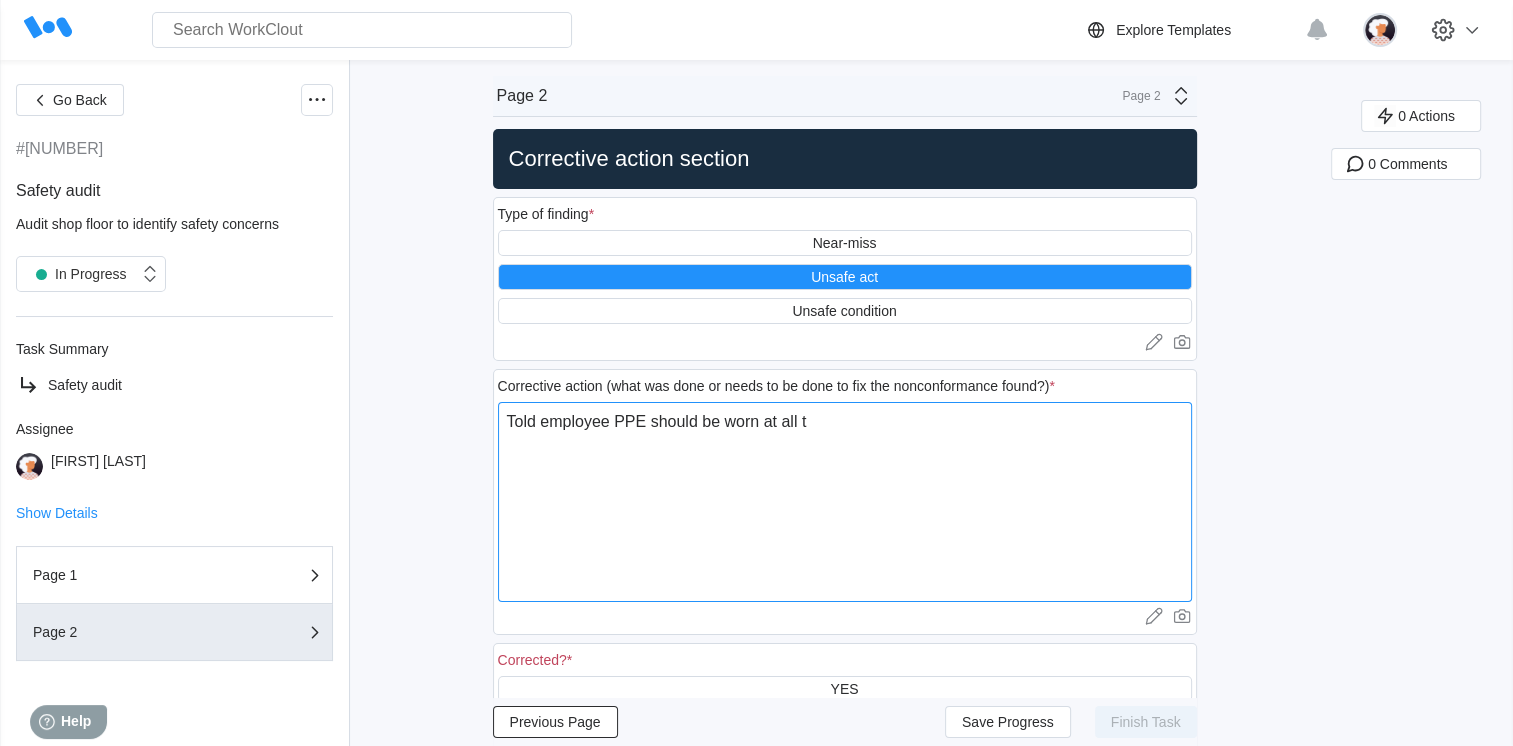 type on "Told employee PPE should be worn at all ti" 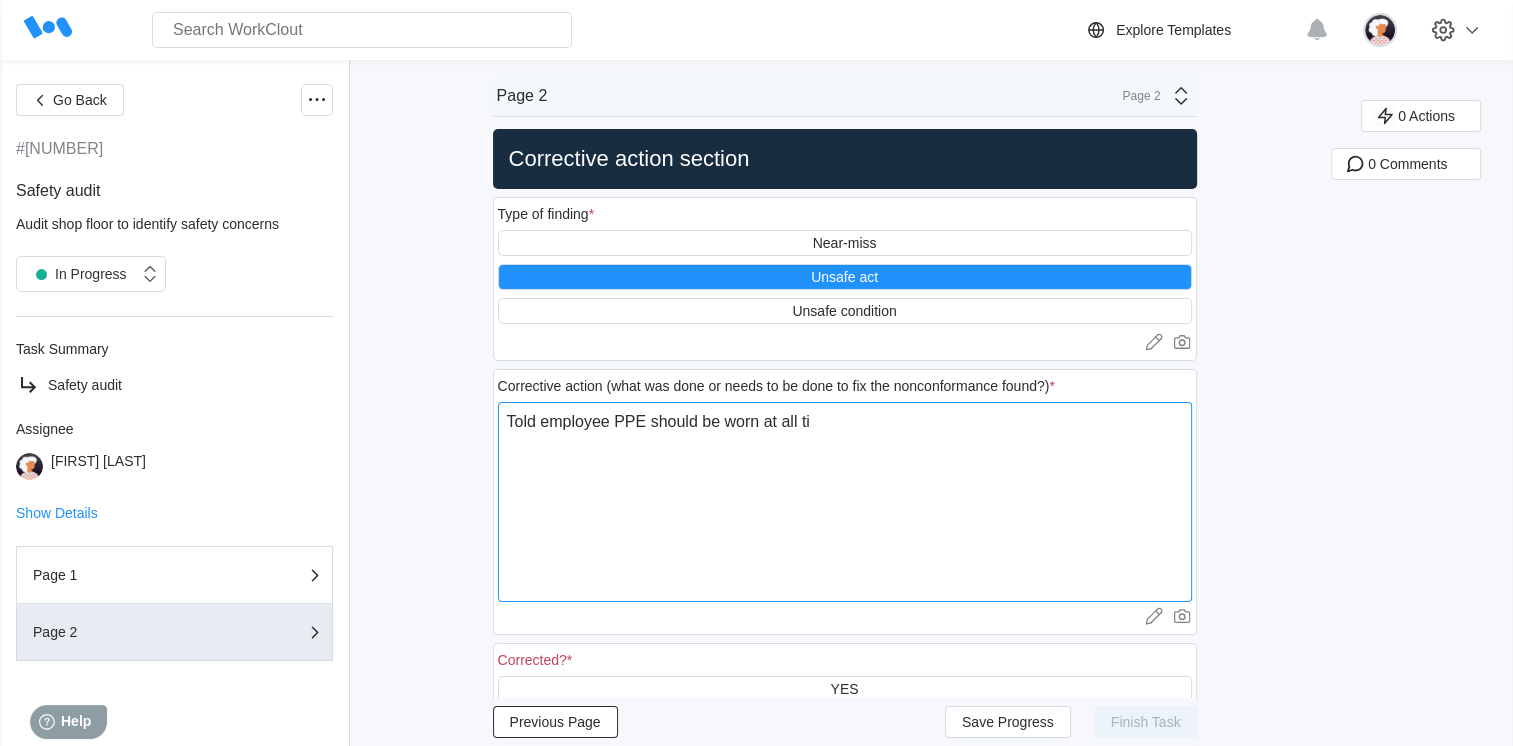 type on "x" 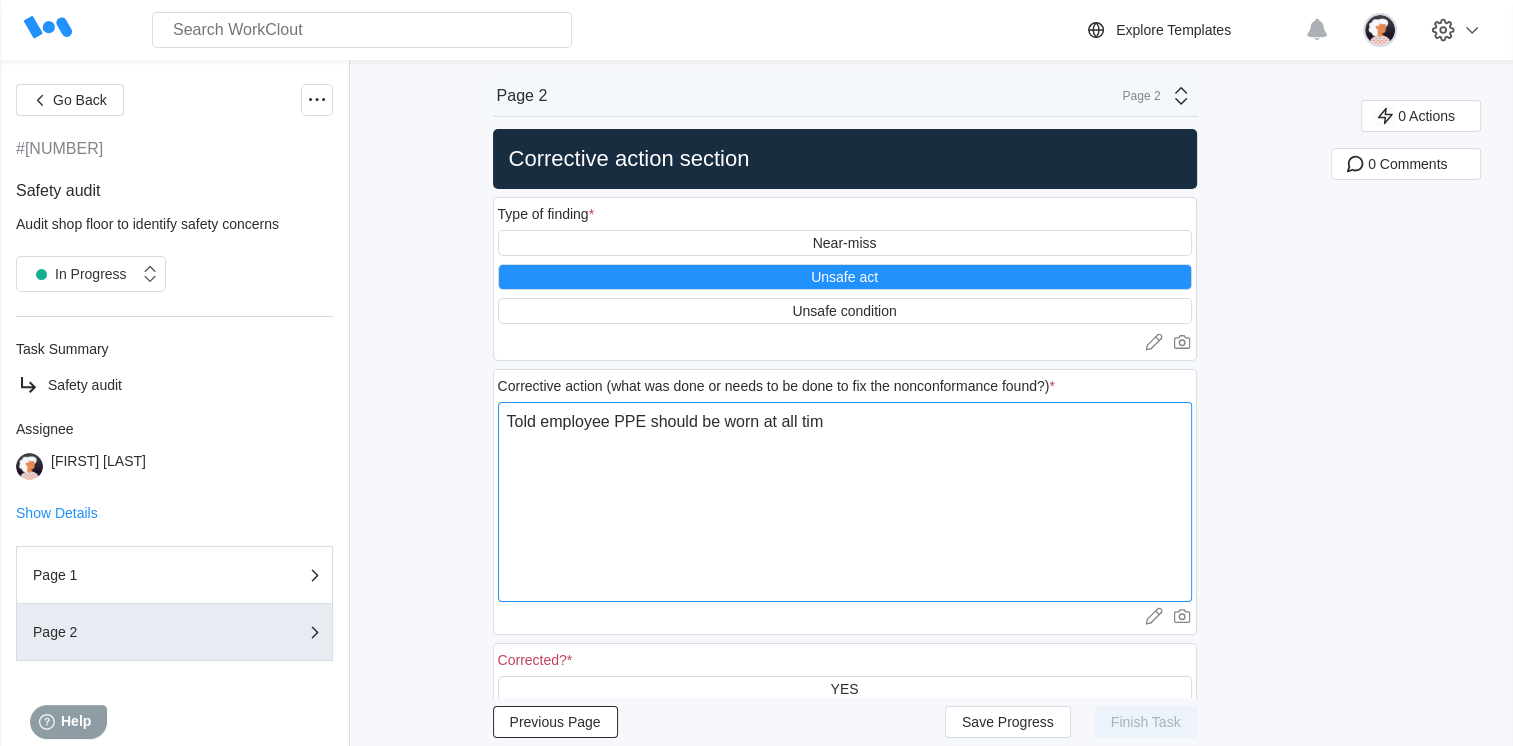 type on "Told employee PPE should be worn at all time" 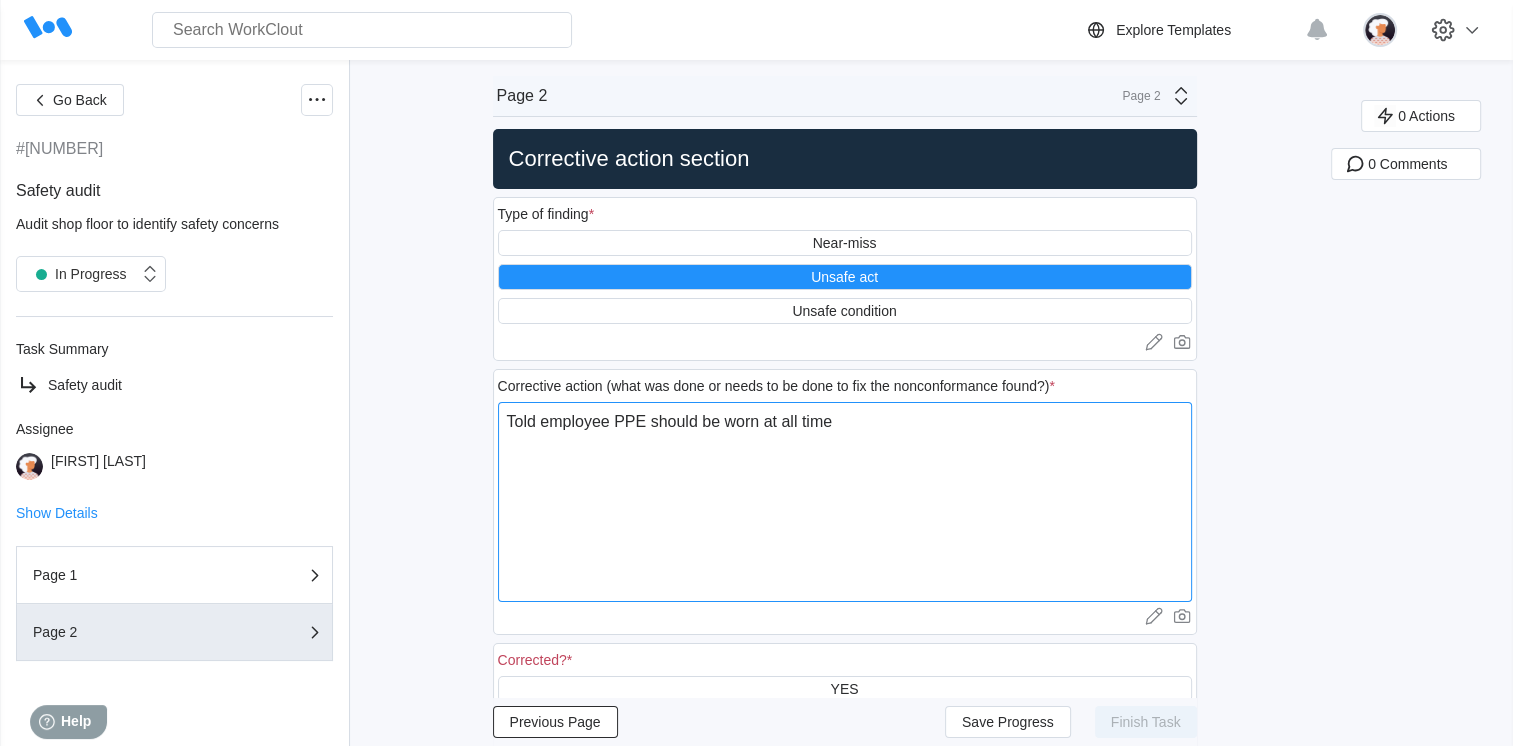 type on "Told employee PPE should be worn at all times" 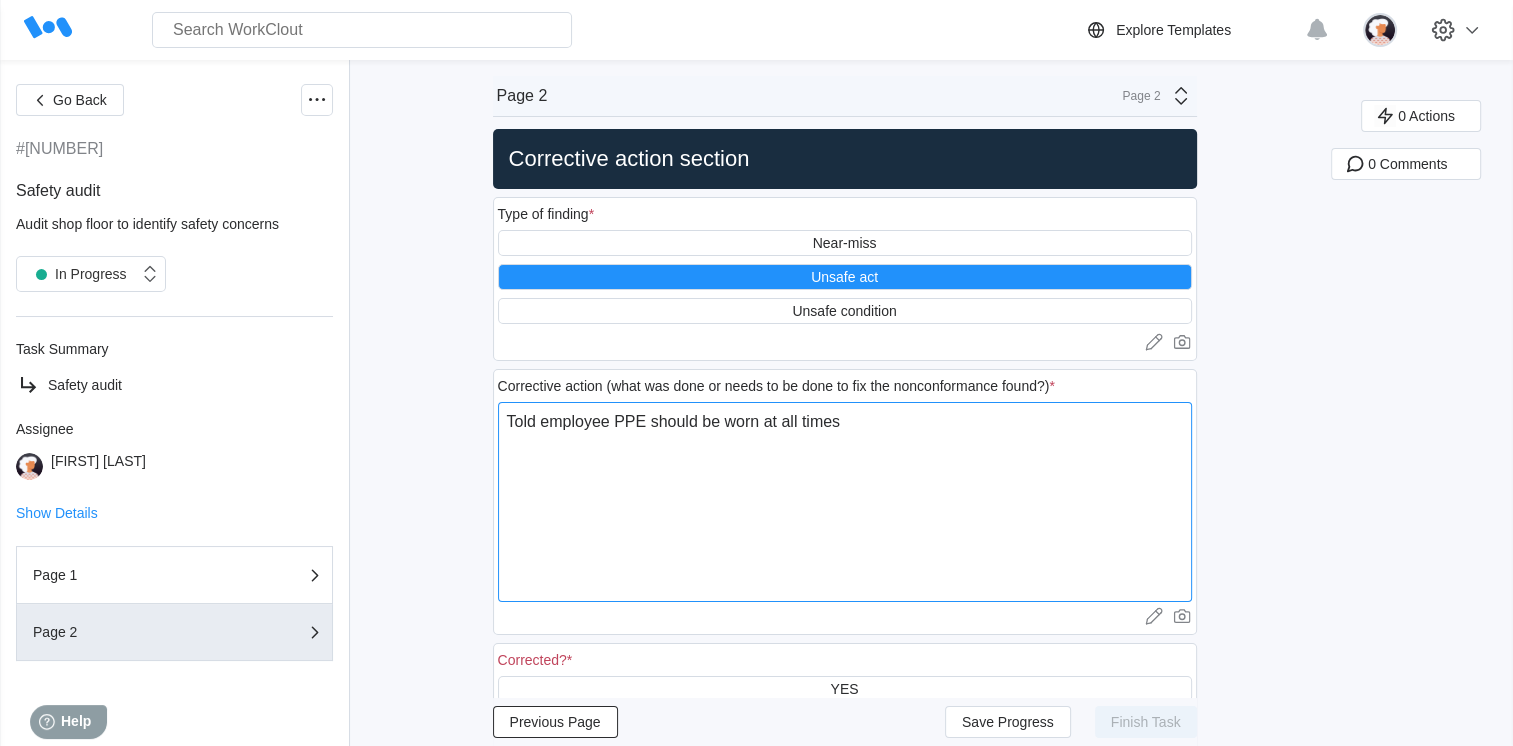 type on "Told employee PPE should be worn at all times" 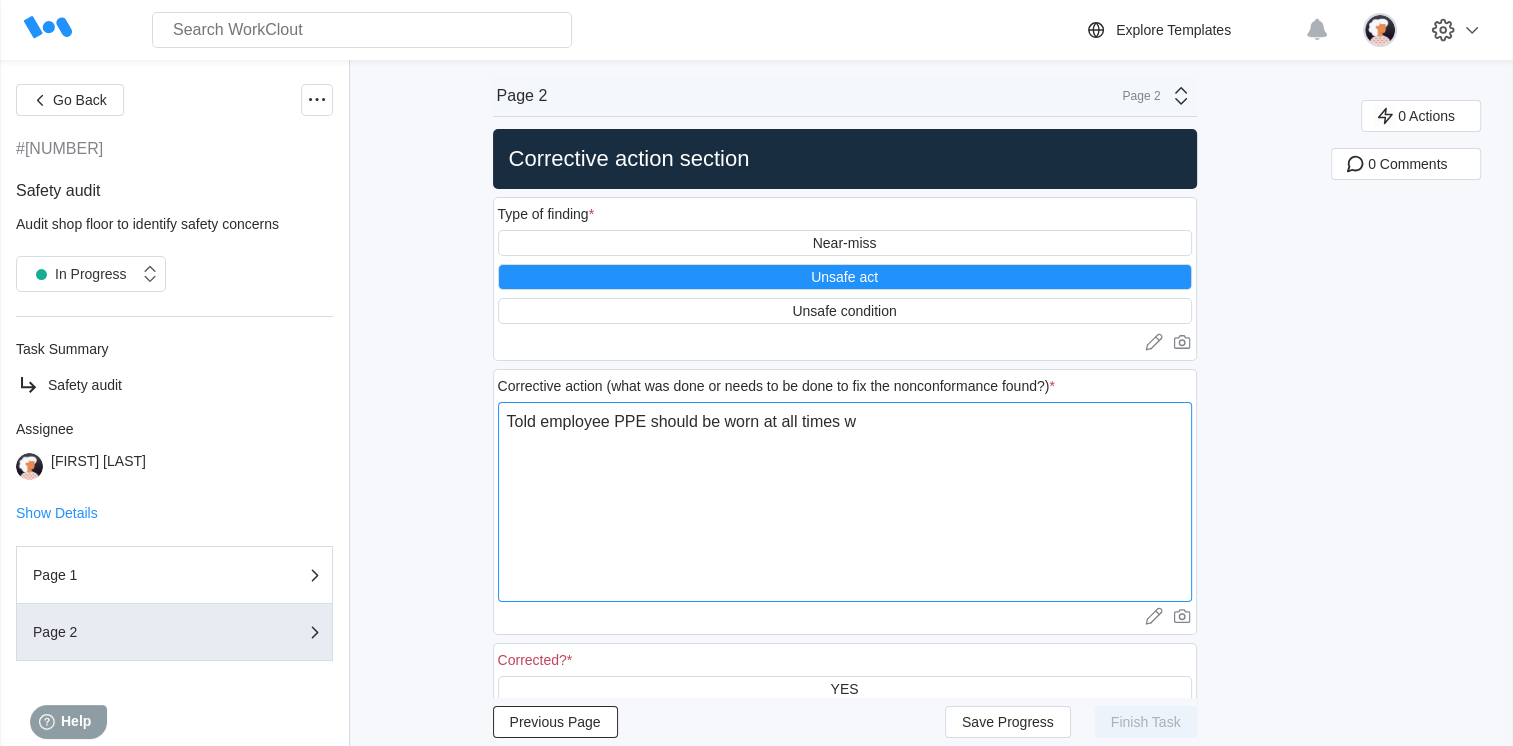 type on "Told employee PPE should be worn at all times wh" 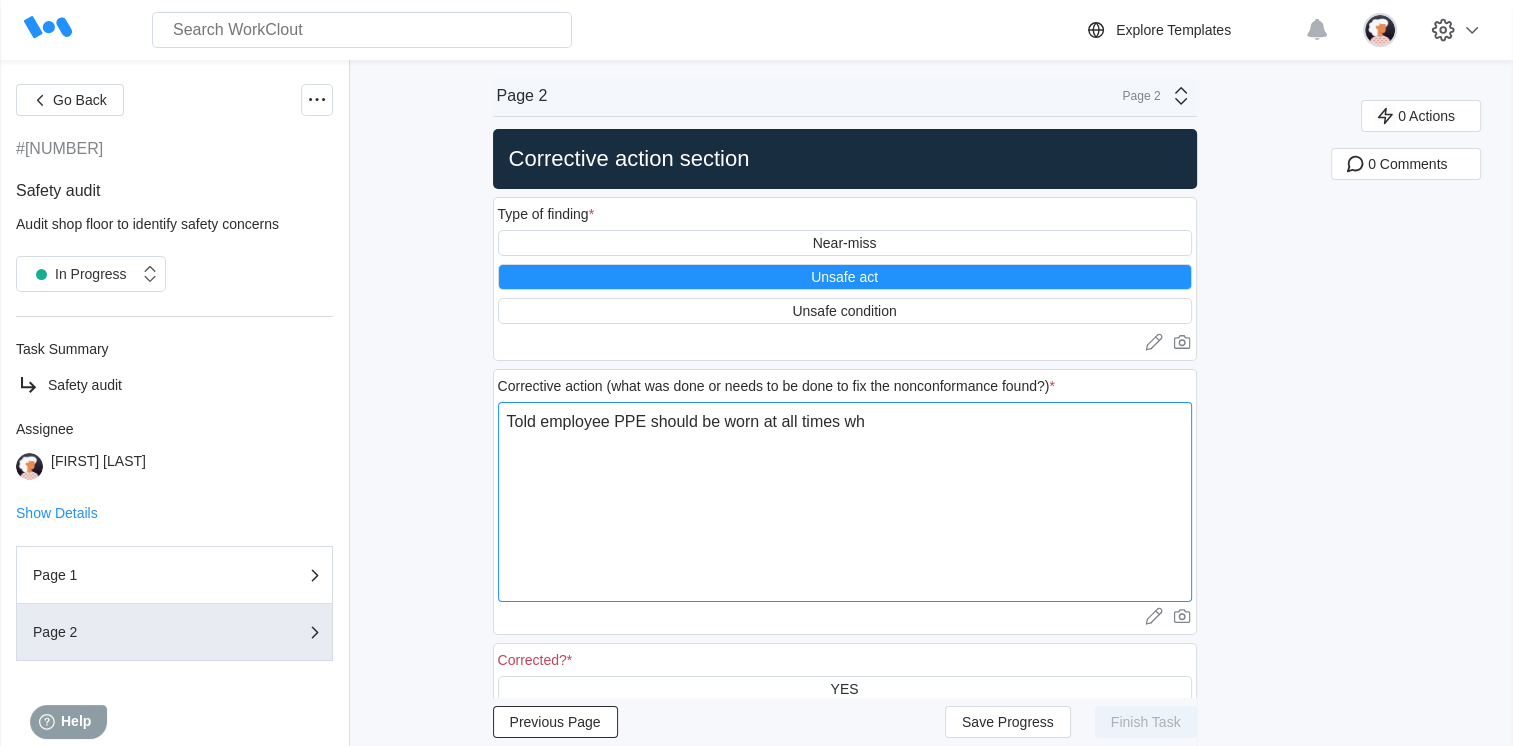 type on "Told employee PPE should be worn at all times whe" 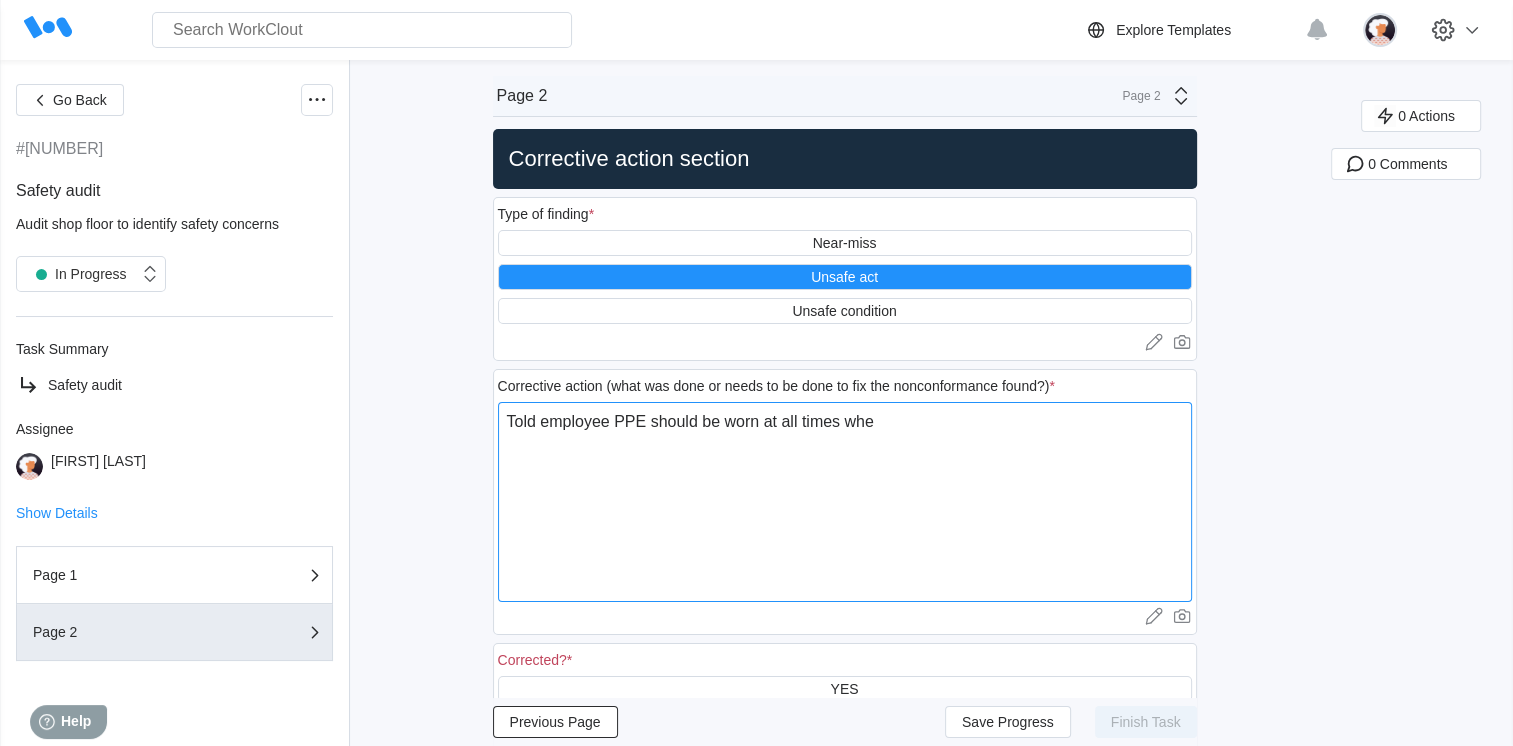 type on "Told employee PPE should be worn at all times when" 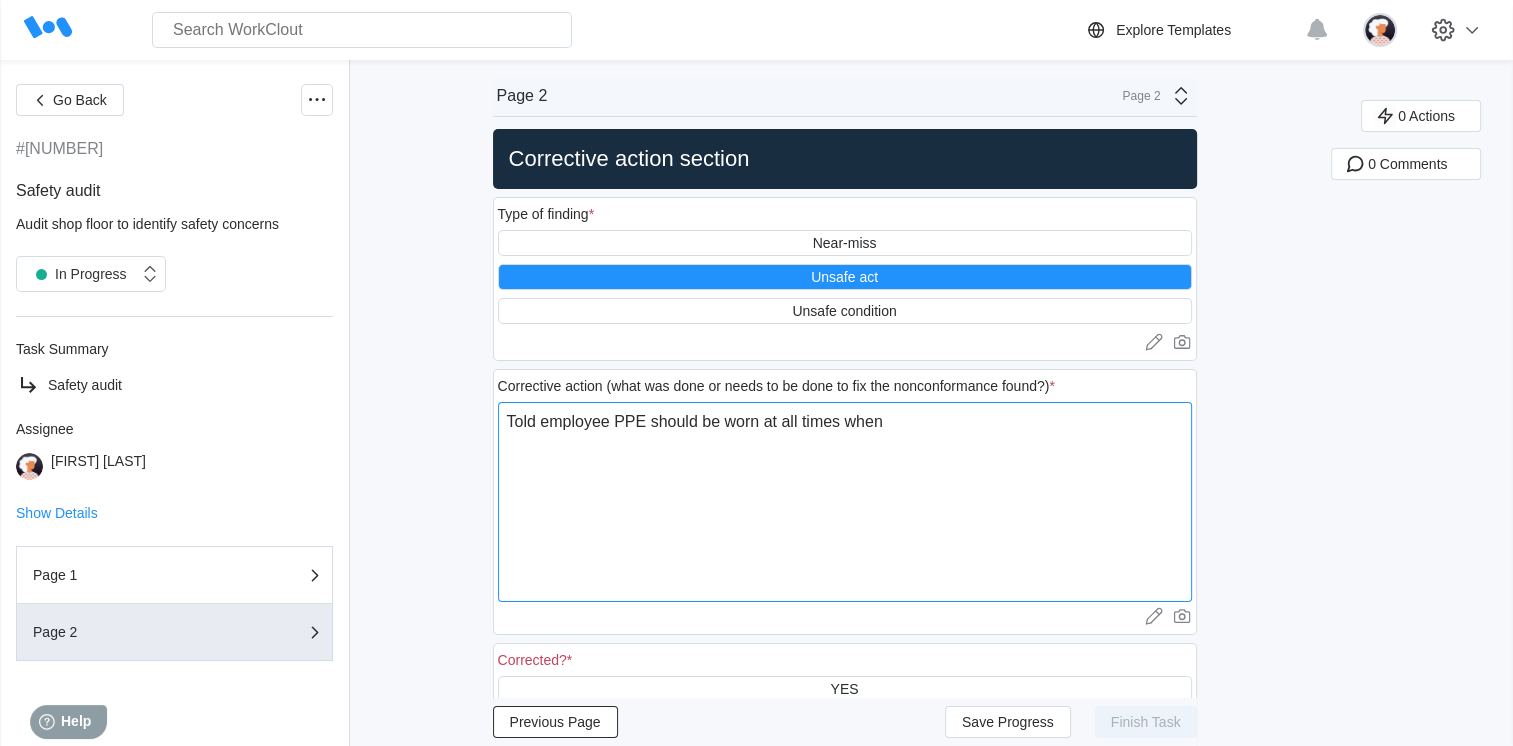 type on "Told employee PPE should be worn at all times when" 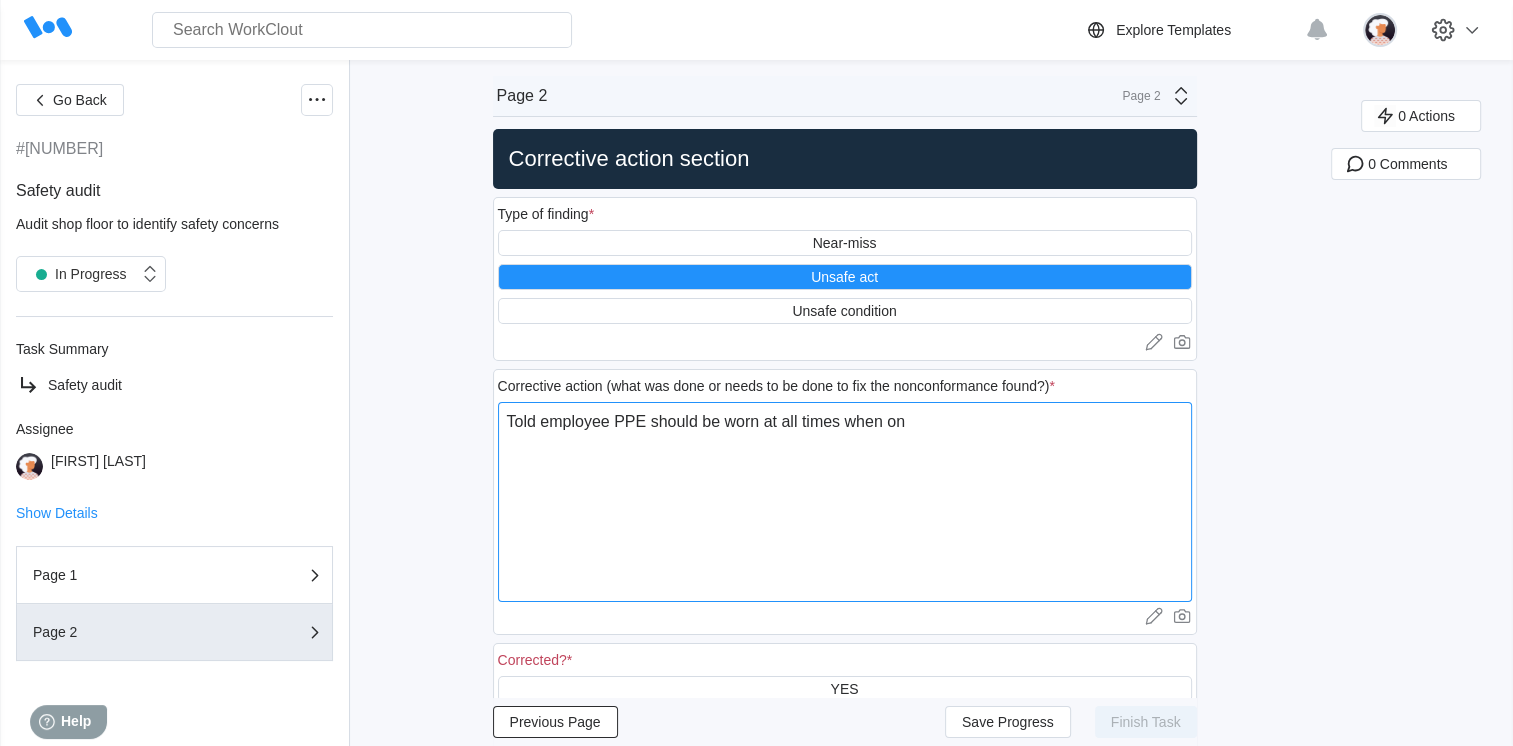 type on "Told employee PPE should be worn at all times when on" 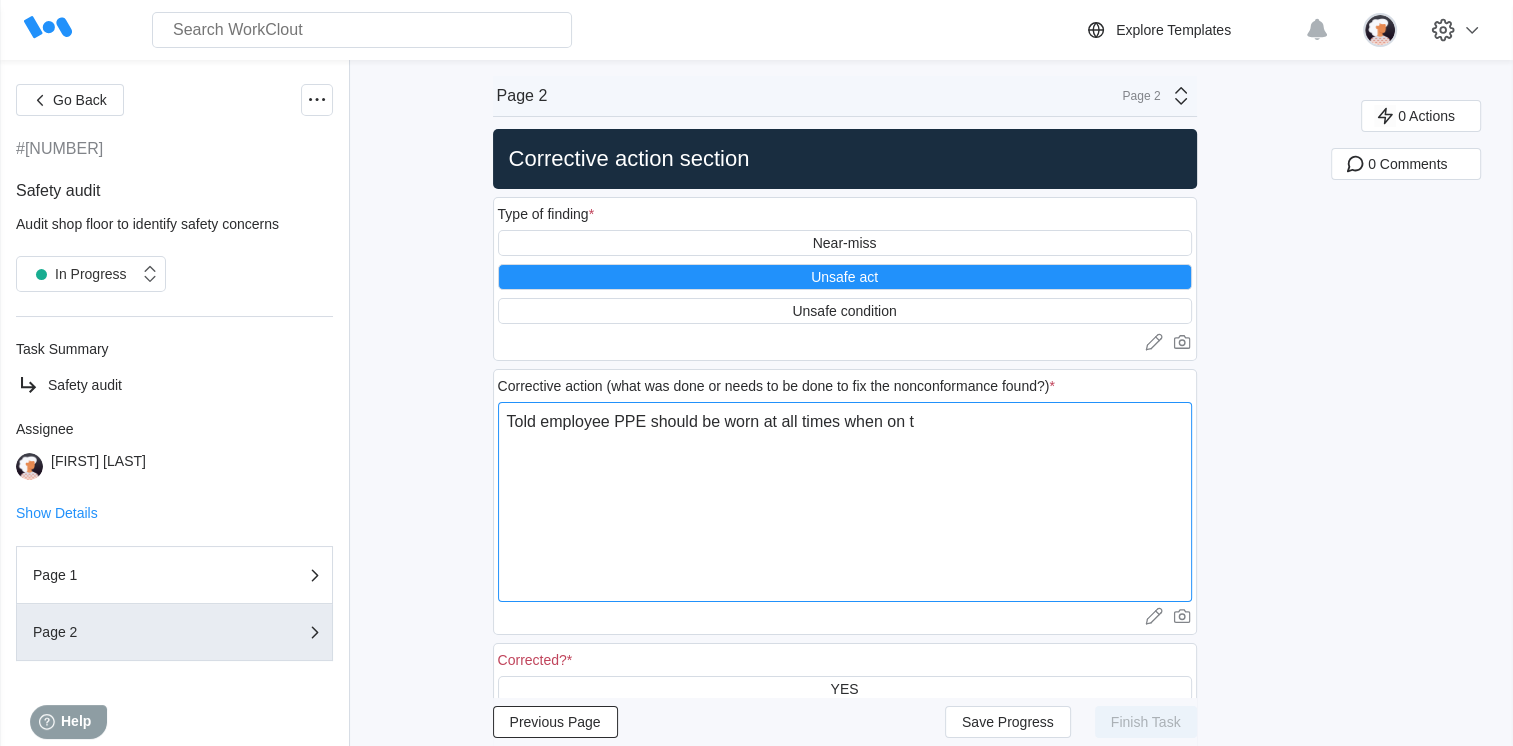type on "Told employee PPE should be worn at all times when on th" 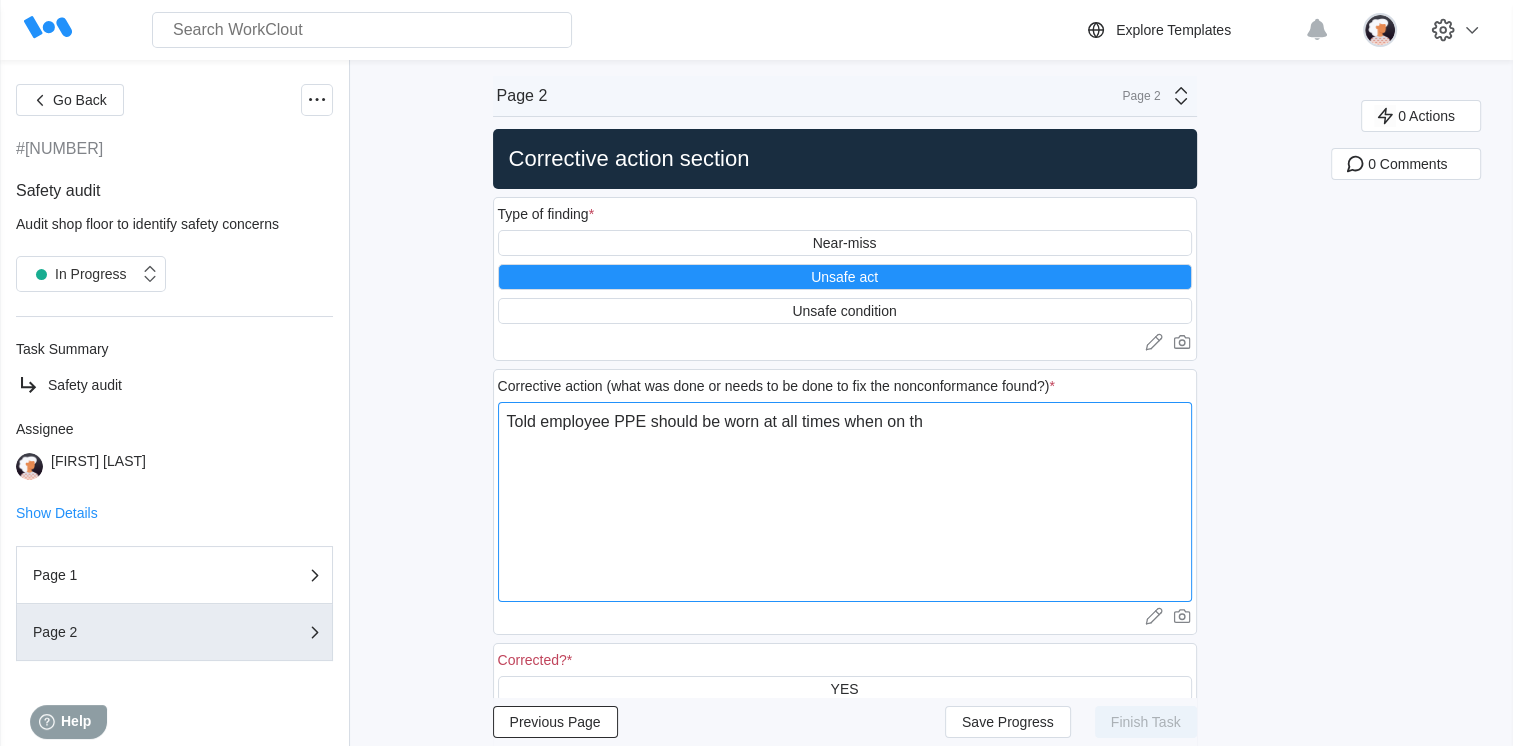 type on "x" 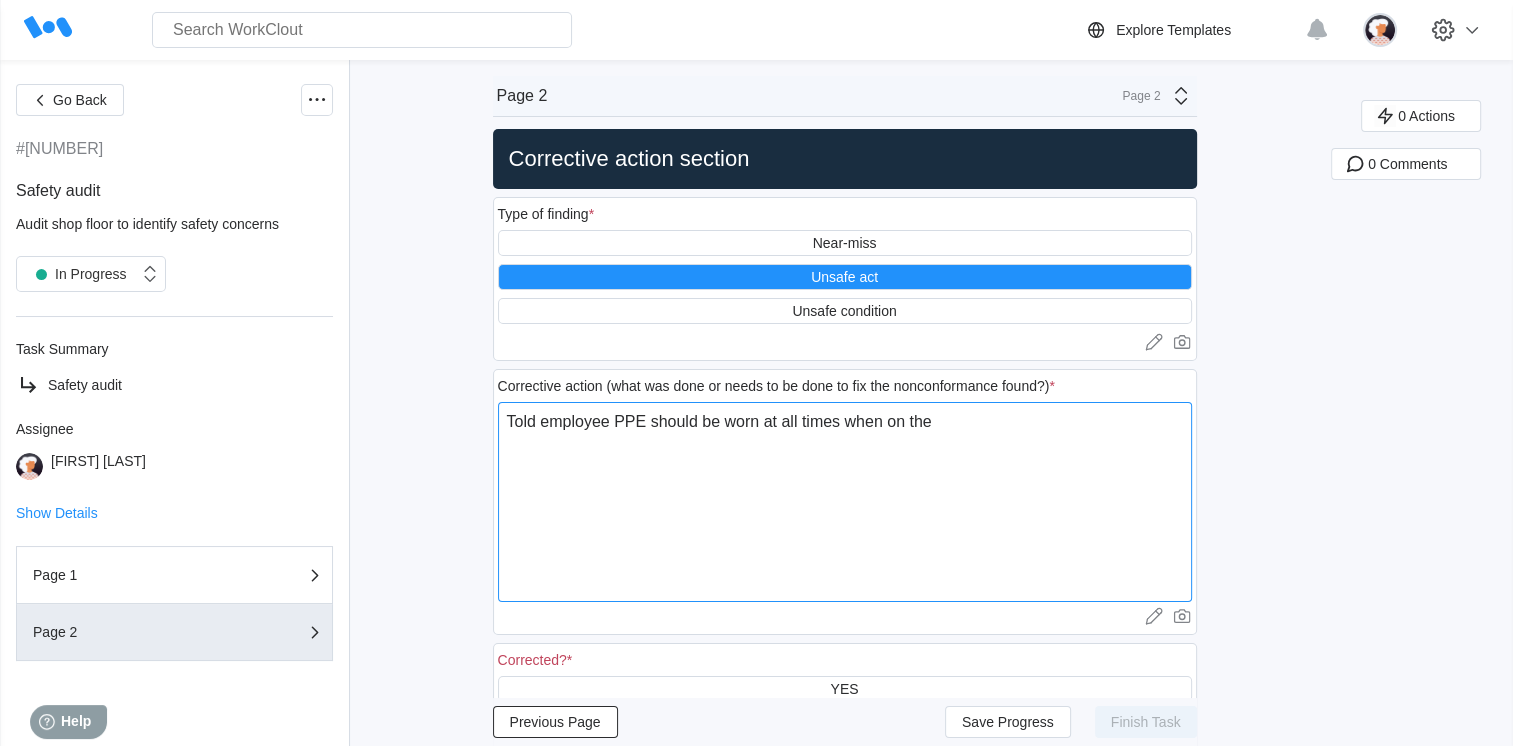 type on "Told employee PPE should be worn at all times when on the" 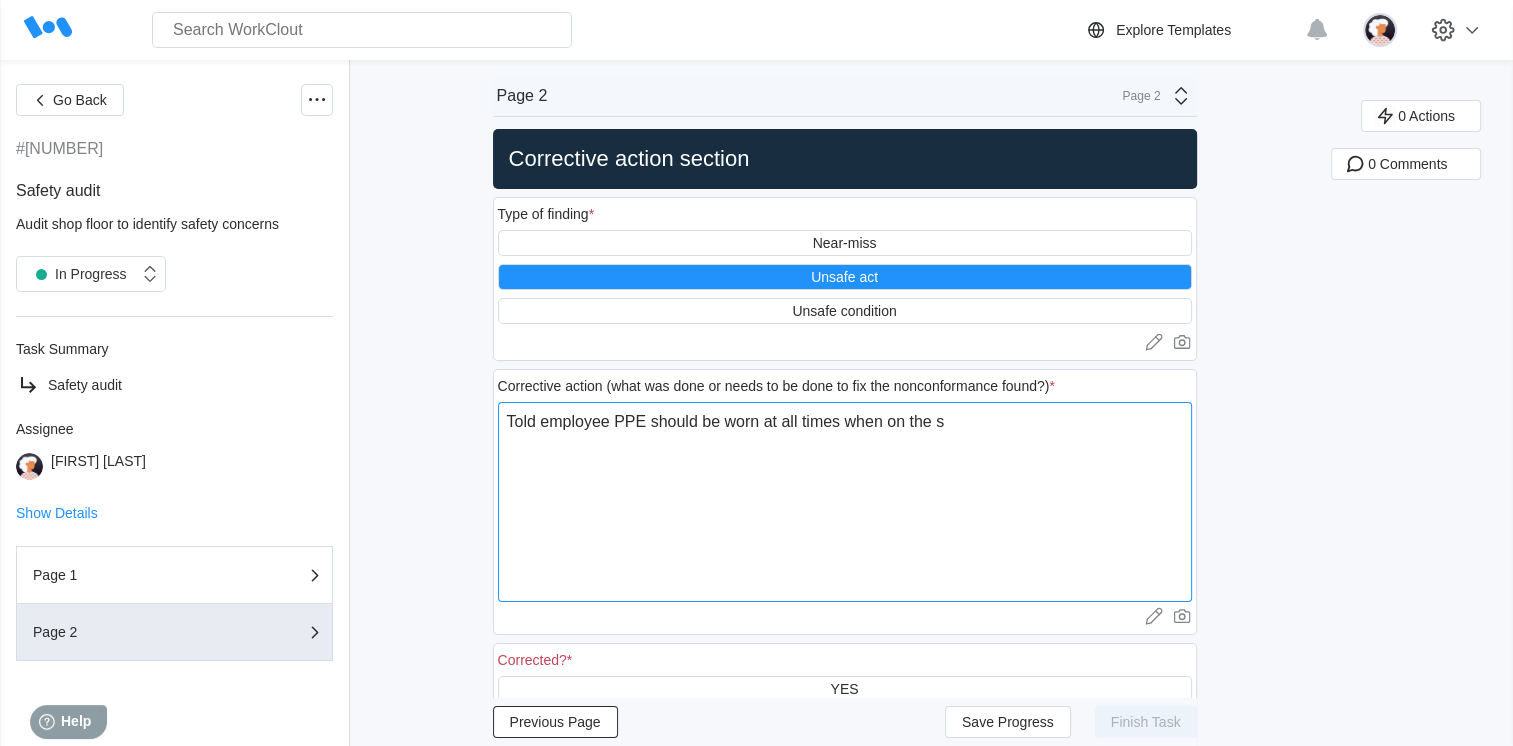 type on "Told employee PPE should be worn at all times when on the sh" 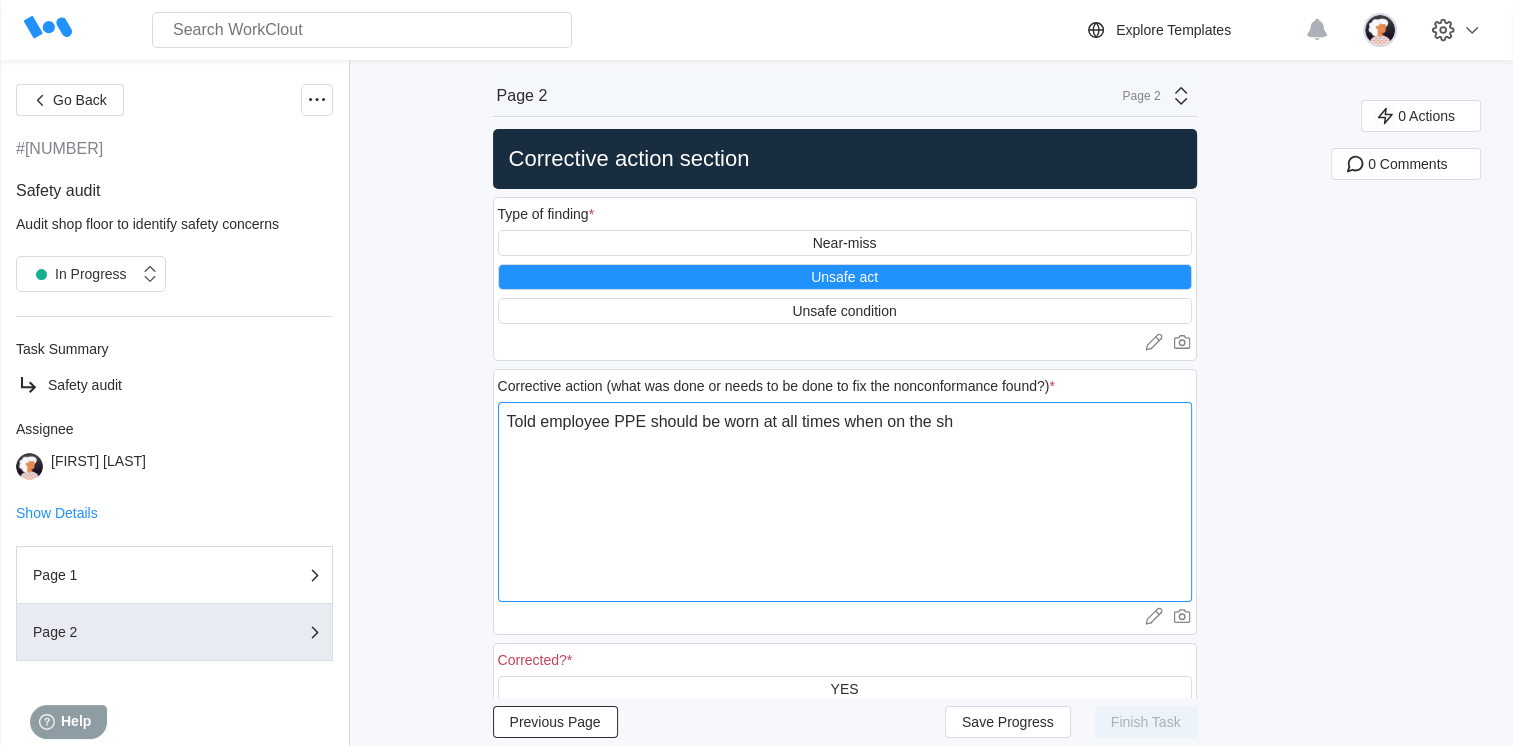 type on "Told employee PPE should be worn at all times when on the sho" 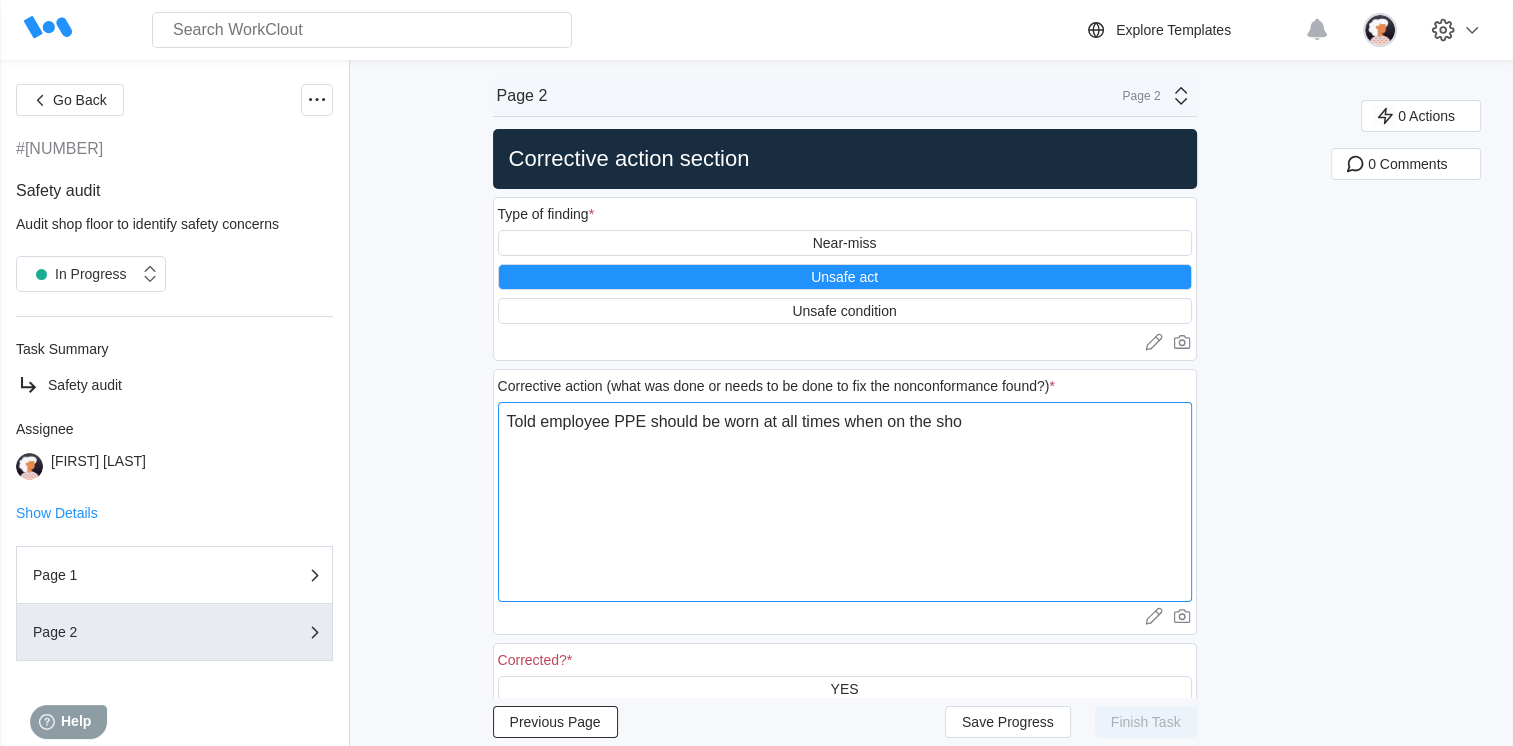 type on "Told employee PPE should be worn at all times when on the shop" 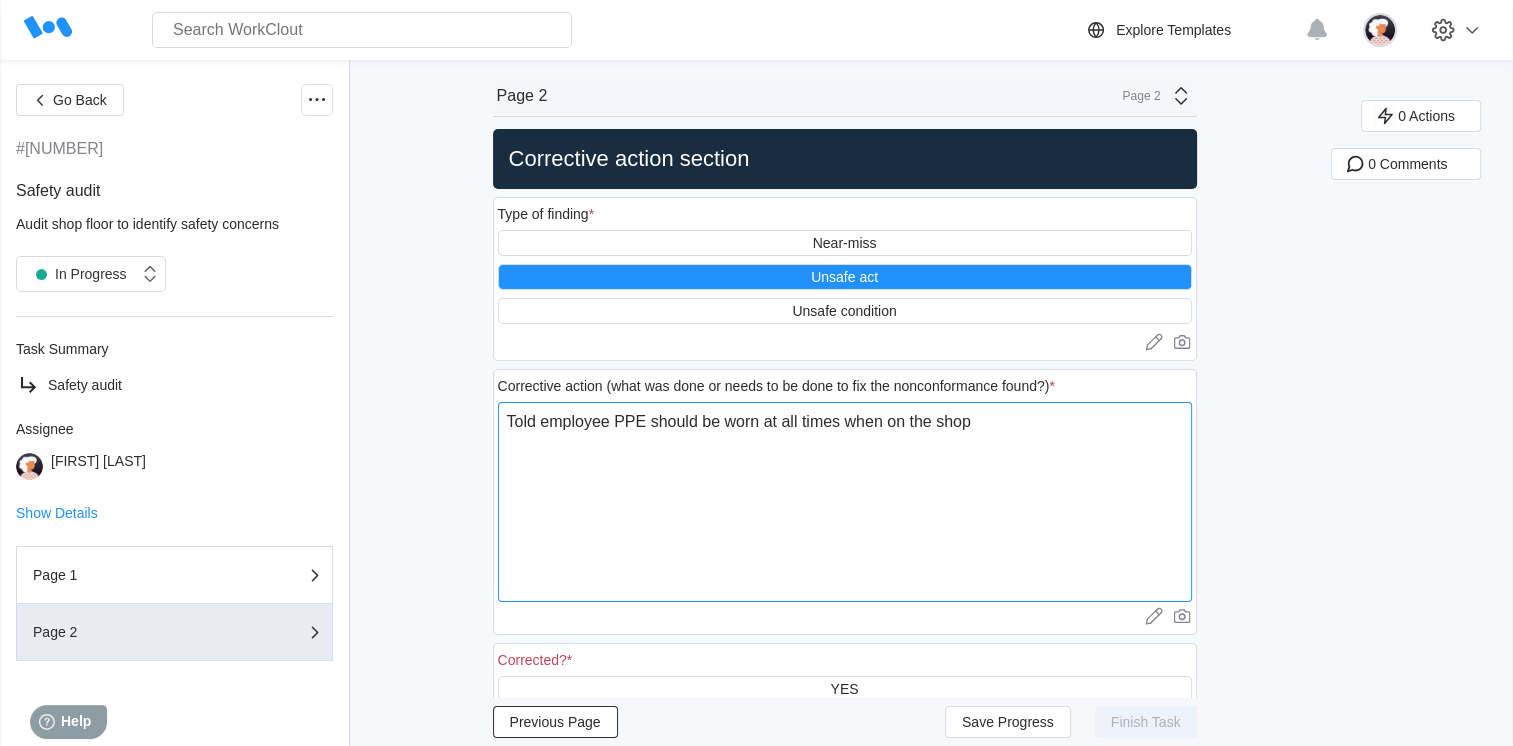 type on "Told employee PPE should be worn at all times when on the shop" 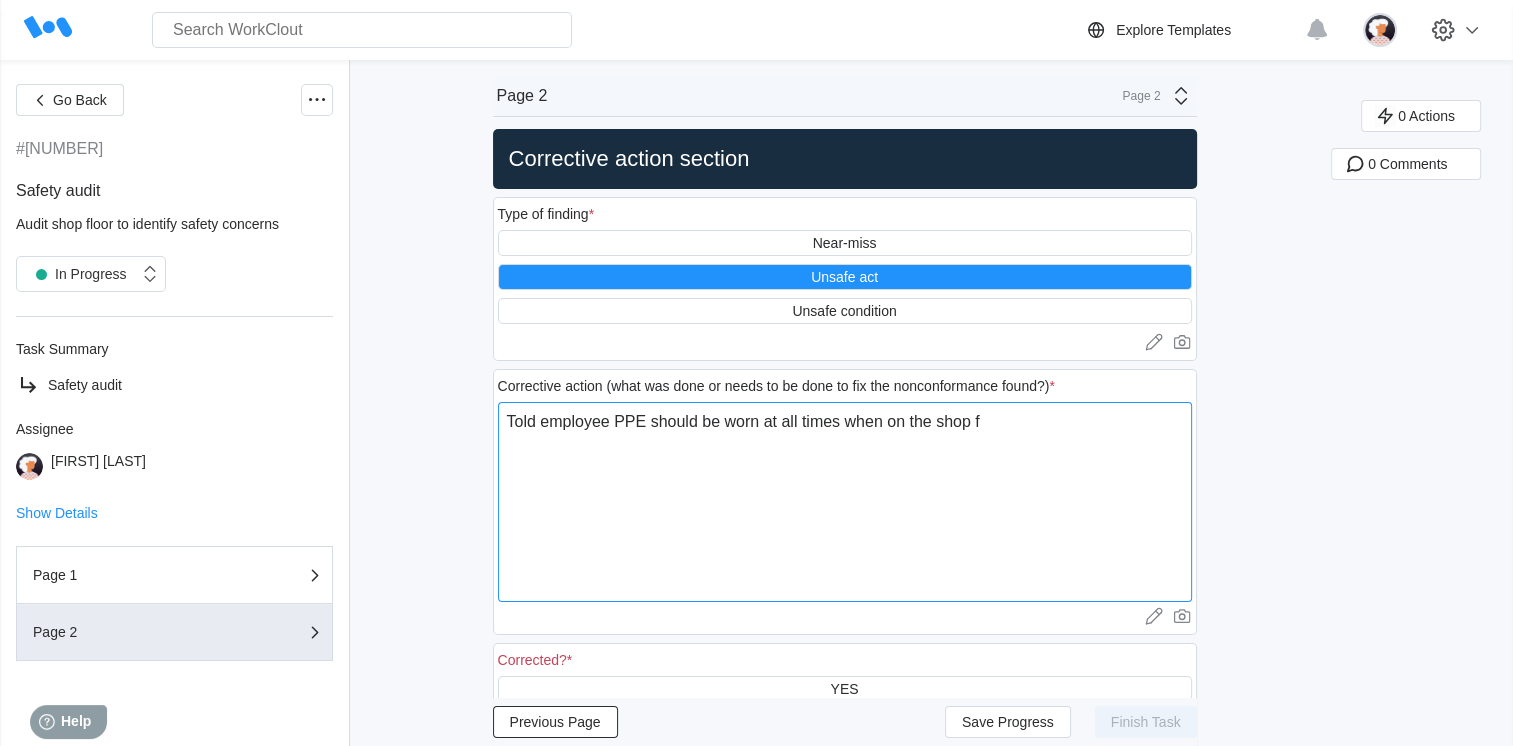 type on "Told employee PPE should be worn at all times when on the shop fl" 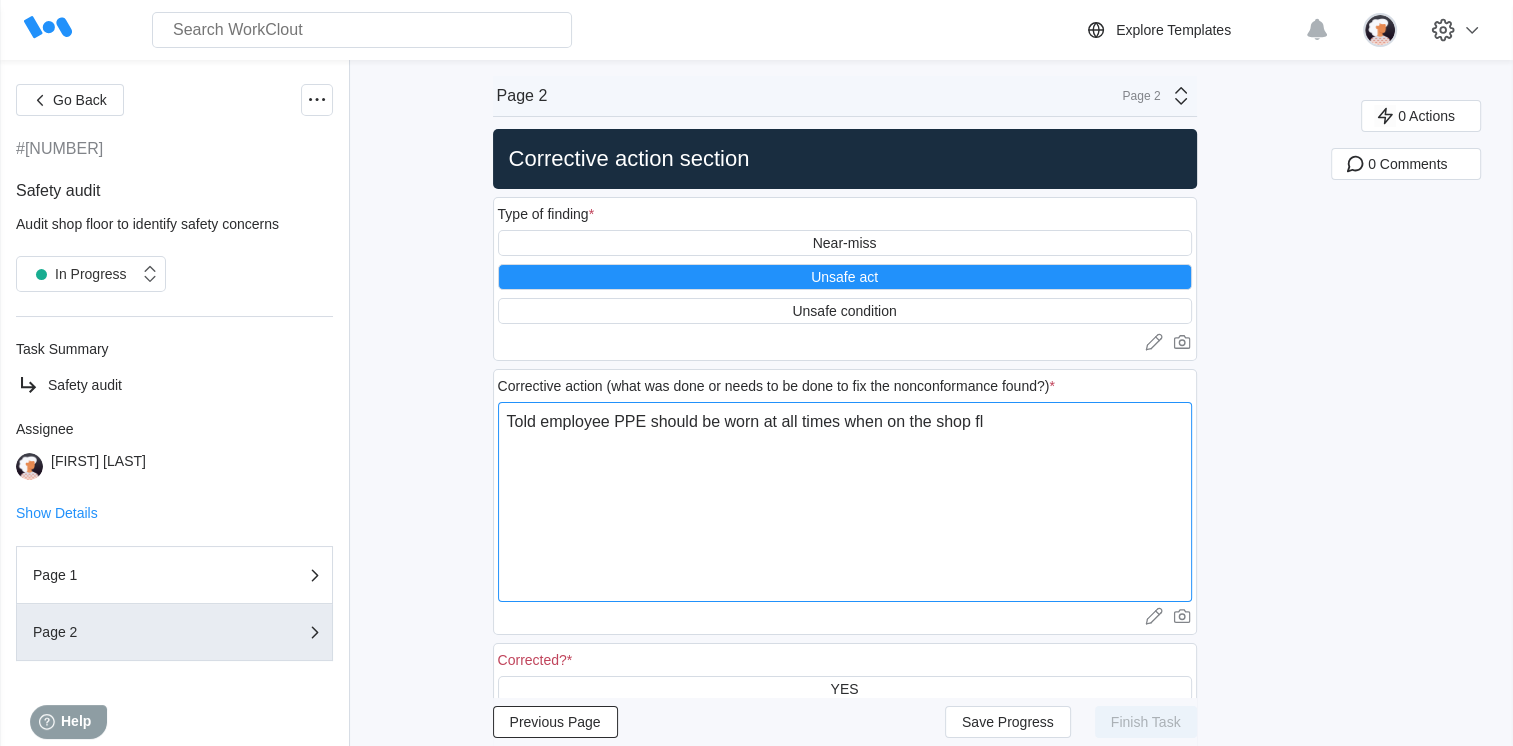 type on "Told employee PPE should be worn at all times when on the shop flo" 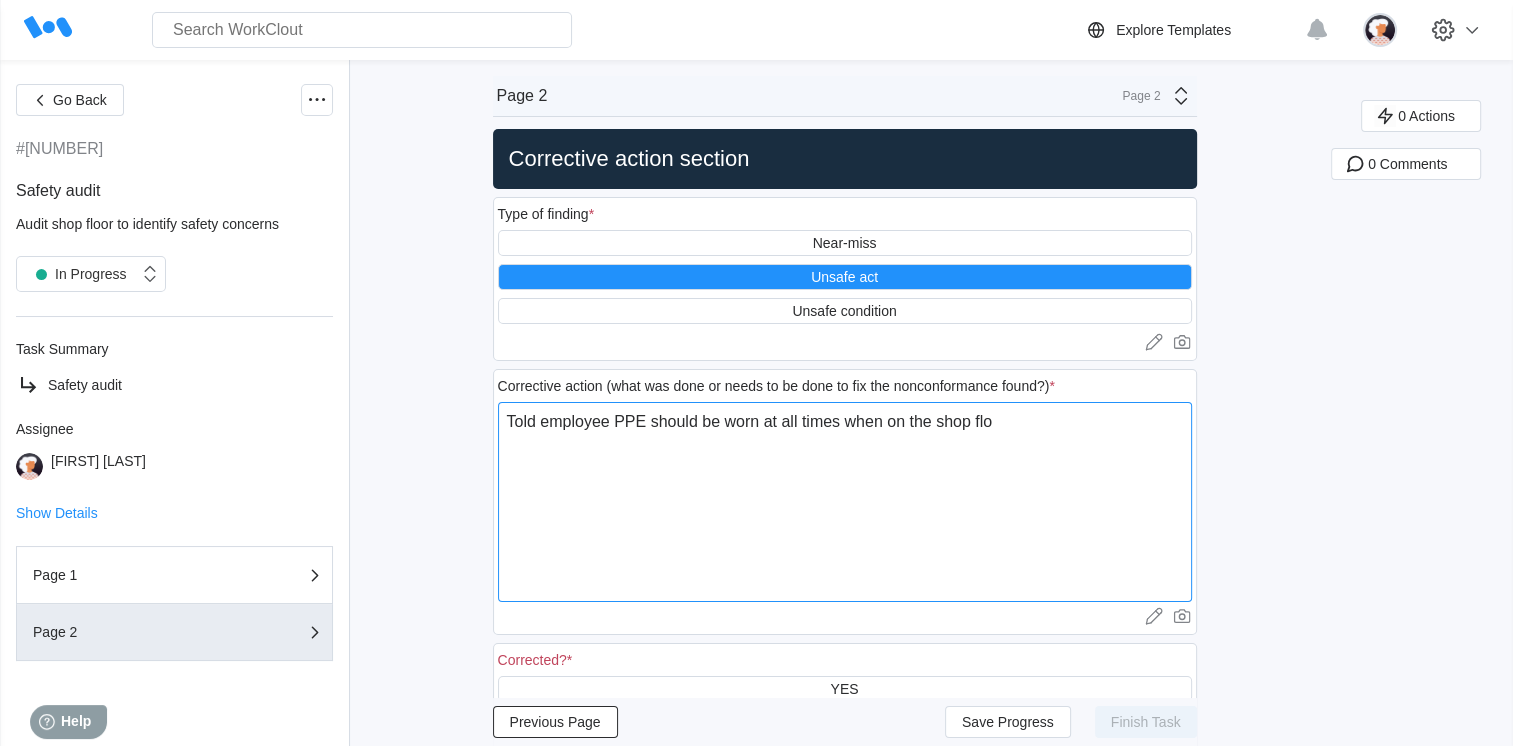 type on "Told employee PPE should be worn at all times when on the shop floo" 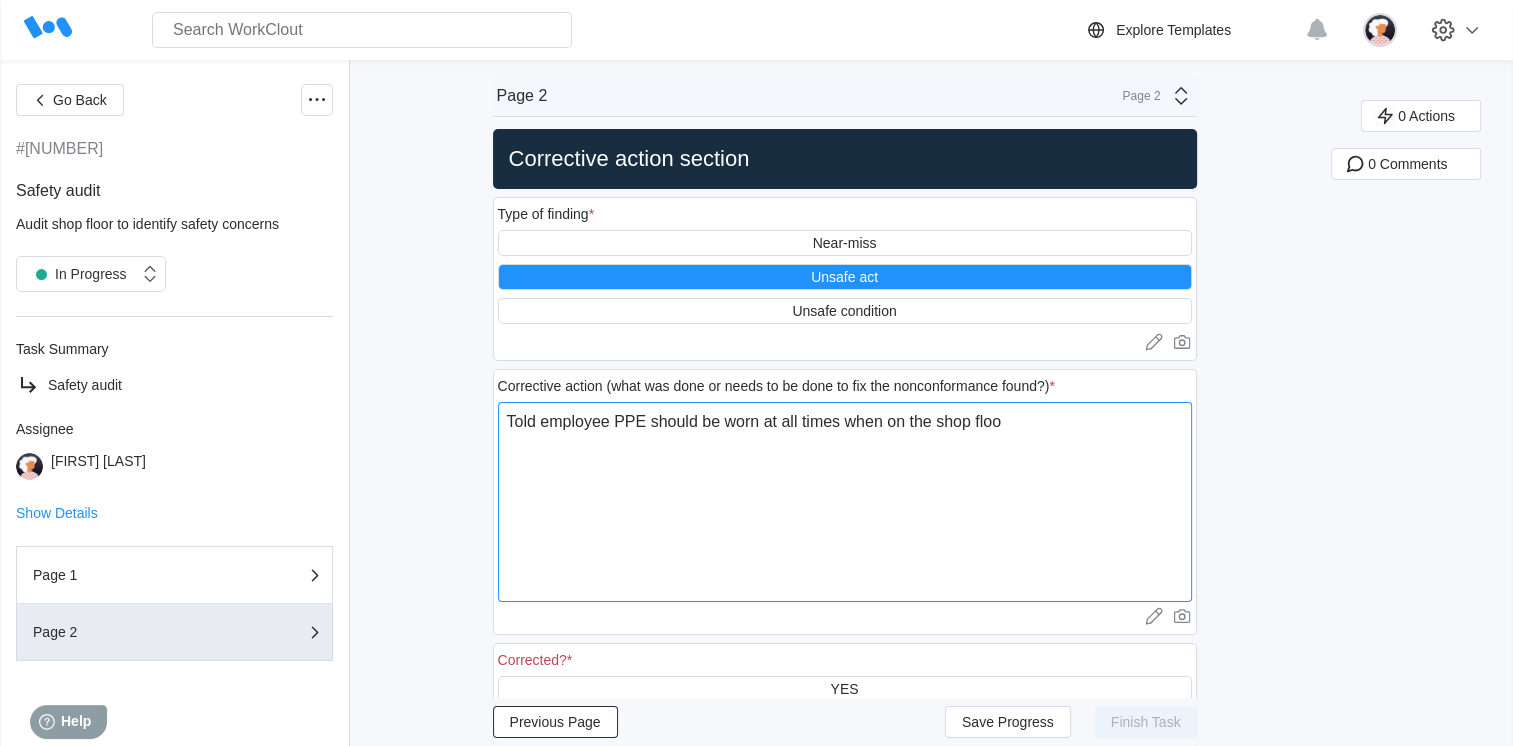type on "Told employee PPE should be worn at all times when on the shop floor" 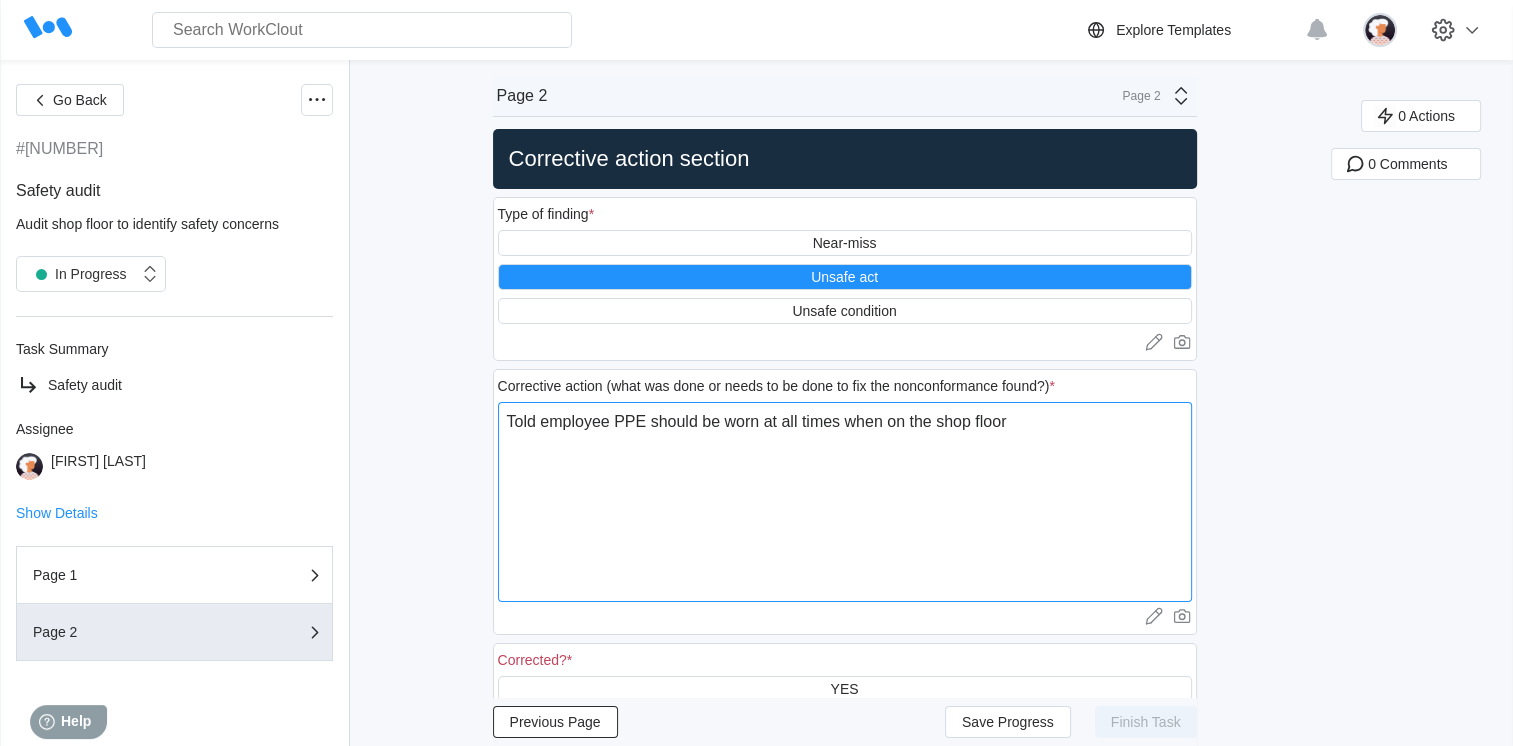 type on "Told employee PPE should be worn at all times when on the shop floor." 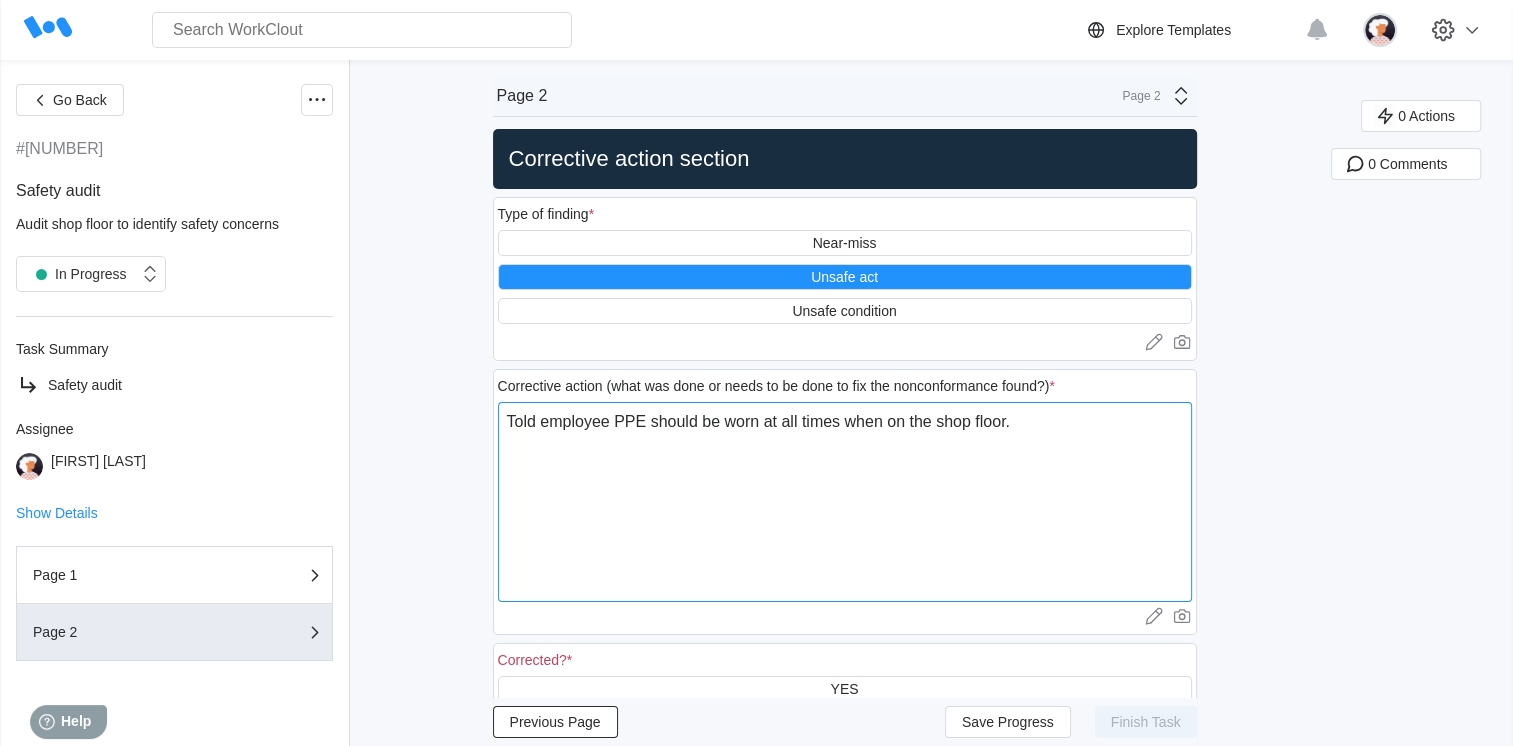 type on "Told employee PPE should be worn at all times when on the shop floor." 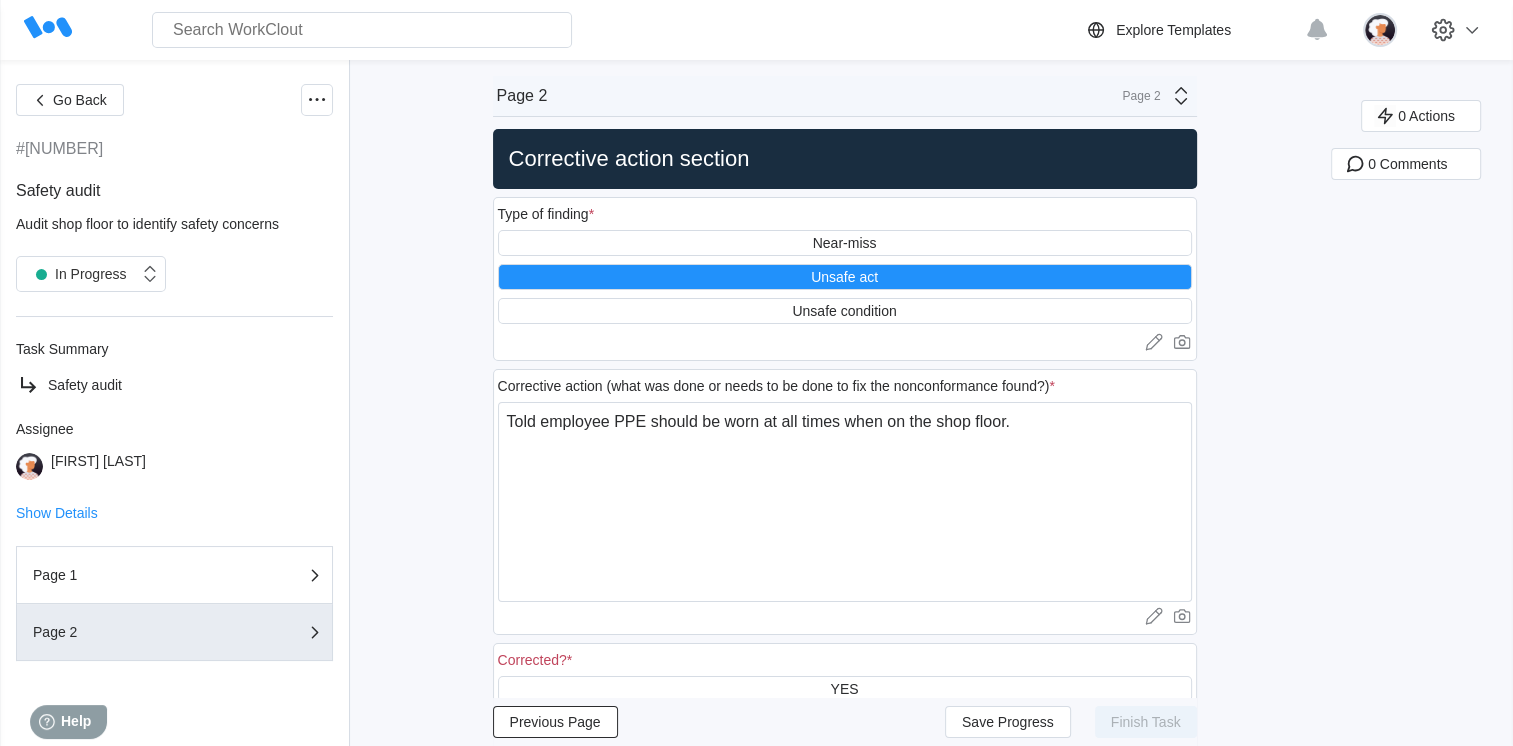 click on "Go Back #[NUMBER] Safety audit Audit shop floor to identify safety concerns   In Progress Task Summary Safety audit Assignee [FIRST] [LAST] Show Details Page 1 Page 2 Page 2 Page 2 Corrective action section Type of finding * Near-miss Unsafe act Unsafe condition Upload images or videos to this field Drag and Drop or  Upload  or  Pick  from library. Corrective action (what was done or needs to be done to fix the nonconformance found?) * Told employee PPE should be worn at all times when on the shop floor.  x Upload images or videos to this field Drag and Drop or  Upload  or  Pick  from library. Corrected? * YES NO Please select an option Upload images or videos to this field Drag and Drop or  Upload  or  Pick  from library. Previous Page Save Progress Finish Task 0 Actions 0 Comments" at bounding box center (756, 468) 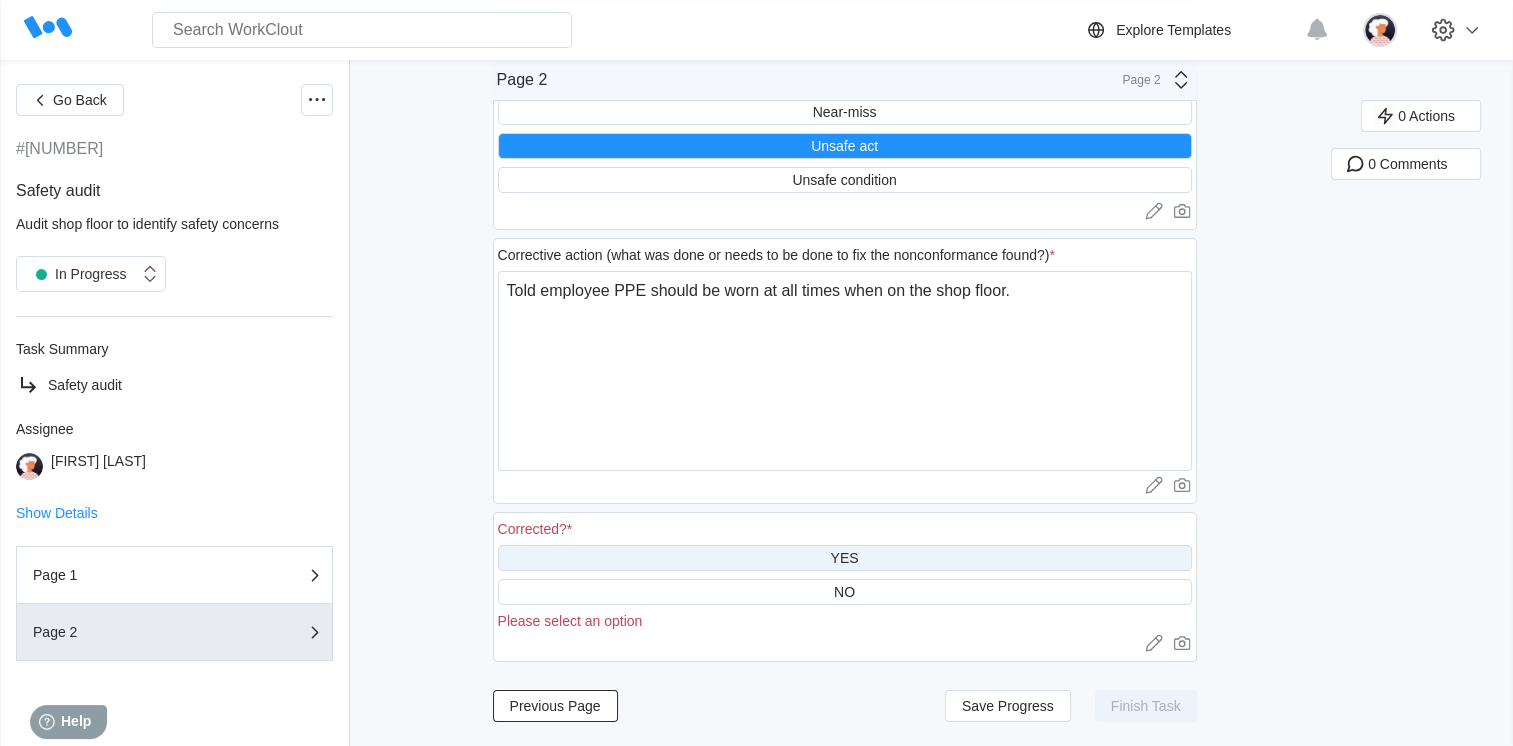 click on "YES" at bounding box center [845, 558] 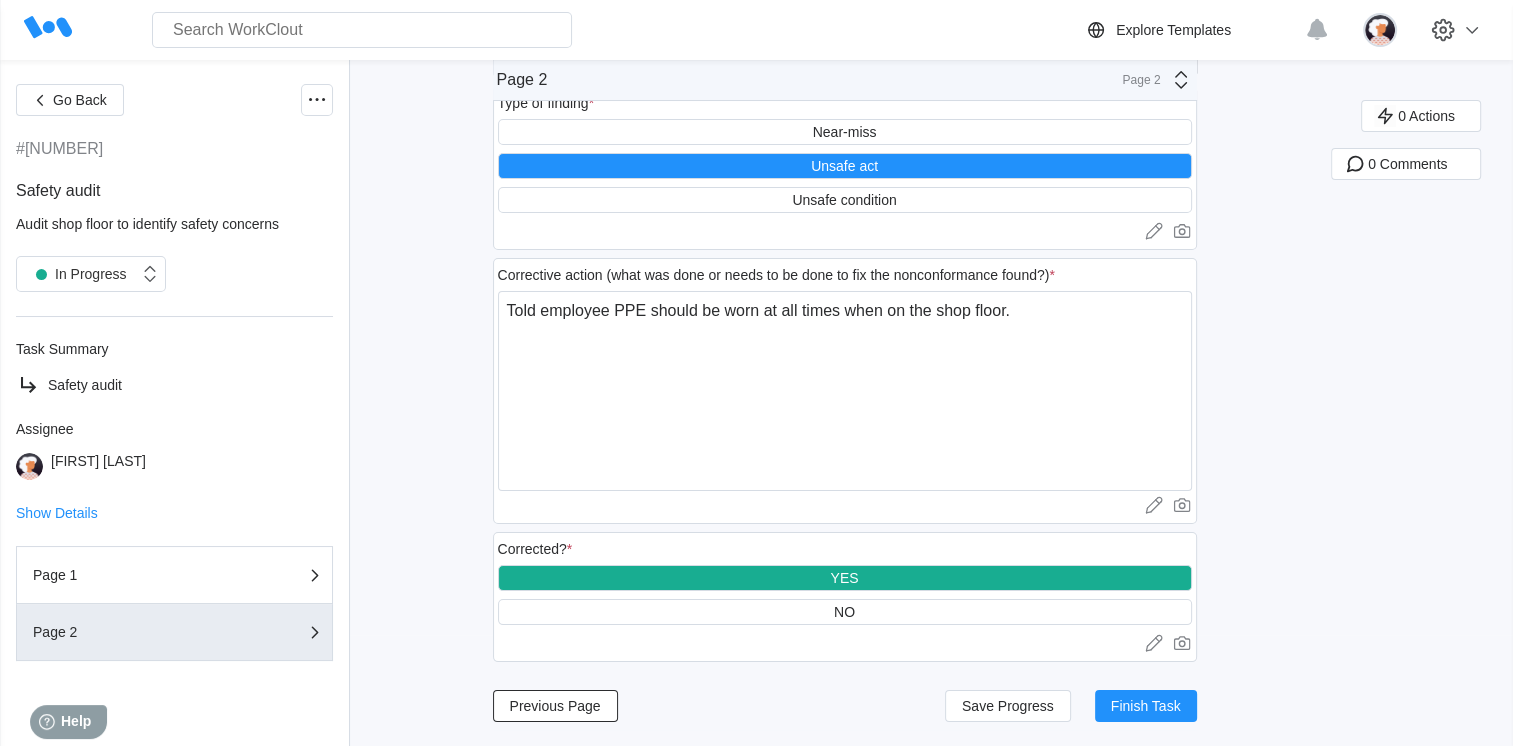 scroll, scrollTop: 112, scrollLeft: 0, axis: vertical 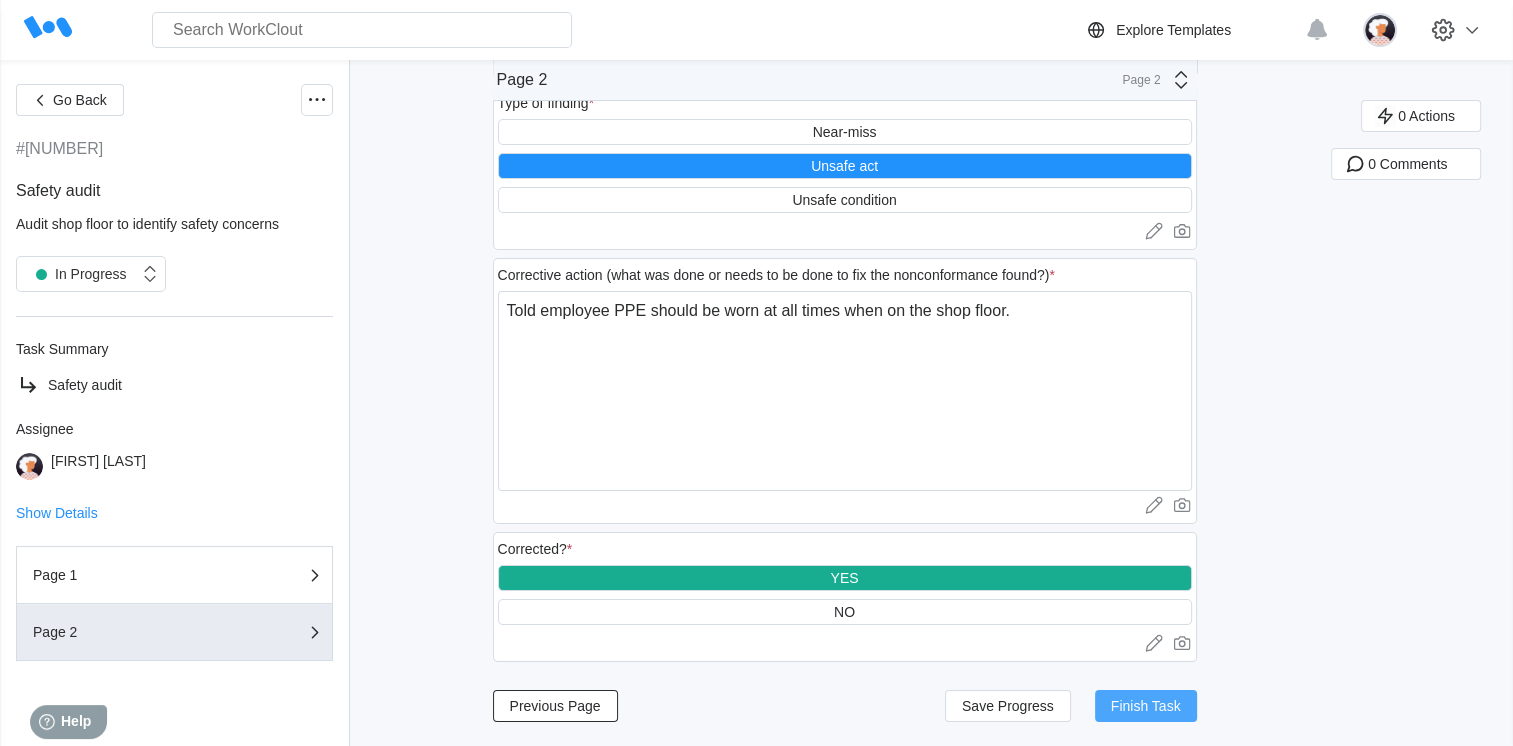click on "Finish Task" at bounding box center [1146, 706] 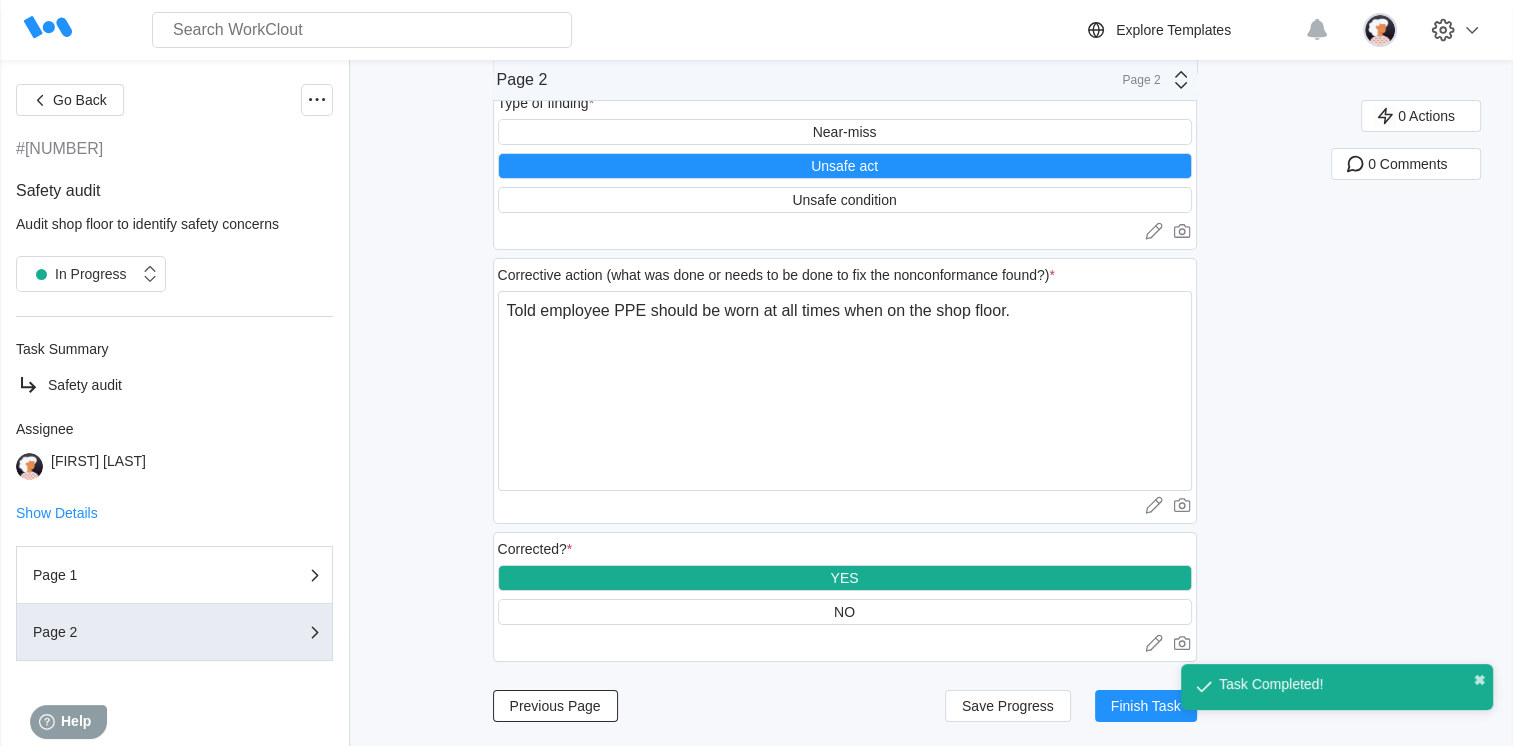 scroll, scrollTop: 64, scrollLeft: 0, axis: vertical 